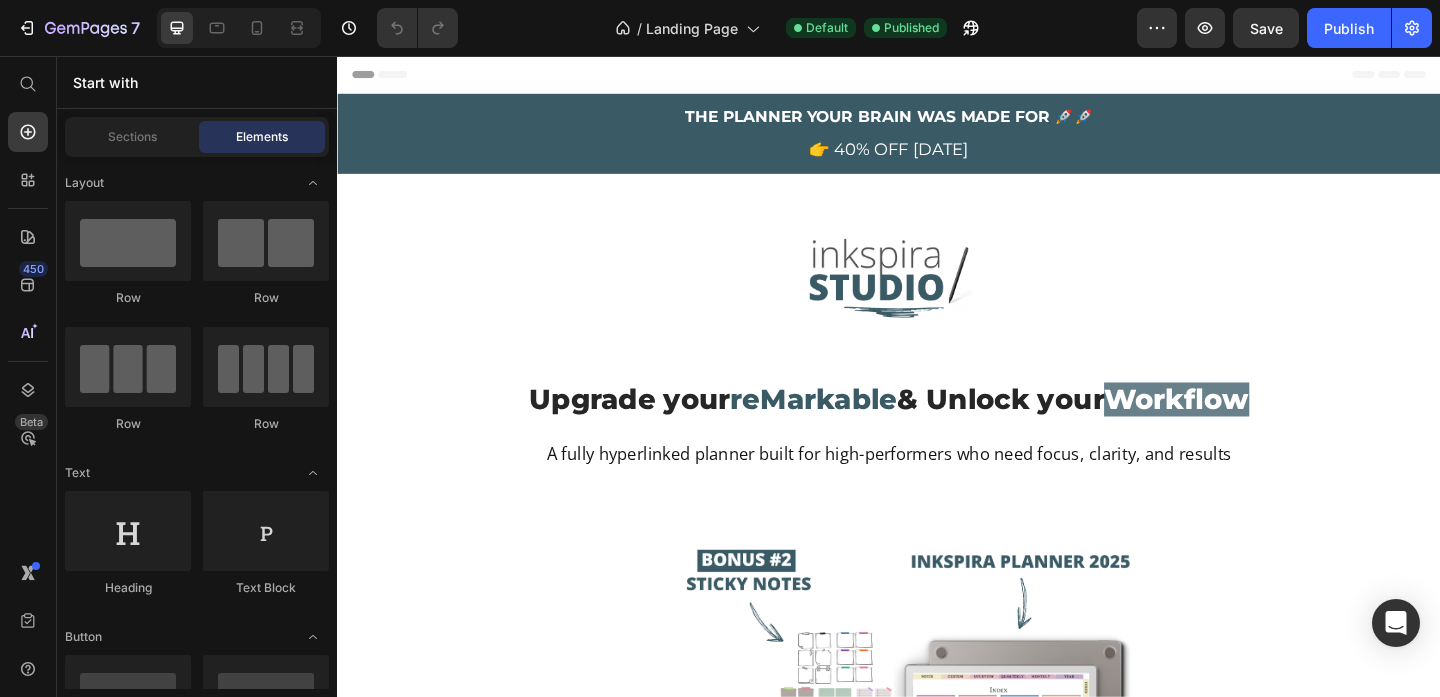 scroll, scrollTop: 0, scrollLeft: 0, axis: both 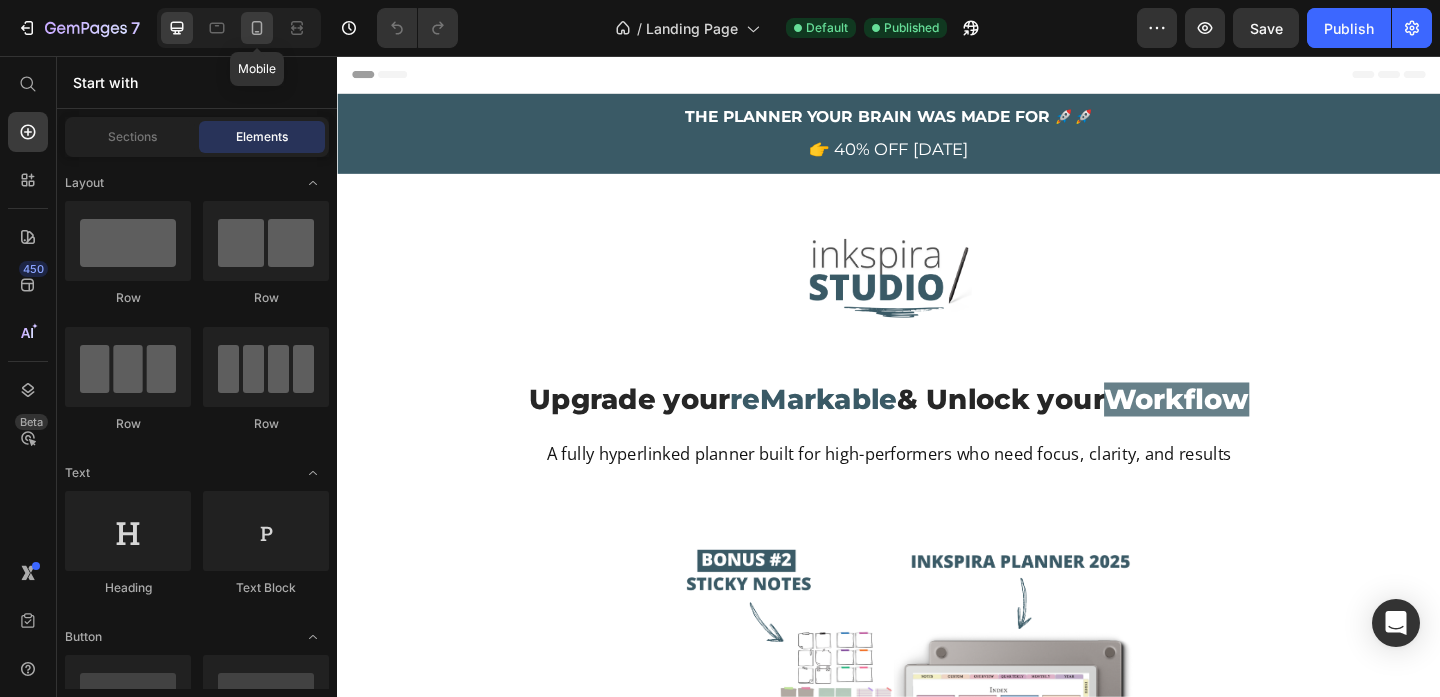 click 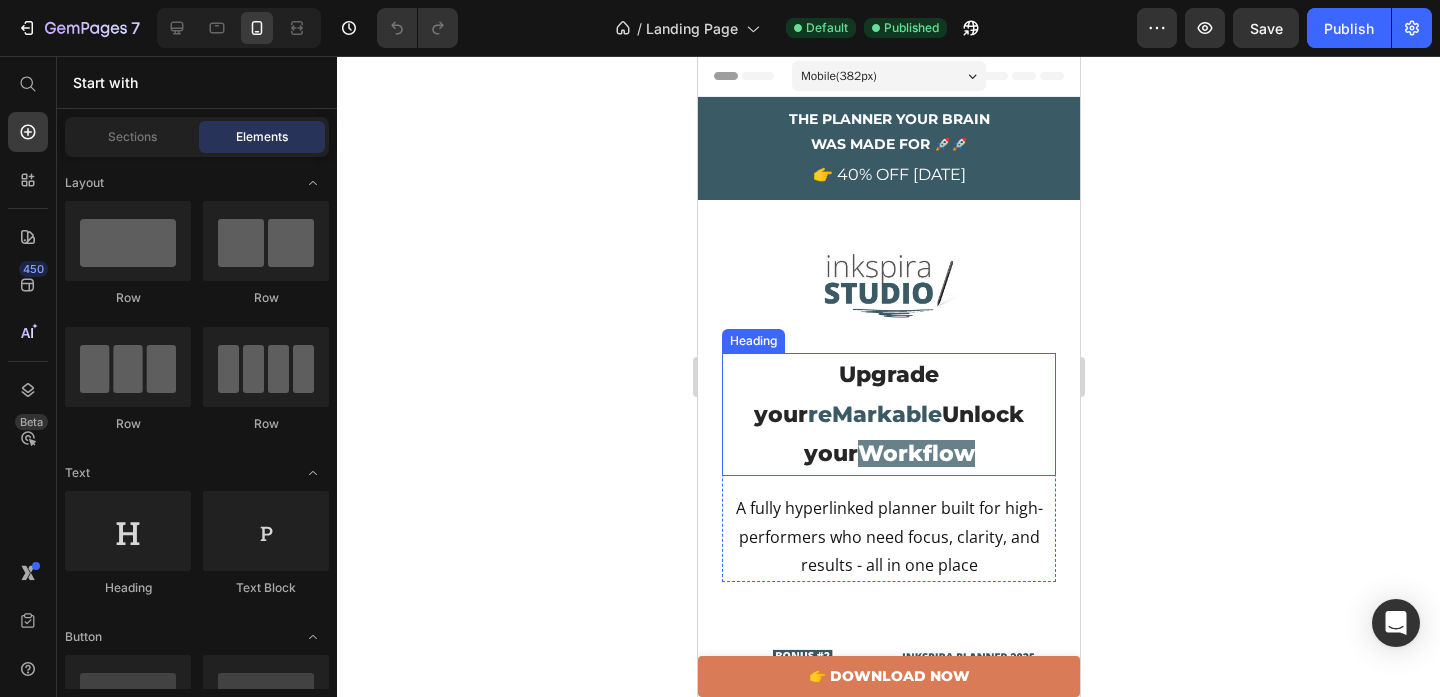 click on "Upgrade your  reMarkable  Unlock your   Workflow" at bounding box center [888, 414] 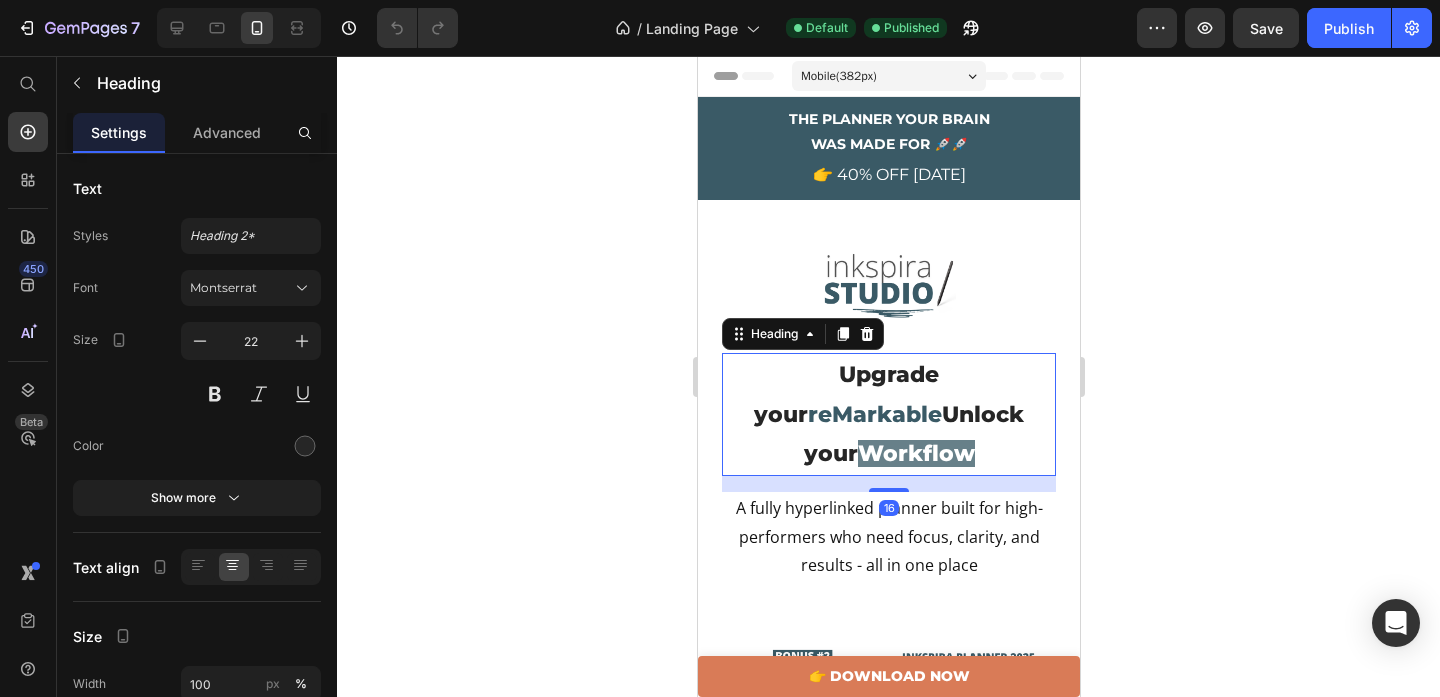 click on "Upgrade your  reMarkable  Unlock your   Workflow" at bounding box center [888, 414] 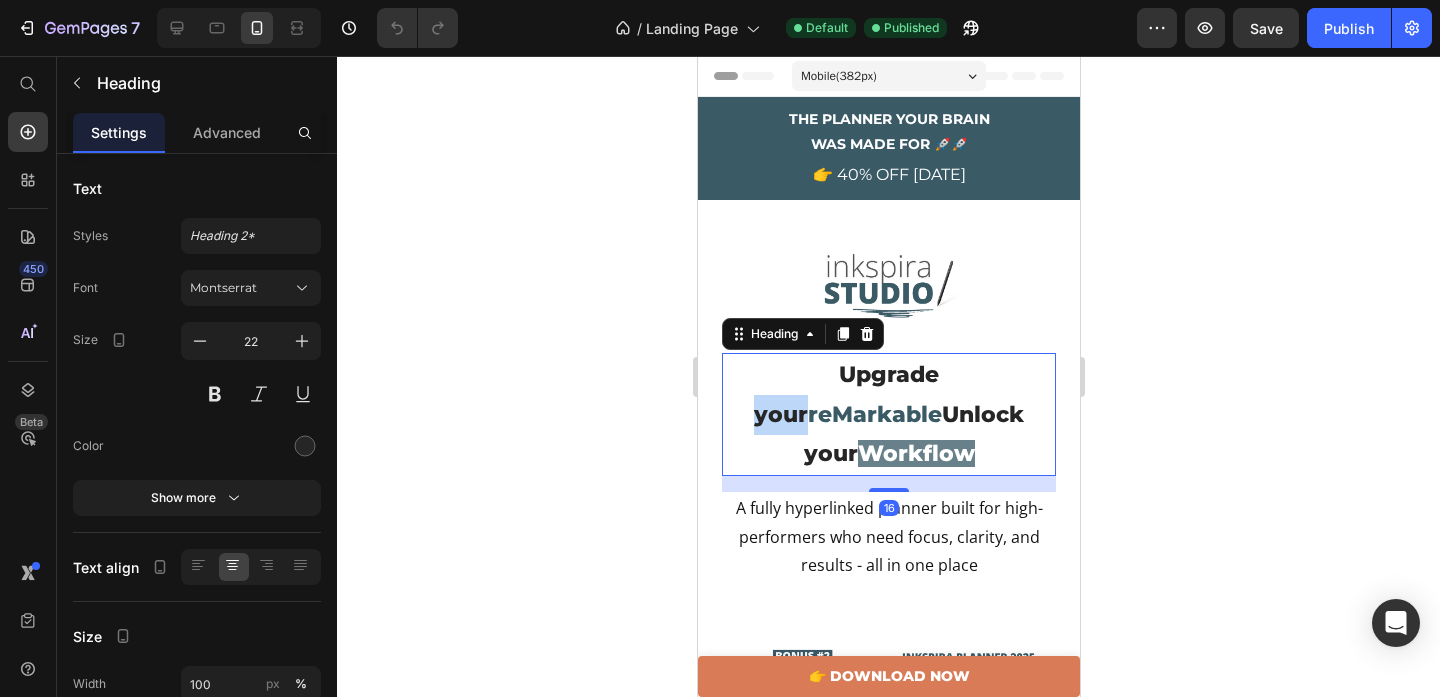 click on "Upgrade your  reMarkable  Unlock your   Workflow" at bounding box center (888, 414) 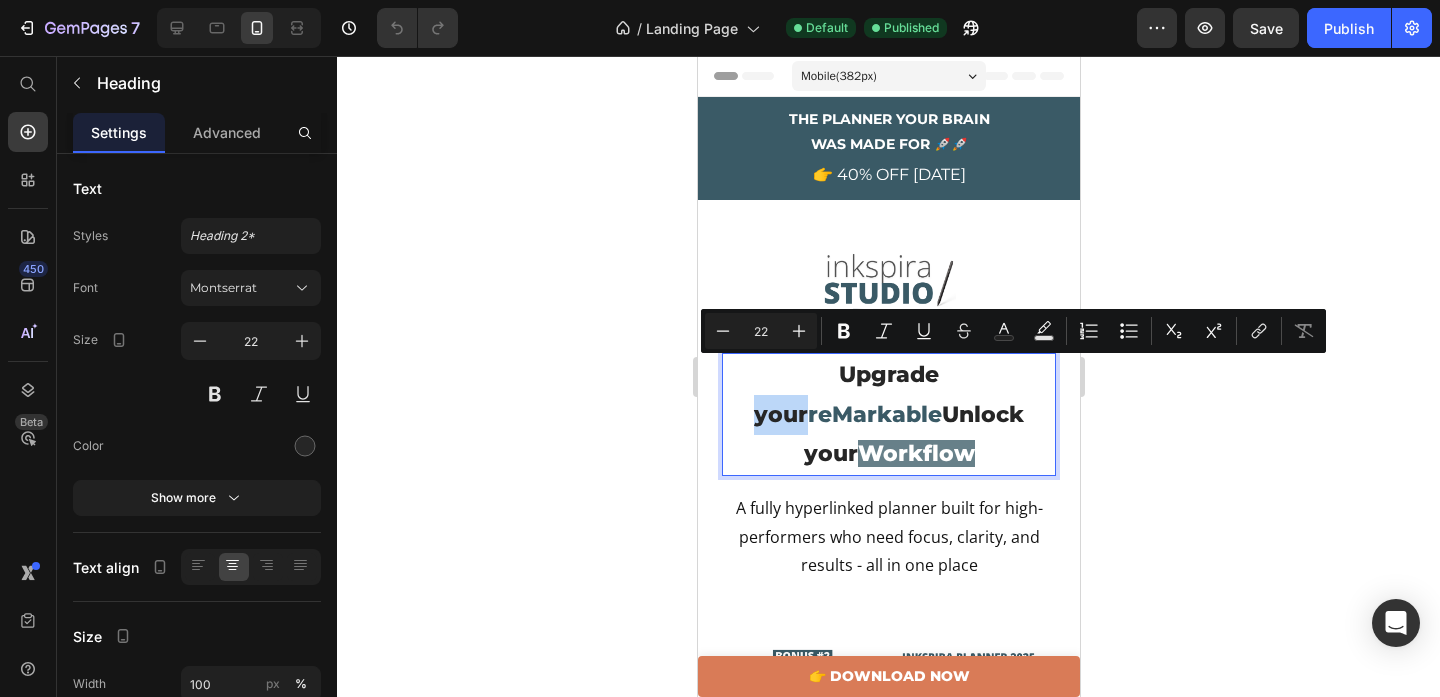 click on "Upgrade your  reMarkable  Unlock your   Workflow" at bounding box center (888, 414) 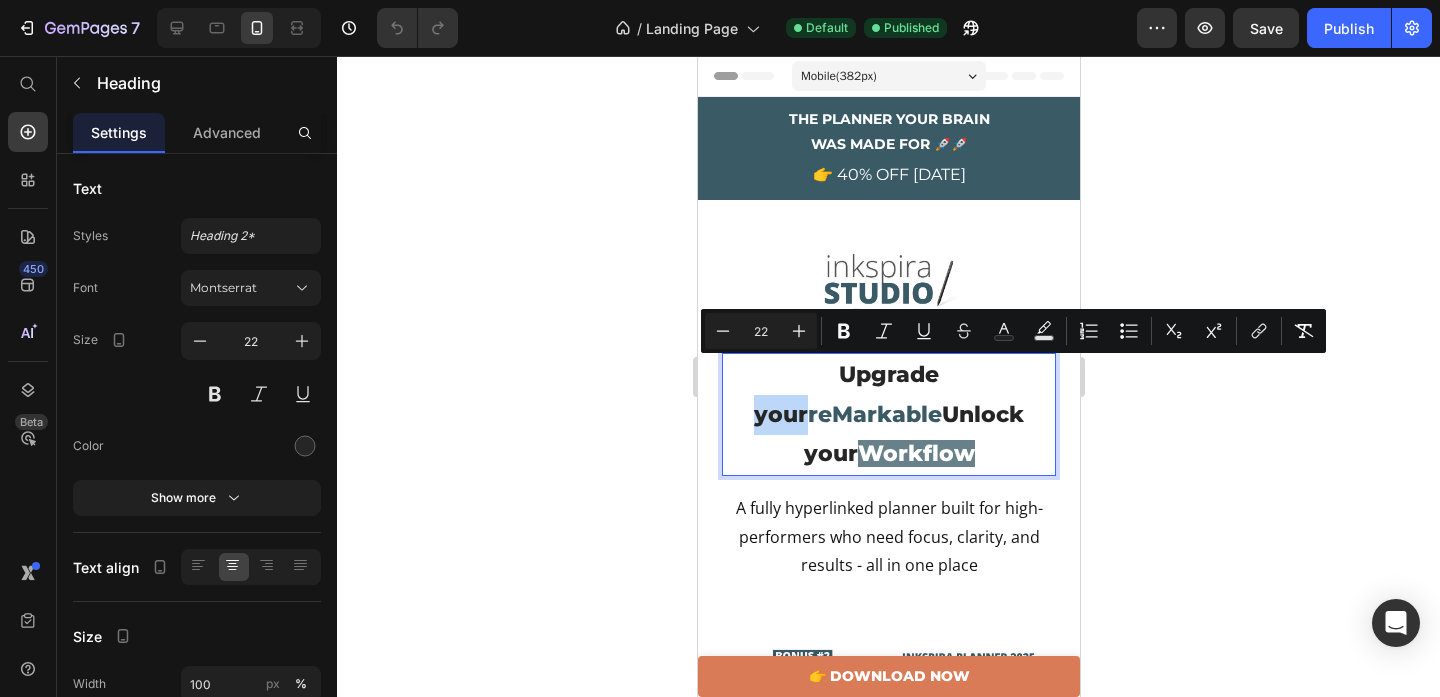 click on "reMarkable" at bounding box center (874, 414) 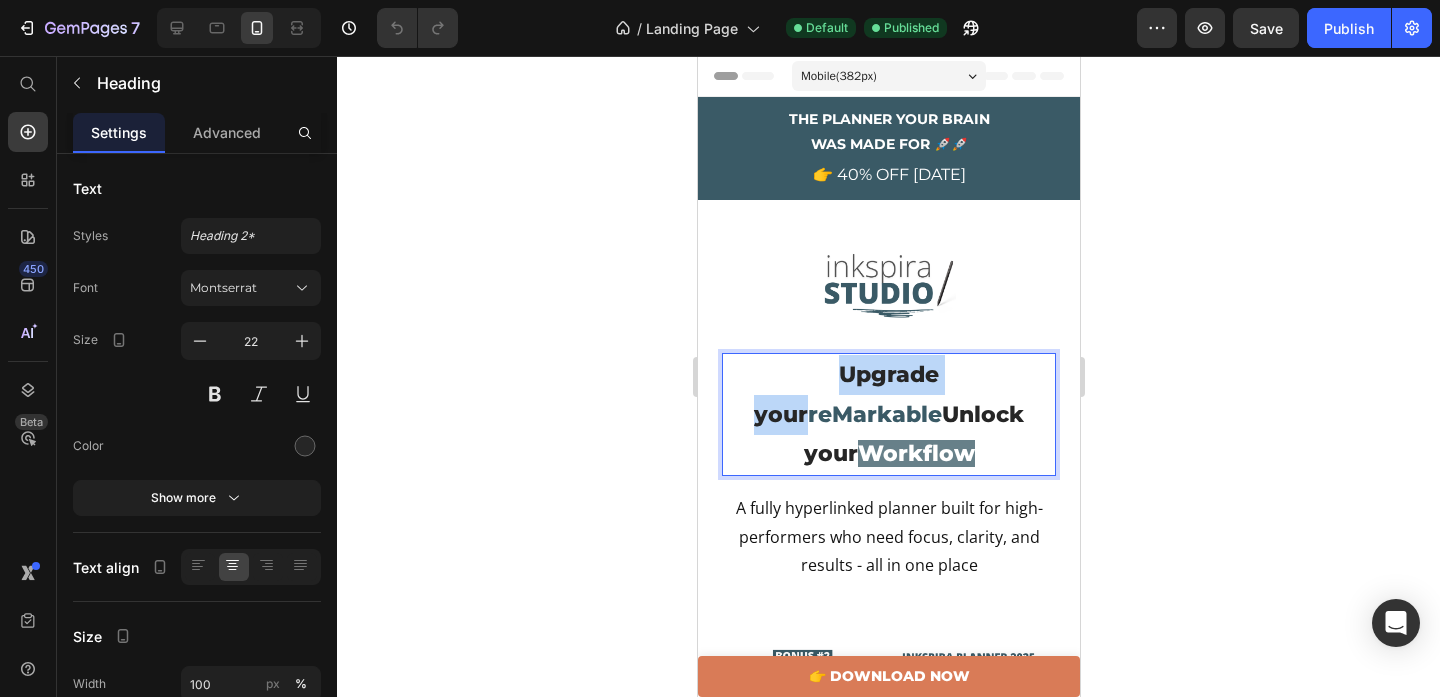 drag, startPoint x: 895, startPoint y: 376, endPoint x: 742, endPoint y: 367, distance: 153.26448 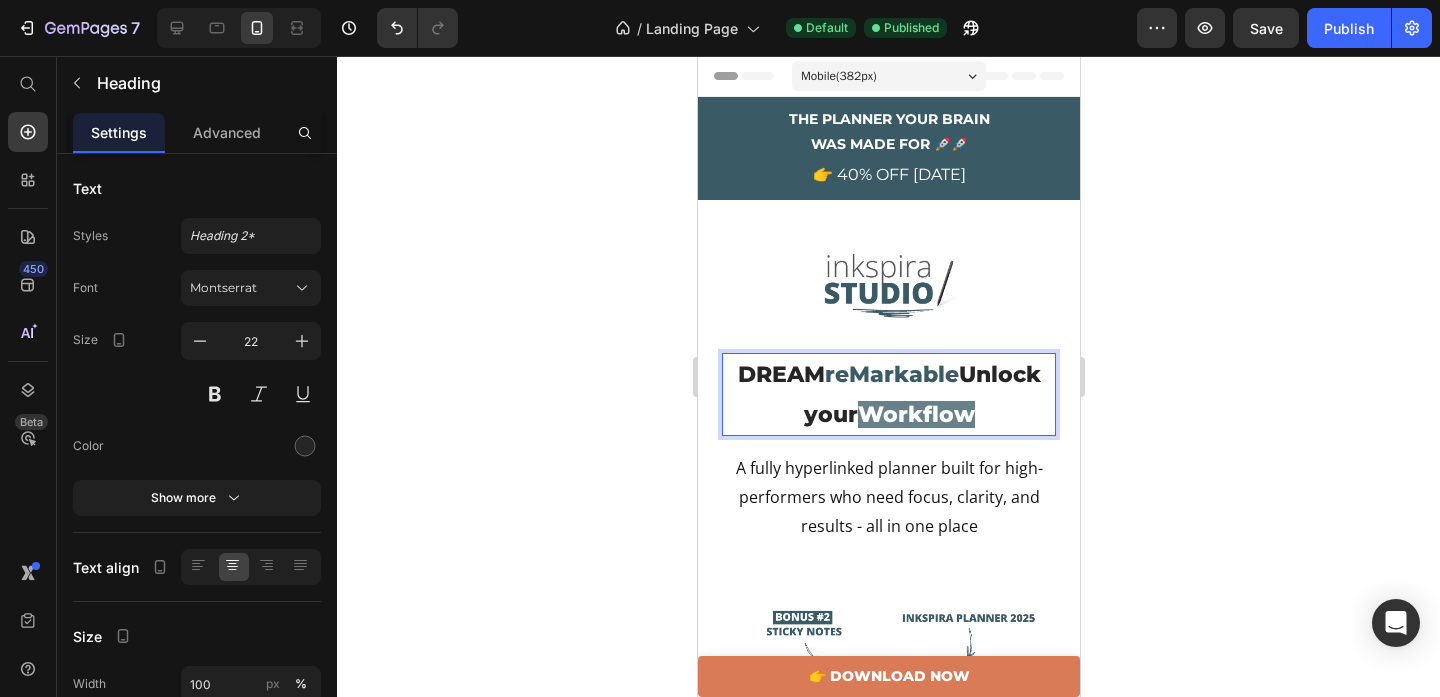 click on "reMarkable" at bounding box center [891, 374] 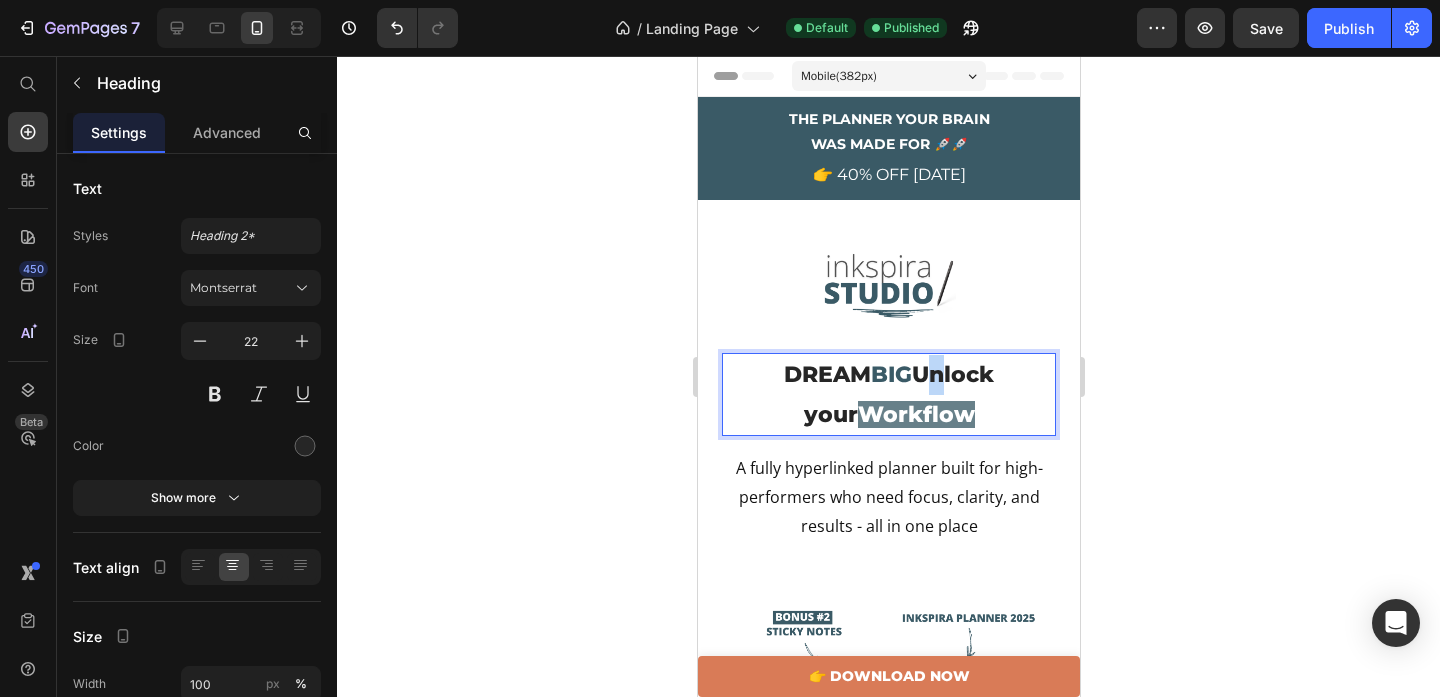 click on "DREAM  BIG  Unlock your   Workflow" at bounding box center (888, 394) 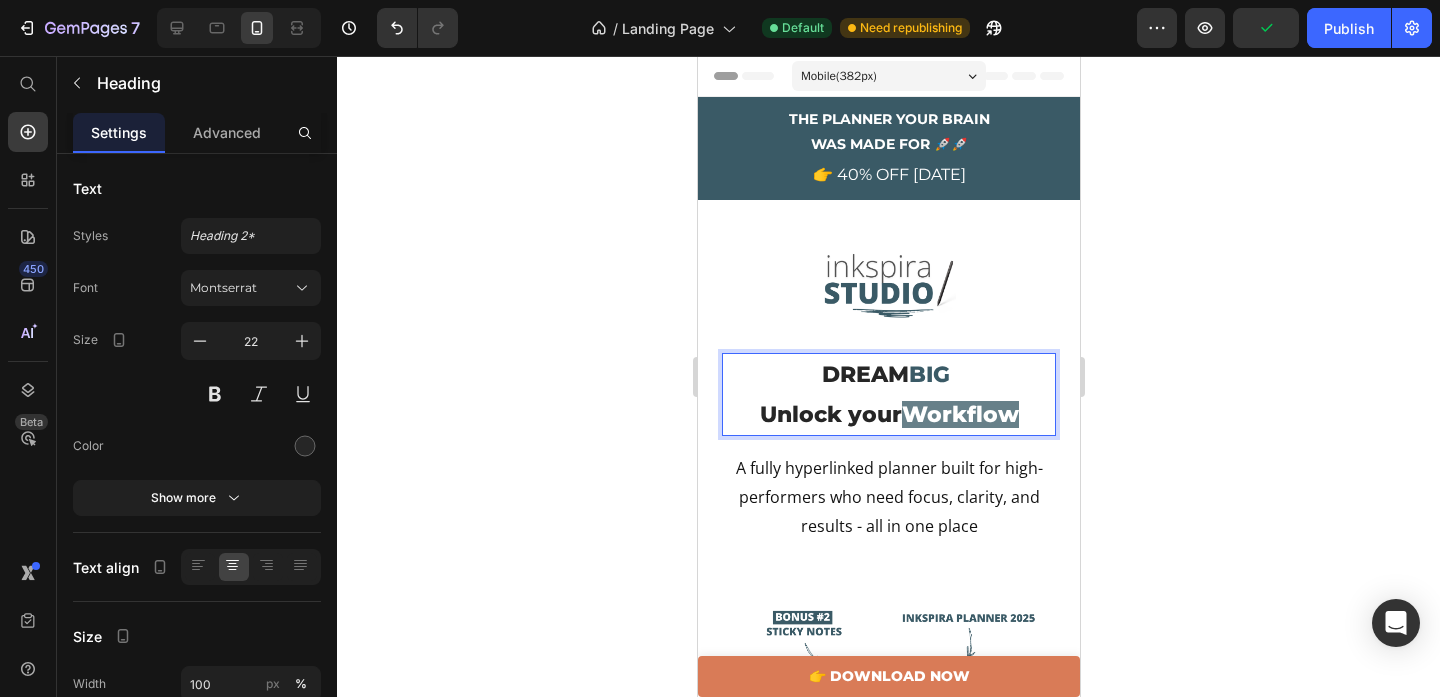 click on "DREAM  BIG   Unlock your   Workflow" at bounding box center (888, 394) 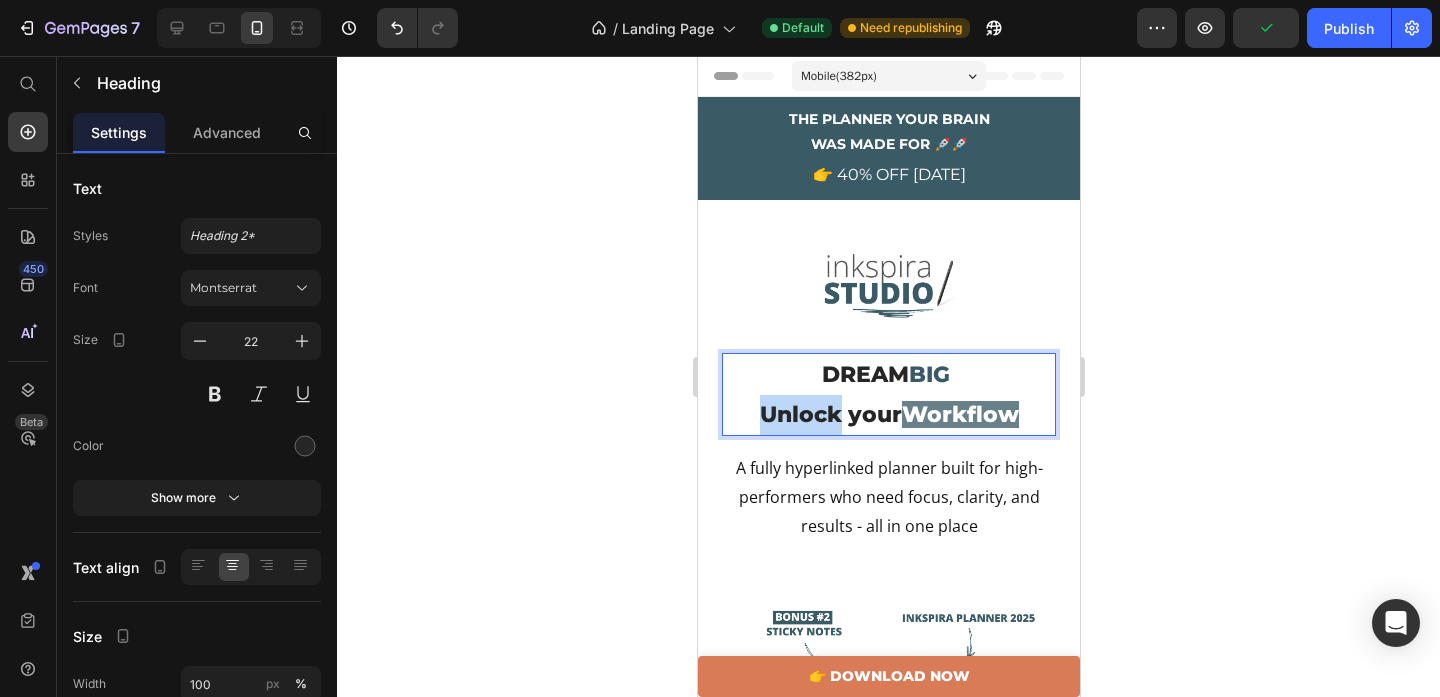 click on "DREAM  BIG   Unlock your   Workflow" at bounding box center [888, 394] 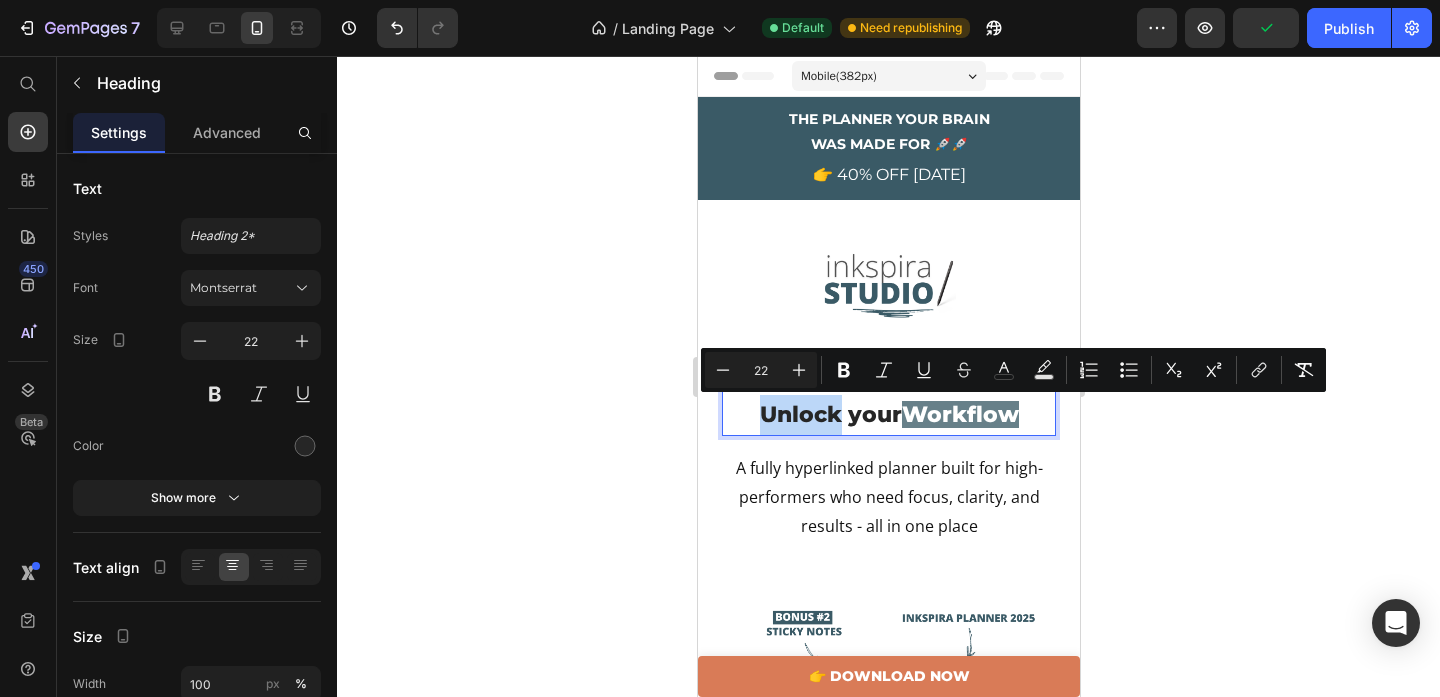 click on "DREAM  BIG   Unlock your   Workflow" at bounding box center (888, 394) 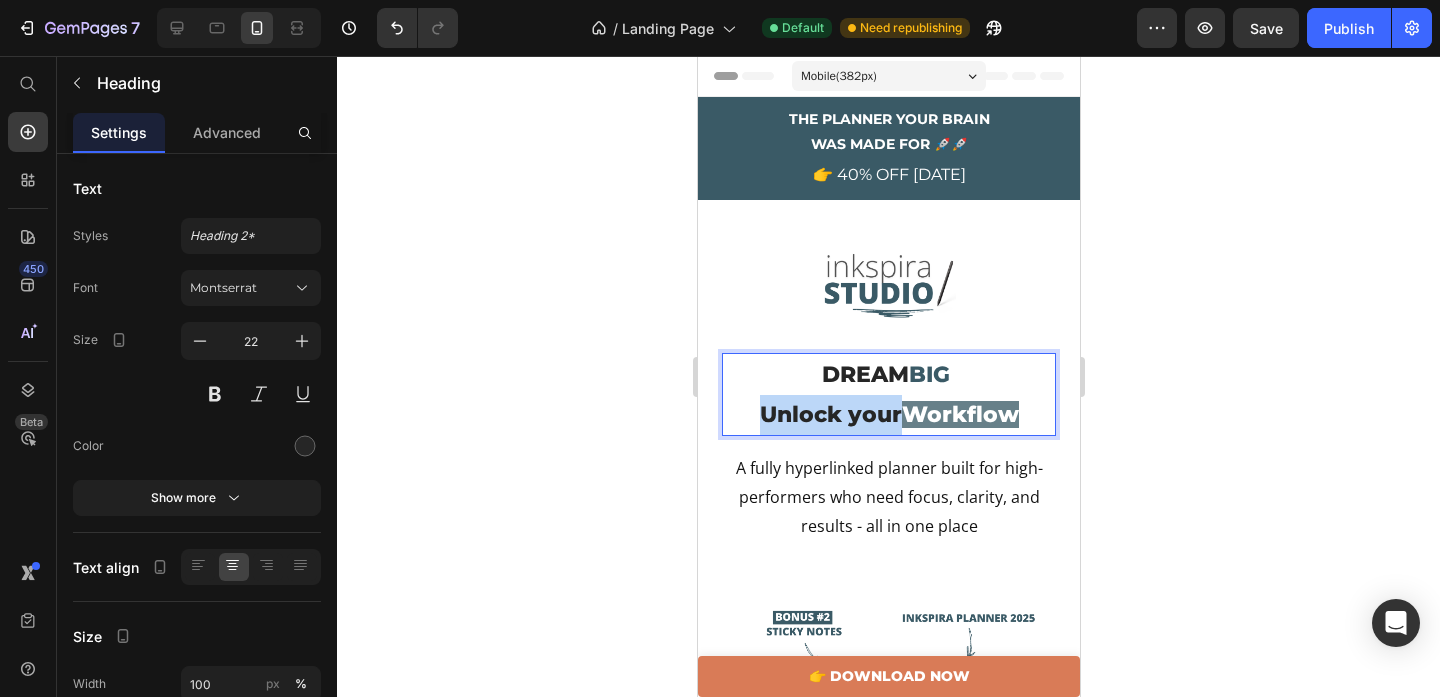 drag, startPoint x: 888, startPoint y: 422, endPoint x: 757, endPoint y: 409, distance: 131.64346 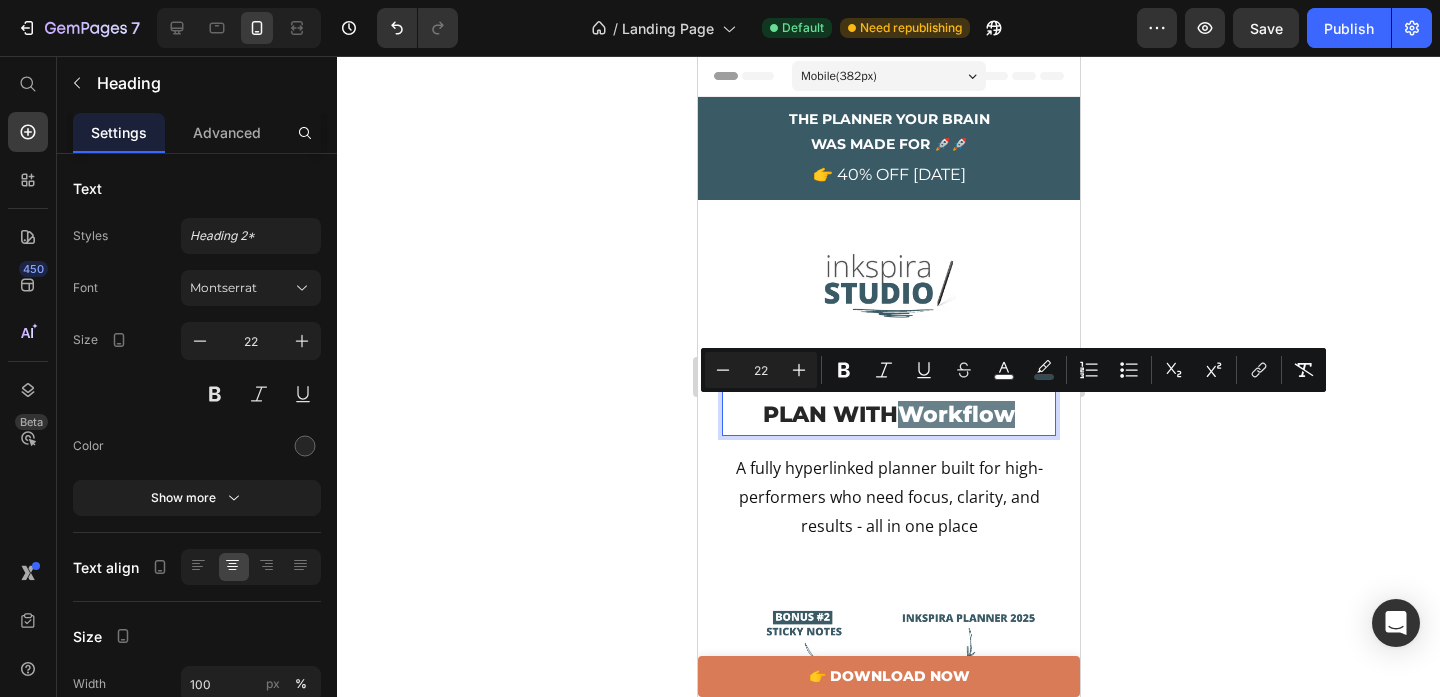 drag, startPoint x: 908, startPoint y: 417, endPoint x: 1012, endPoint y: 427, distance: 104.47966 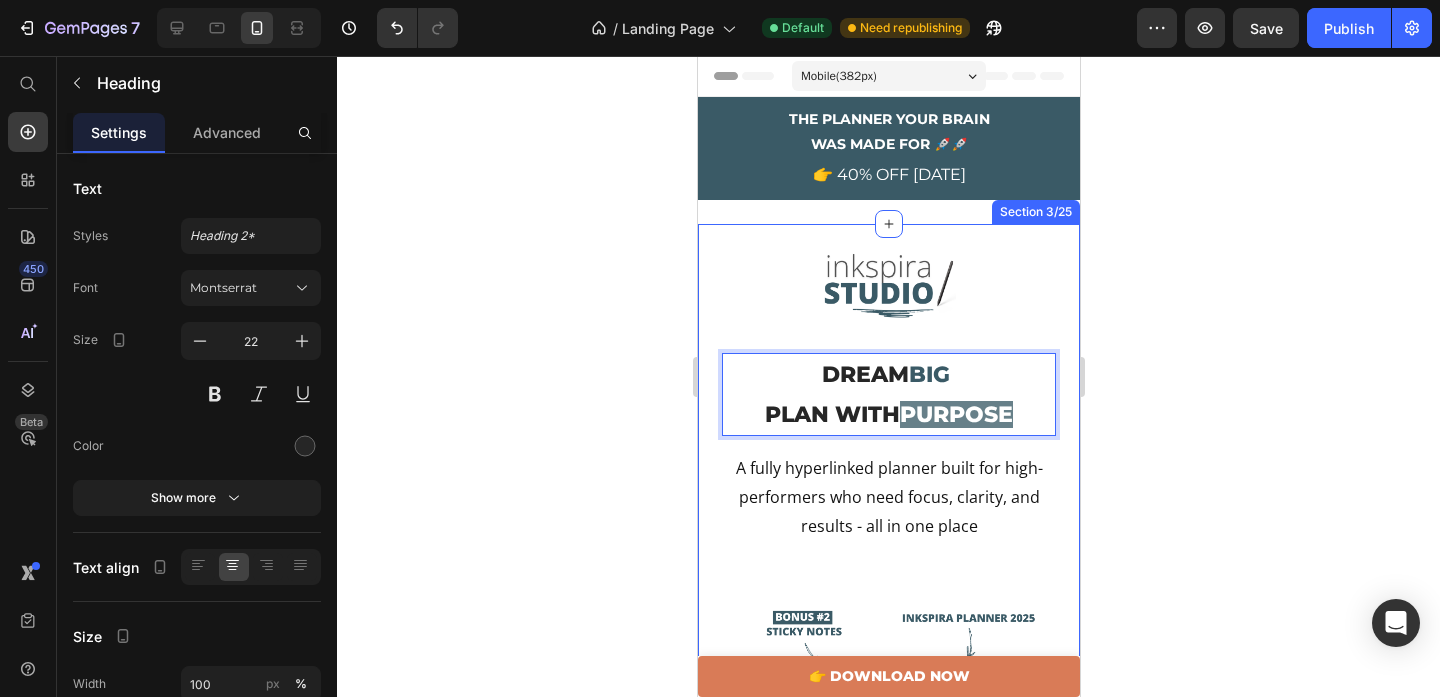 click 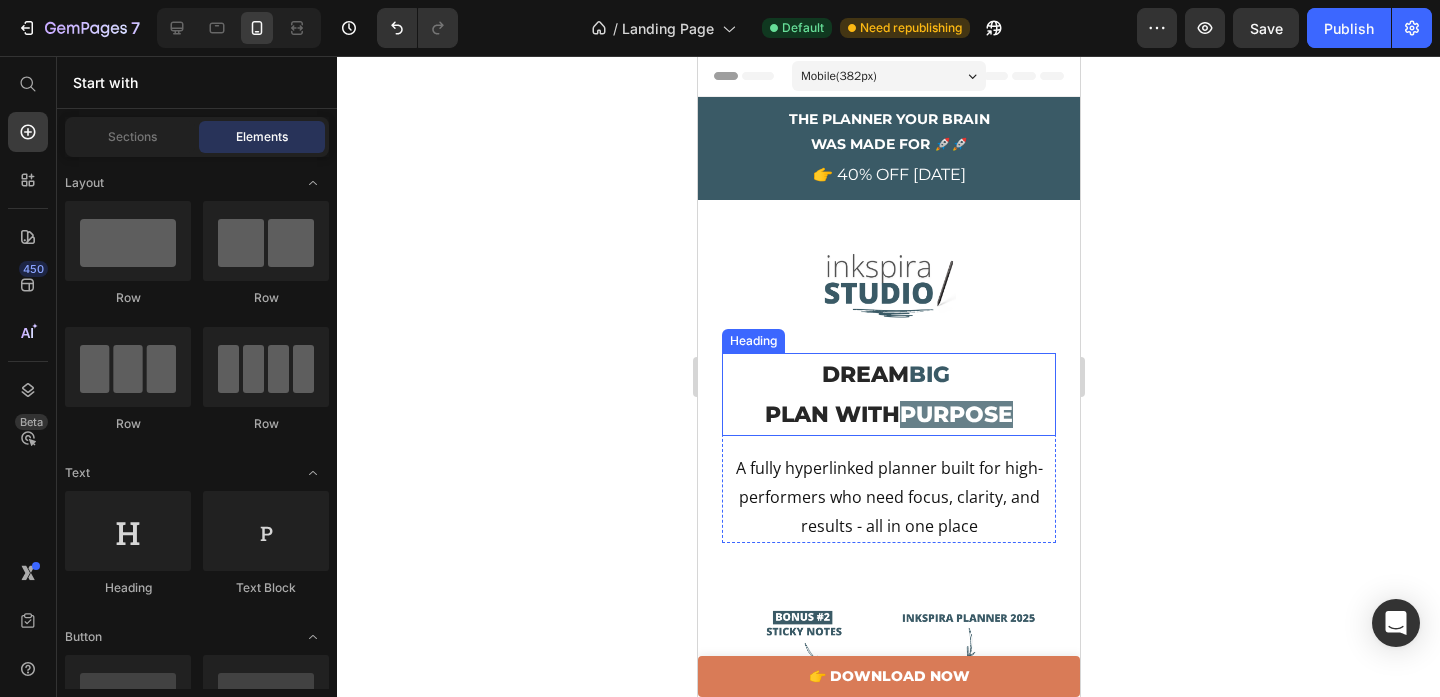 click on "DREAM  BIG   PLAN WITH   PURPOSE" at bounding box center [888, 394] 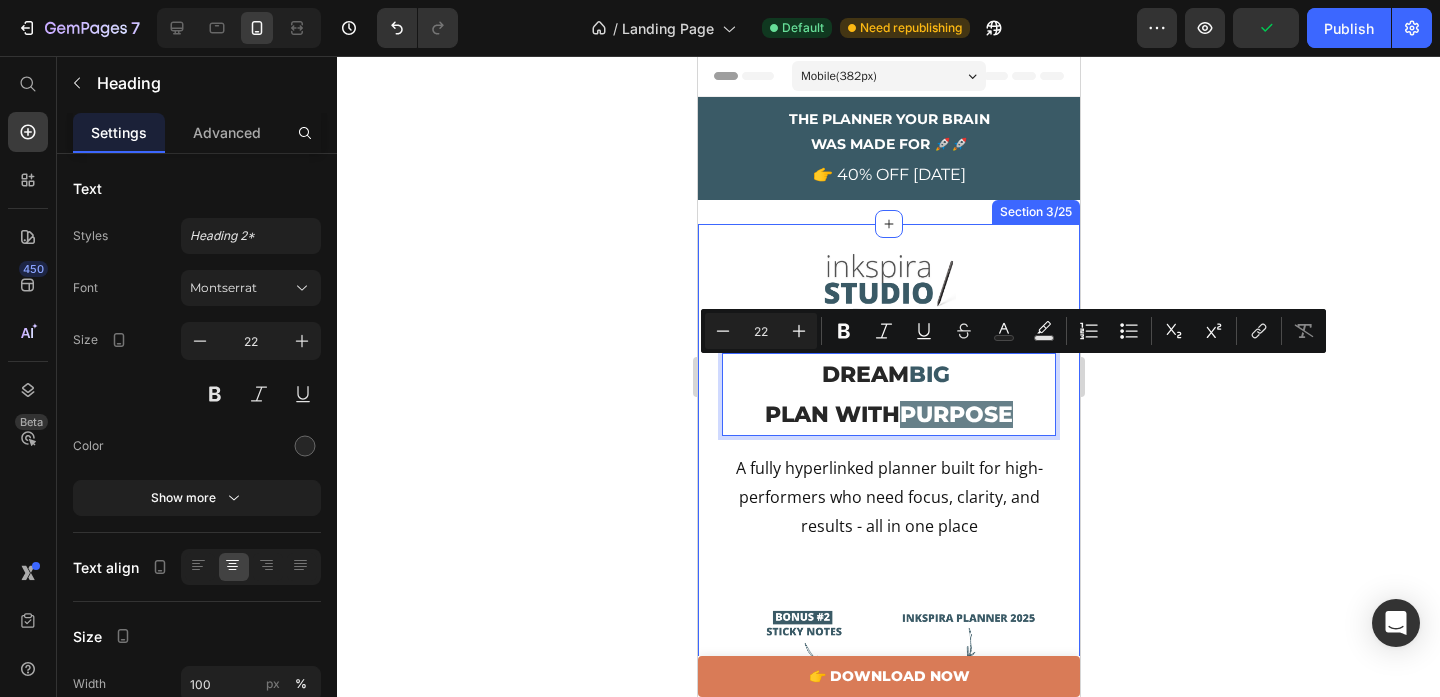 click 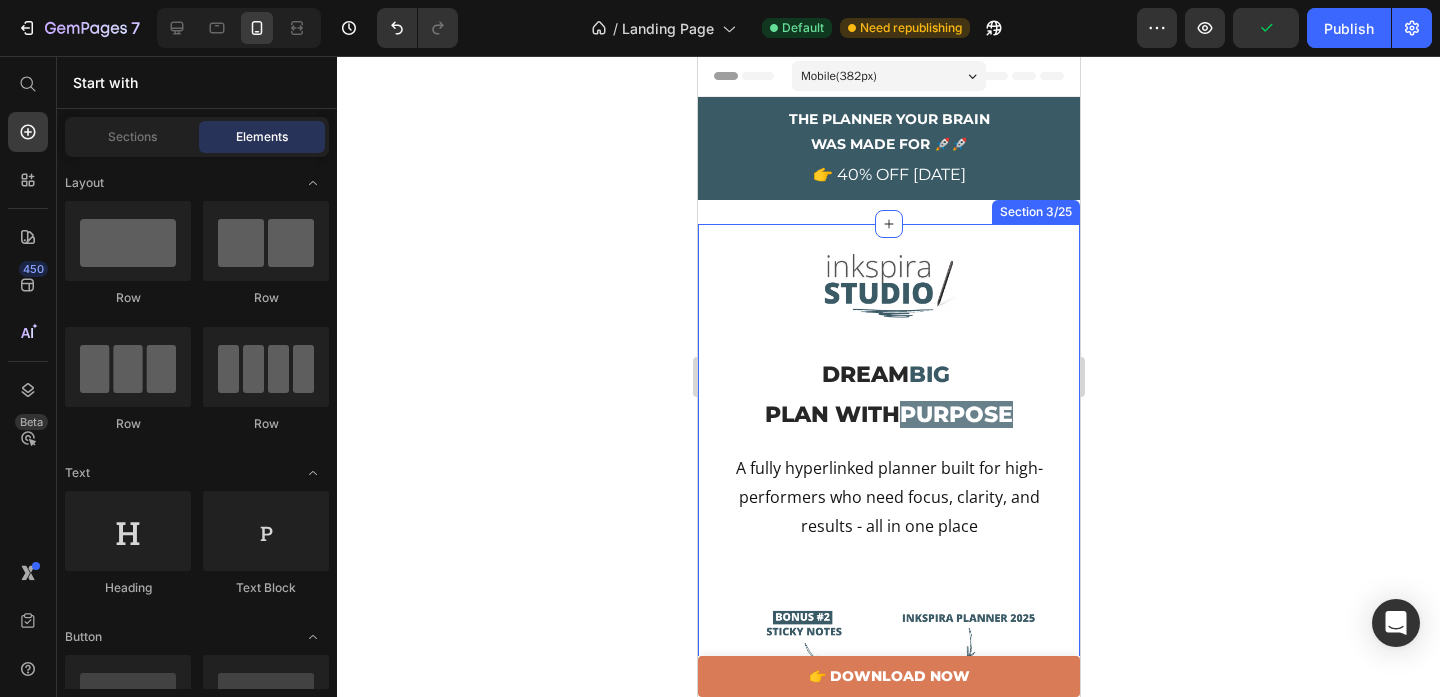click on "DREAM  BIG   PLAN WITH   PURPOSE" at bounding box center (888, 394) 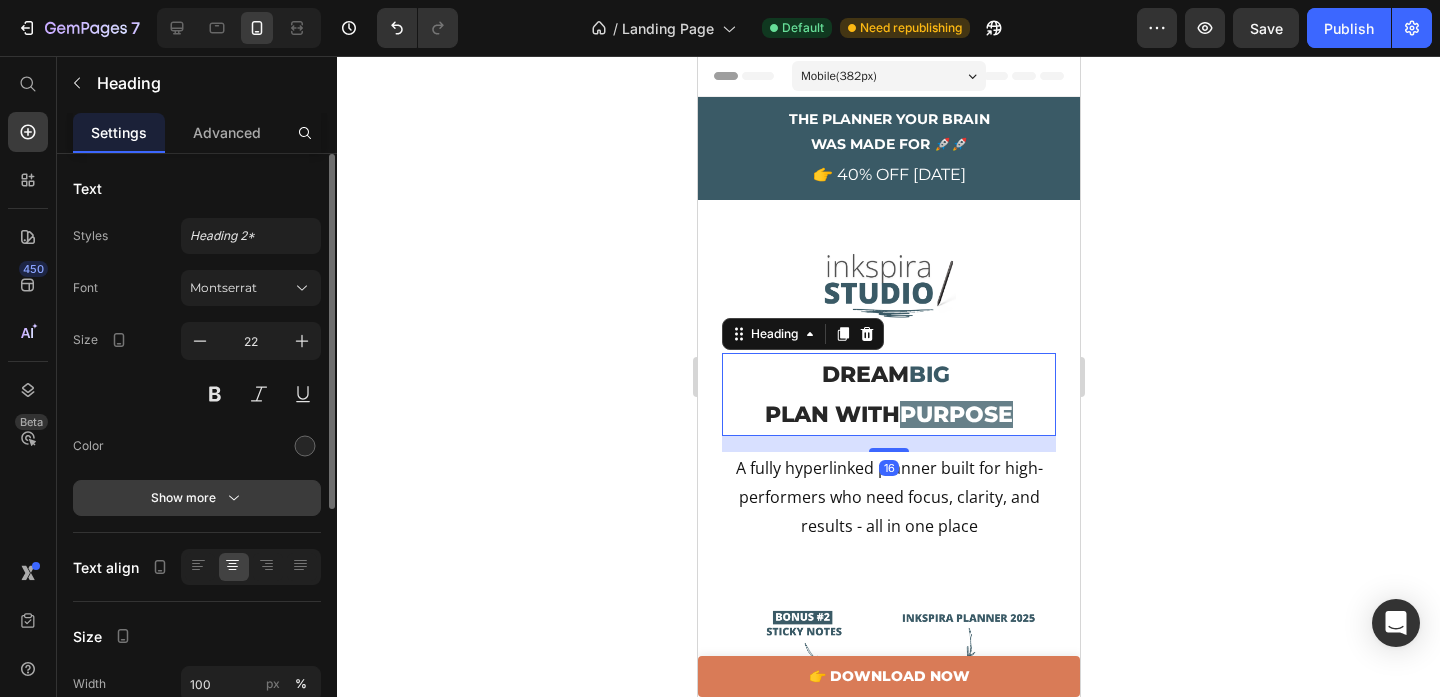 click on "Show more" at bounding box center [197, 498] 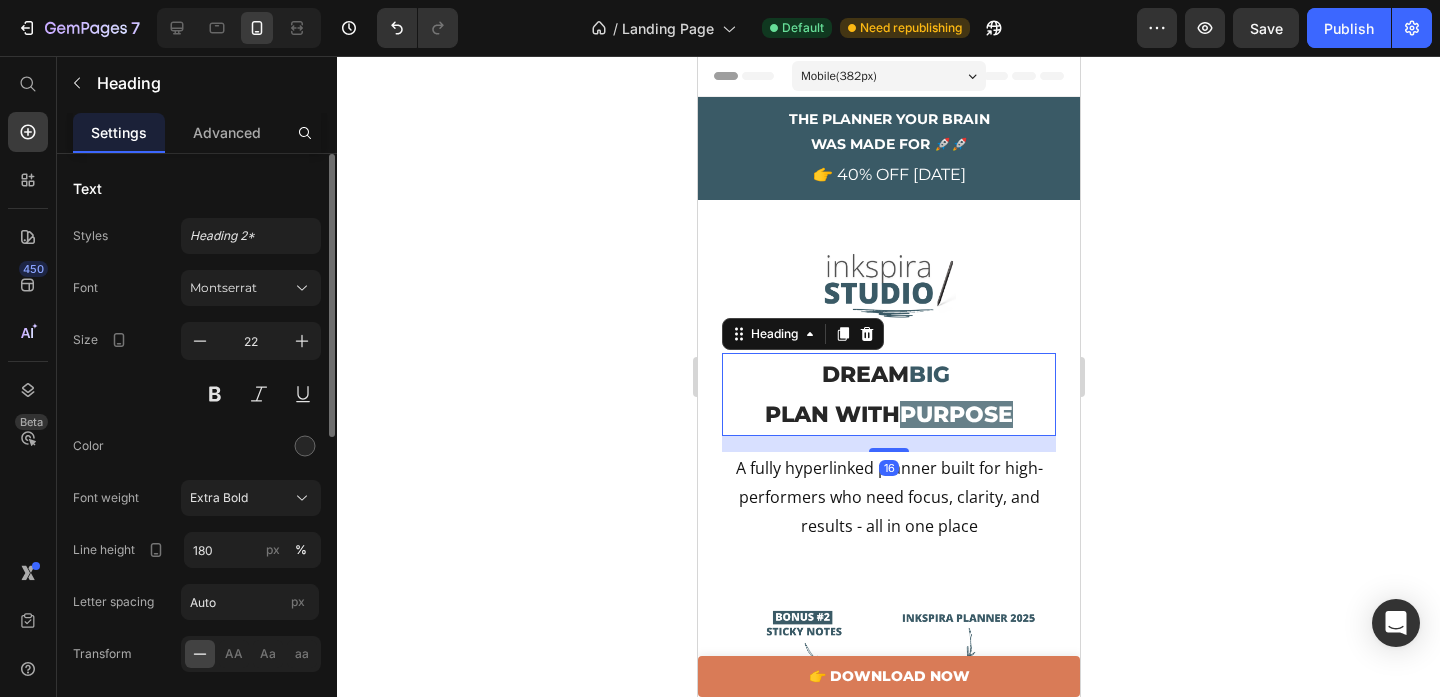 scroll, scrollTop: 86, scrollLeft: 0, axis: vertical 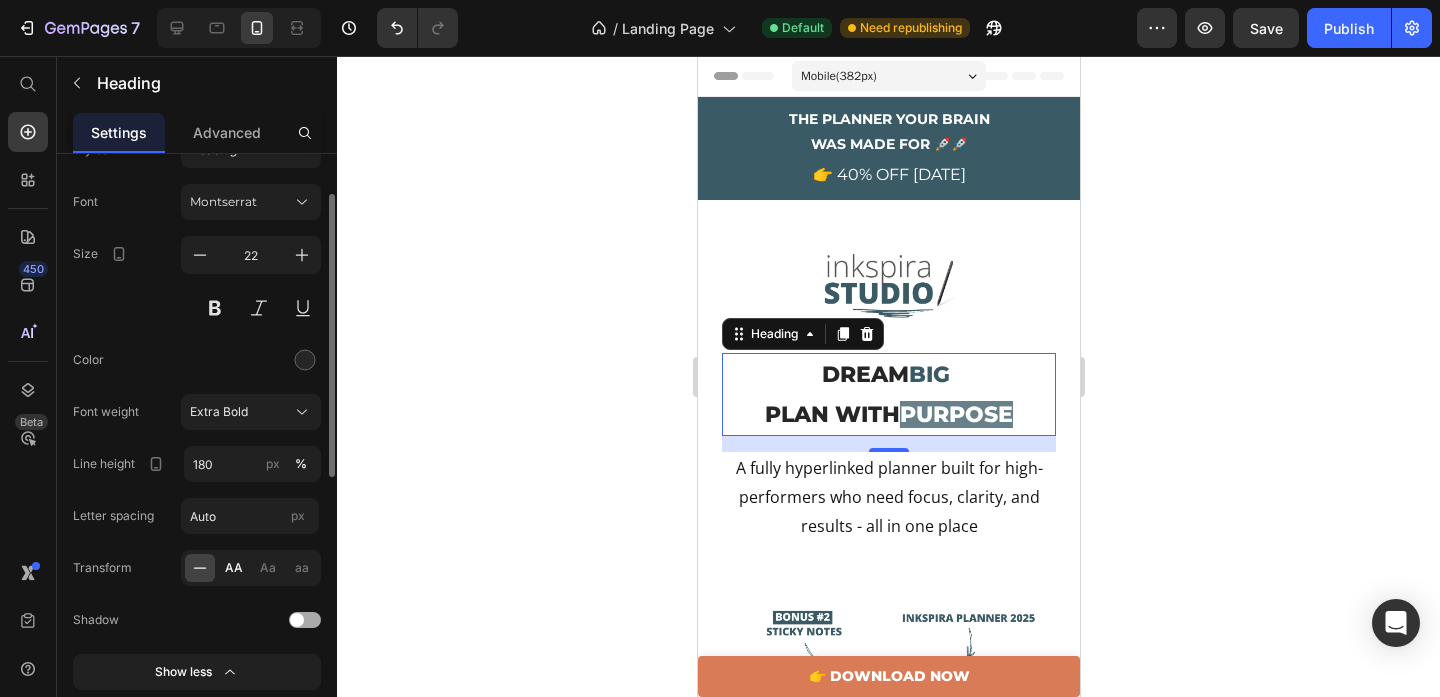click on "AA" 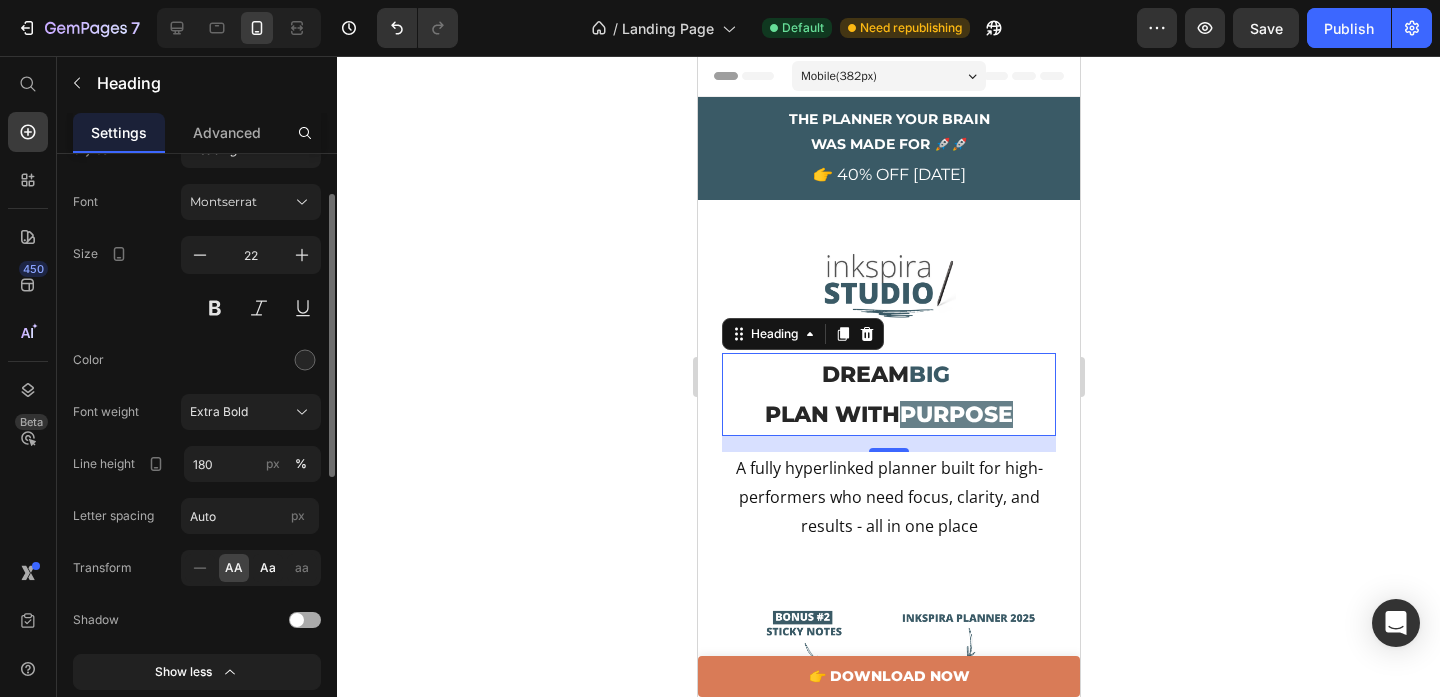 click on "Aa" 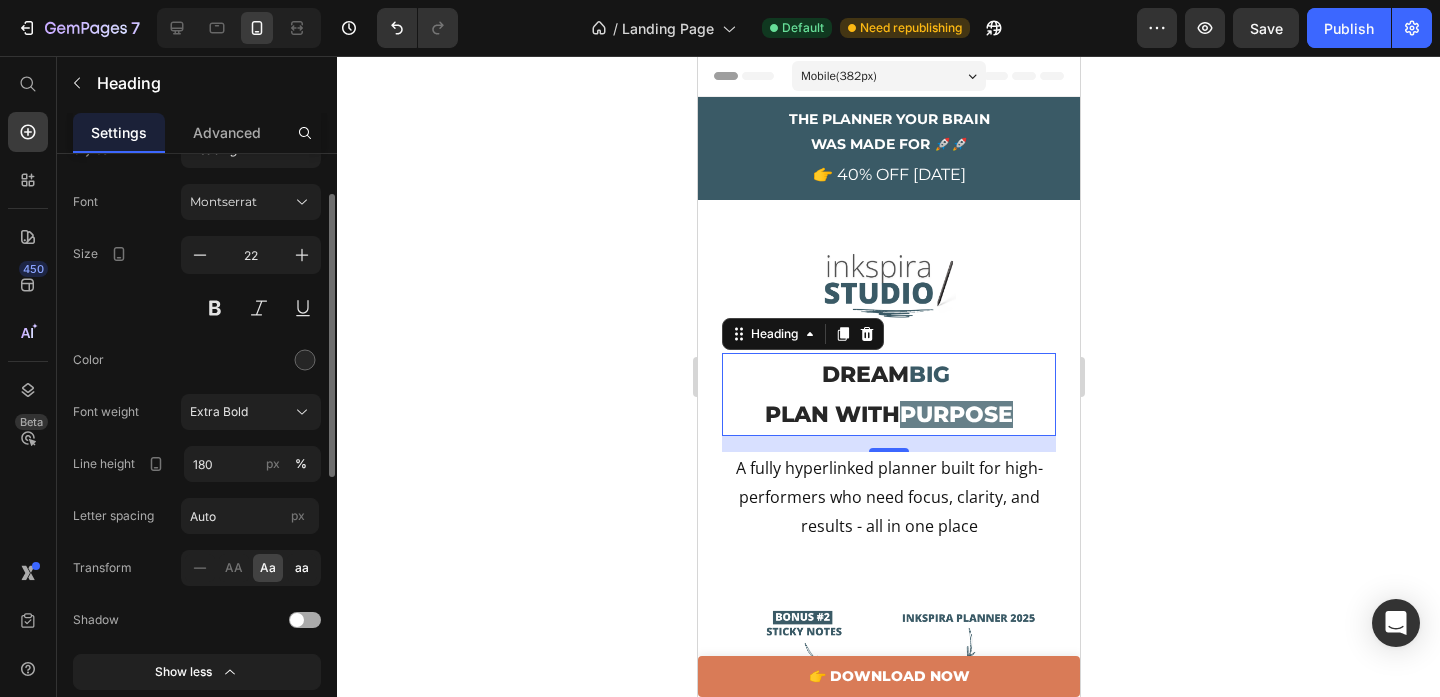 click on "aa" 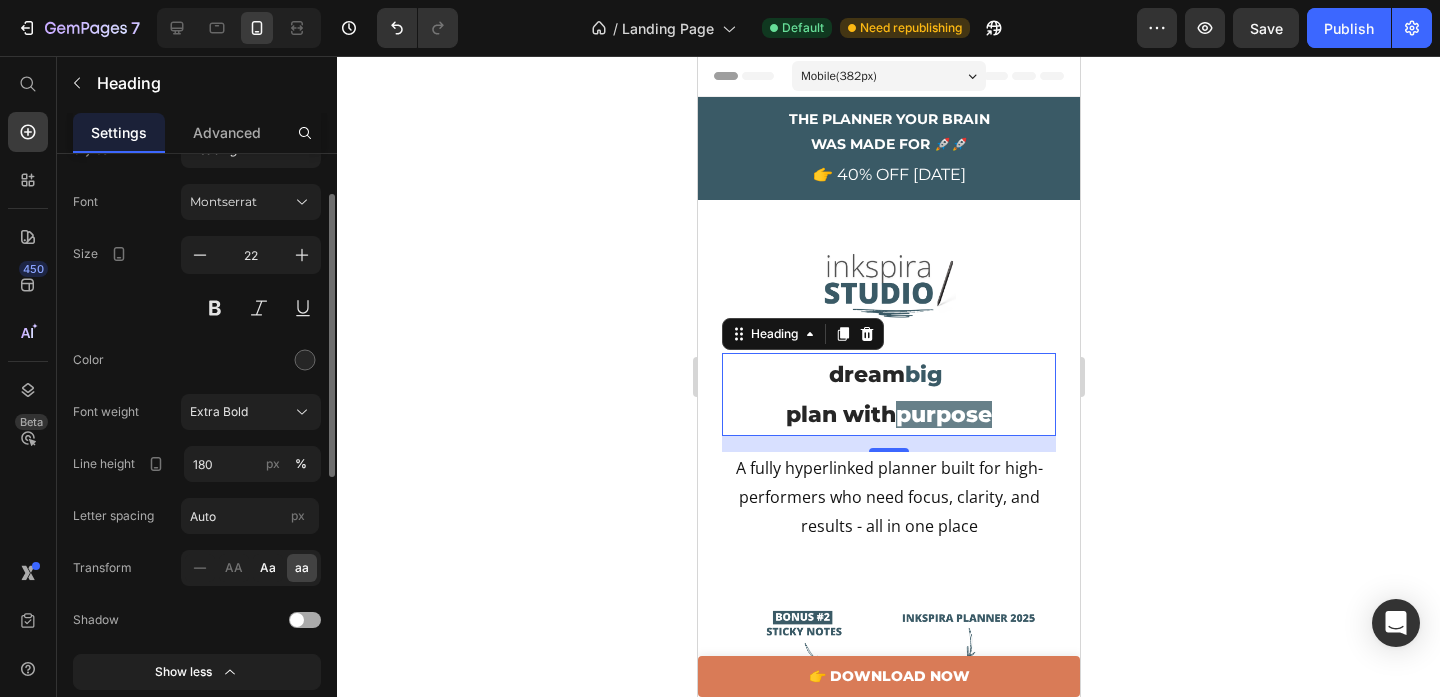 click on "Aa" 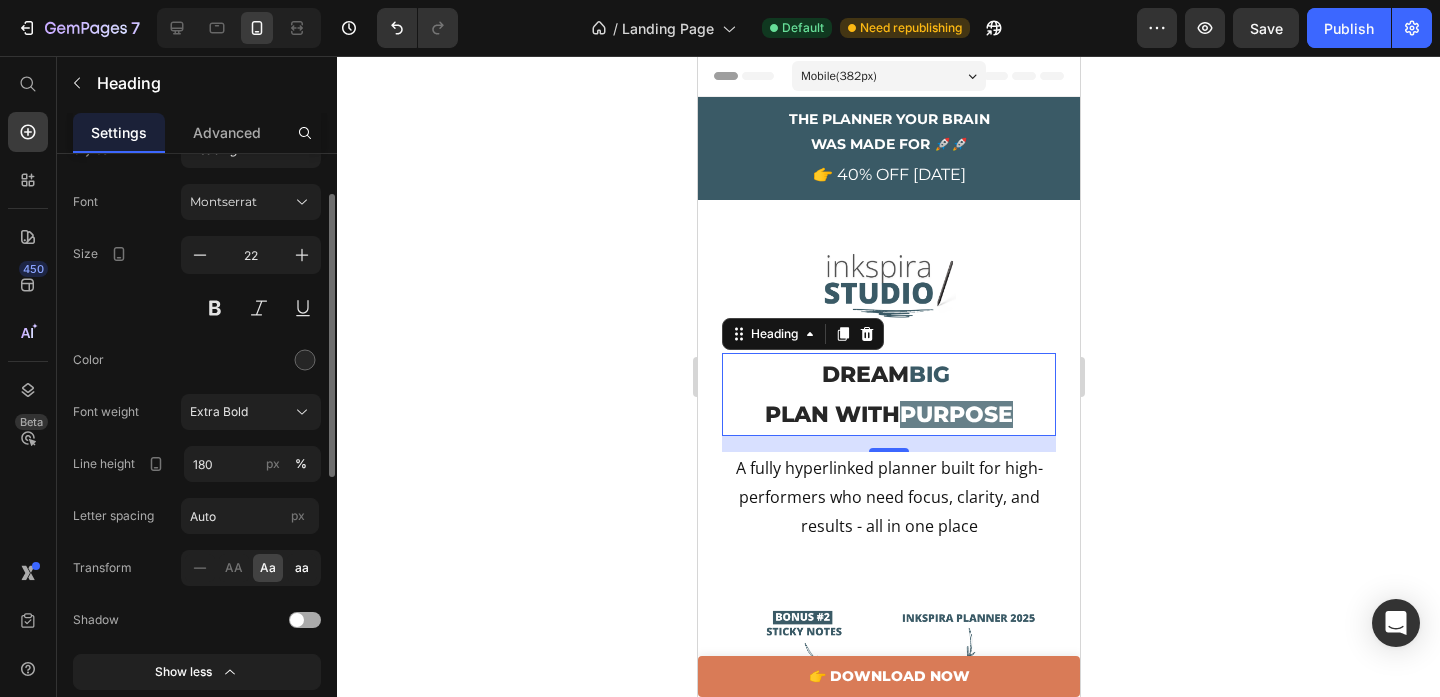 click on "aa" 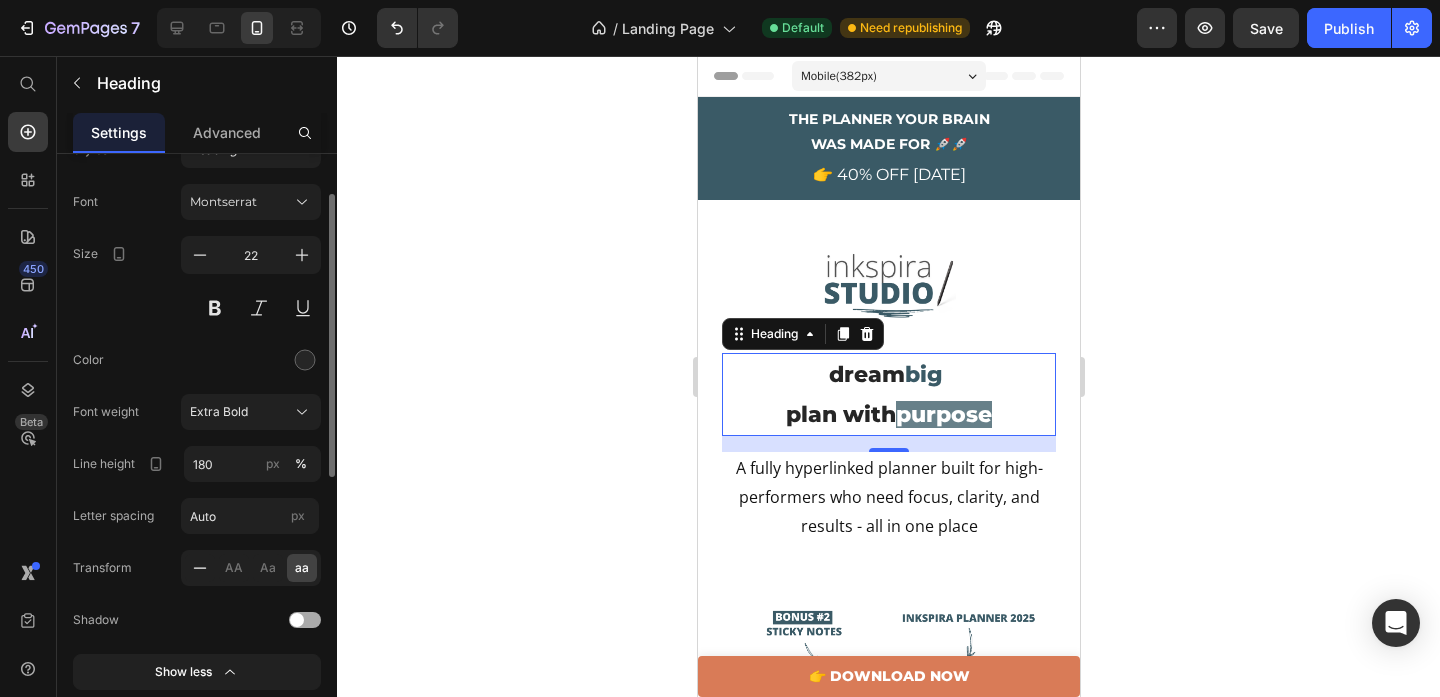 click 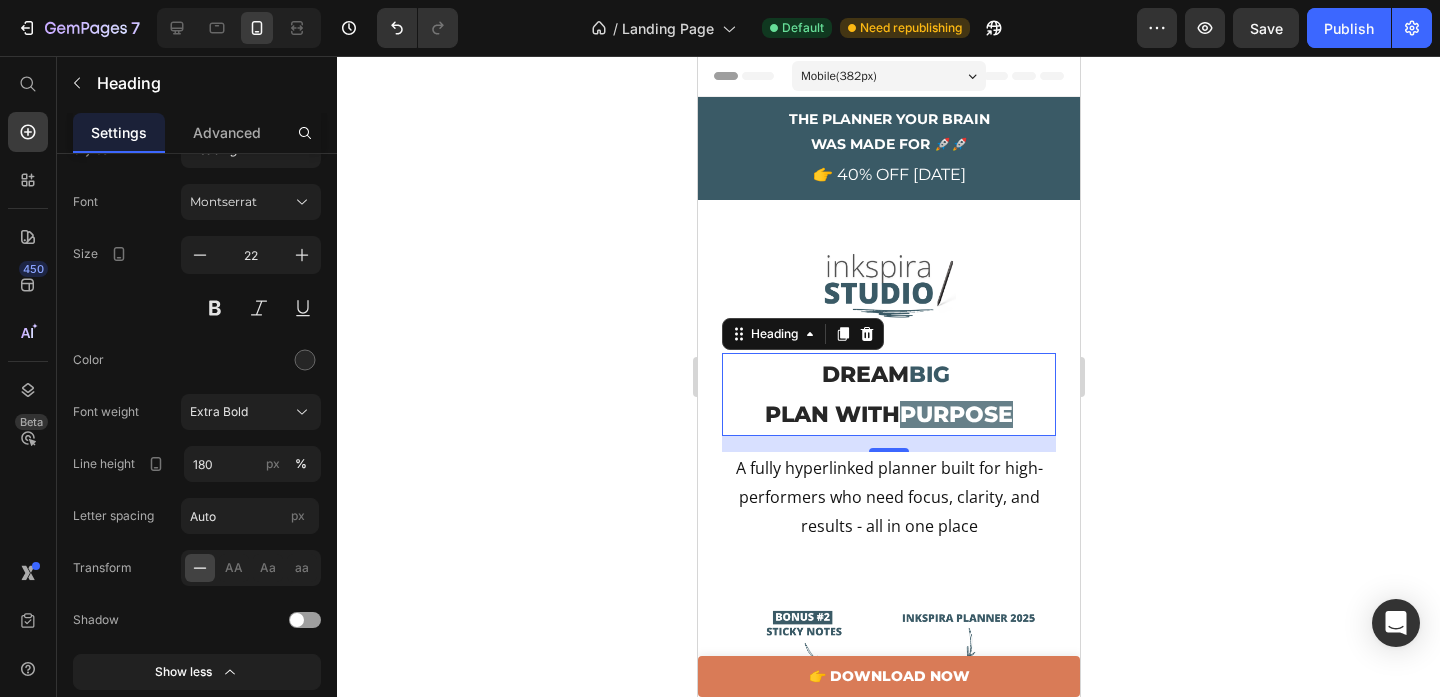 click 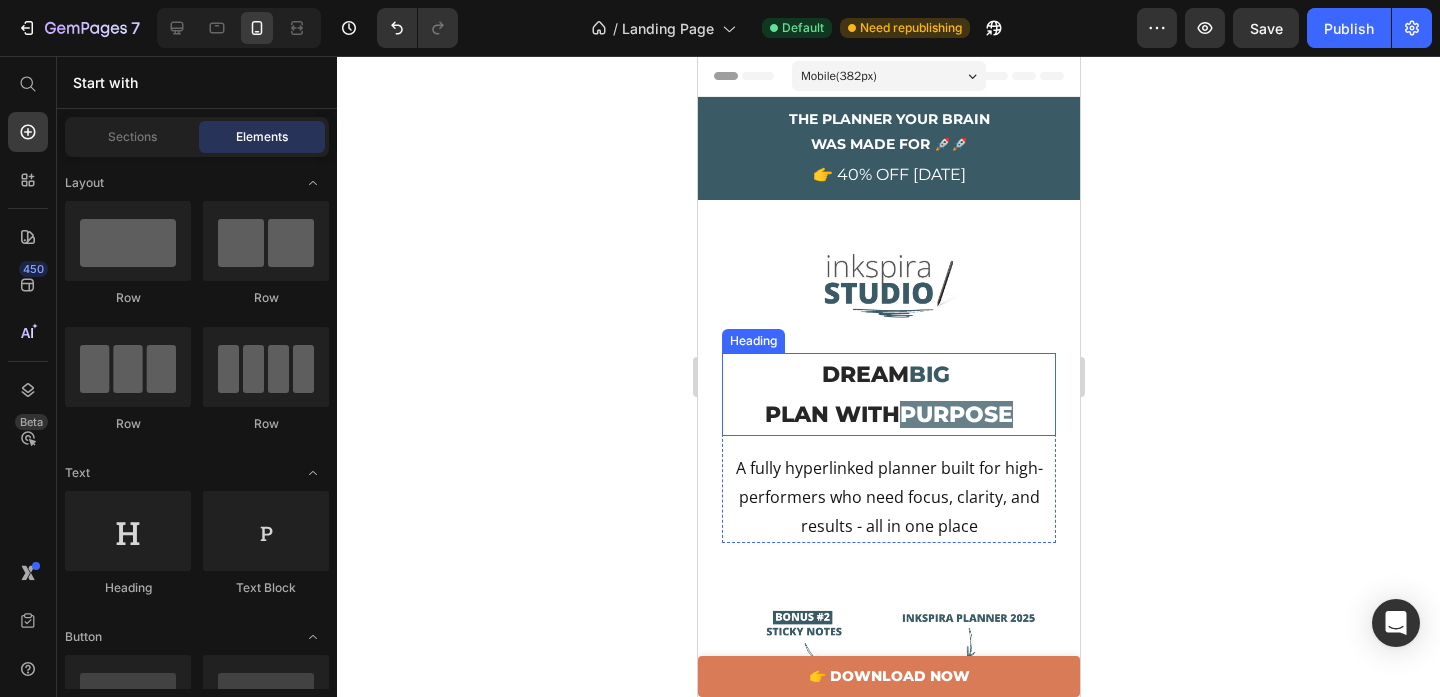 click on "DREAM  BIG   PLAN WITH   PURPOSE" at bounding box center (888, 394) 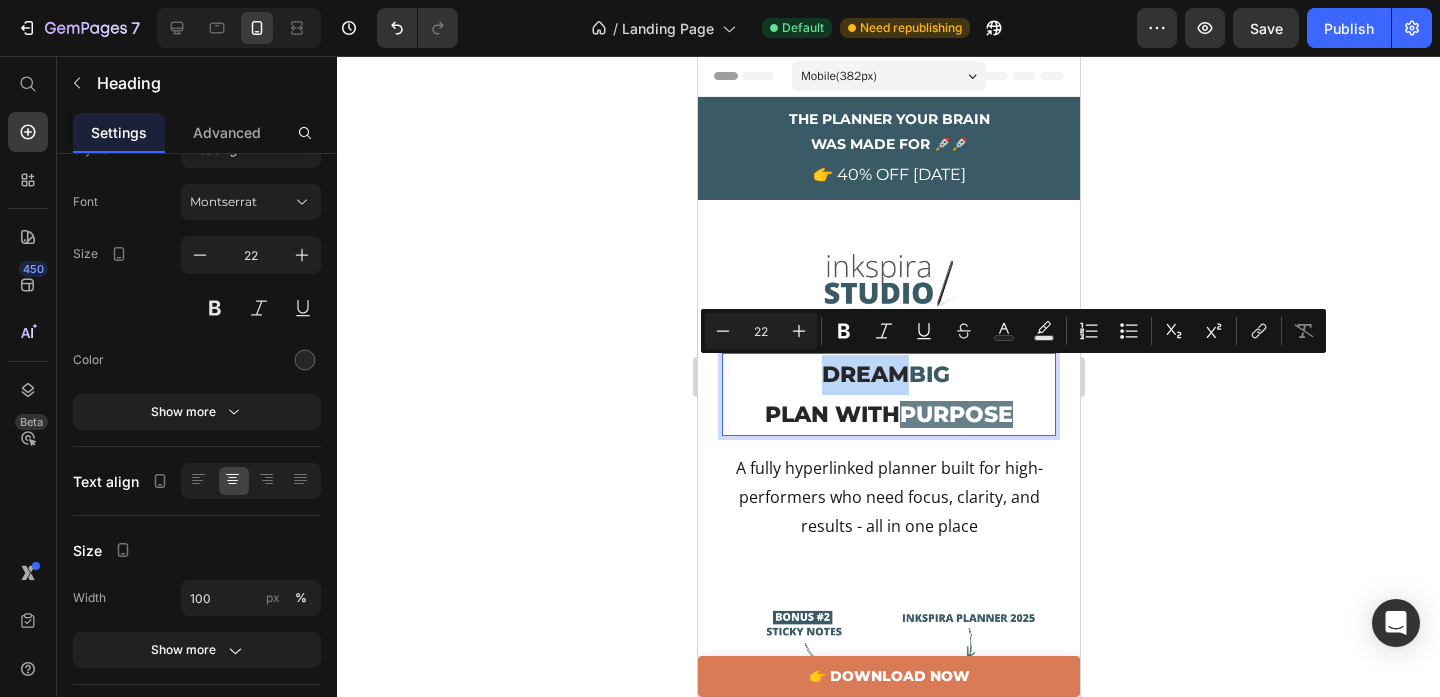 drag, startPoint x: 904, startPoint y: 378, endPoint x: 823, endPoint y: 372, distance: 81.22192 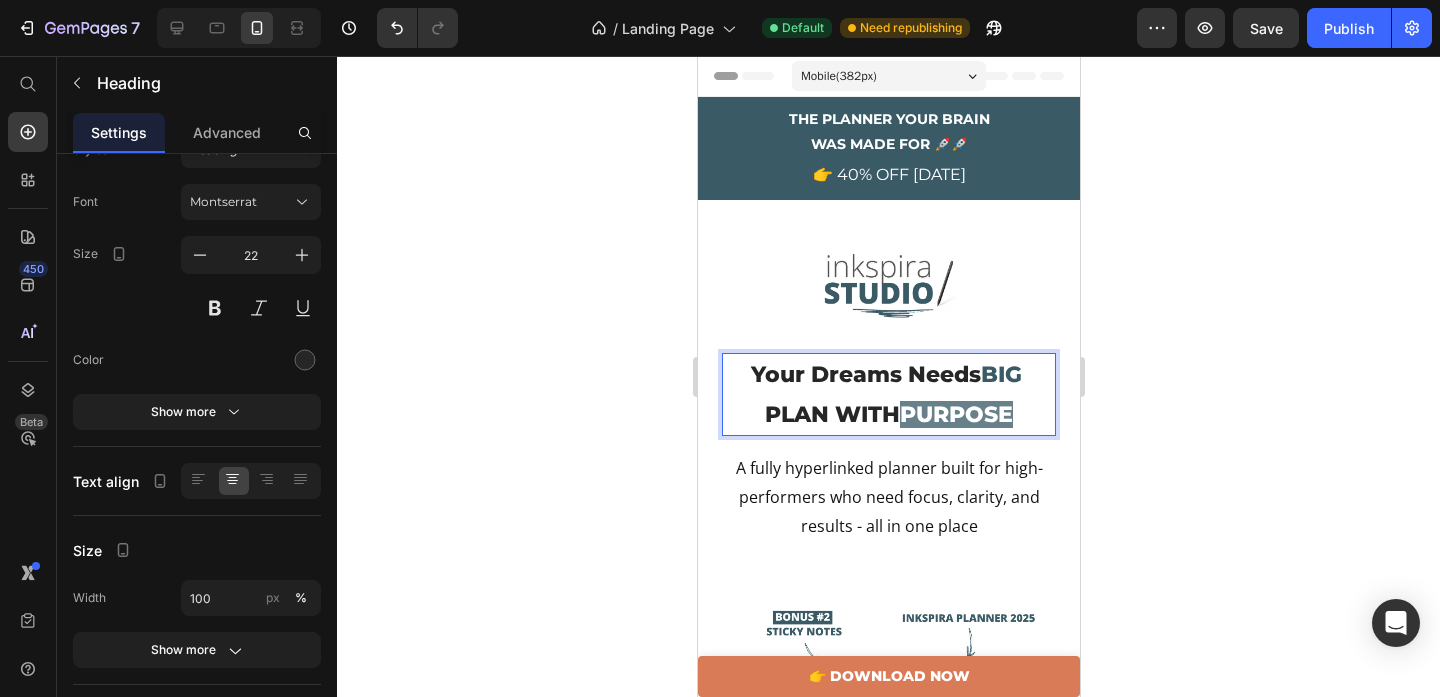 click on "Your Dreams Needs  BIG   PLAN WITH   PURPOSE" at bounding box center (888, 394) 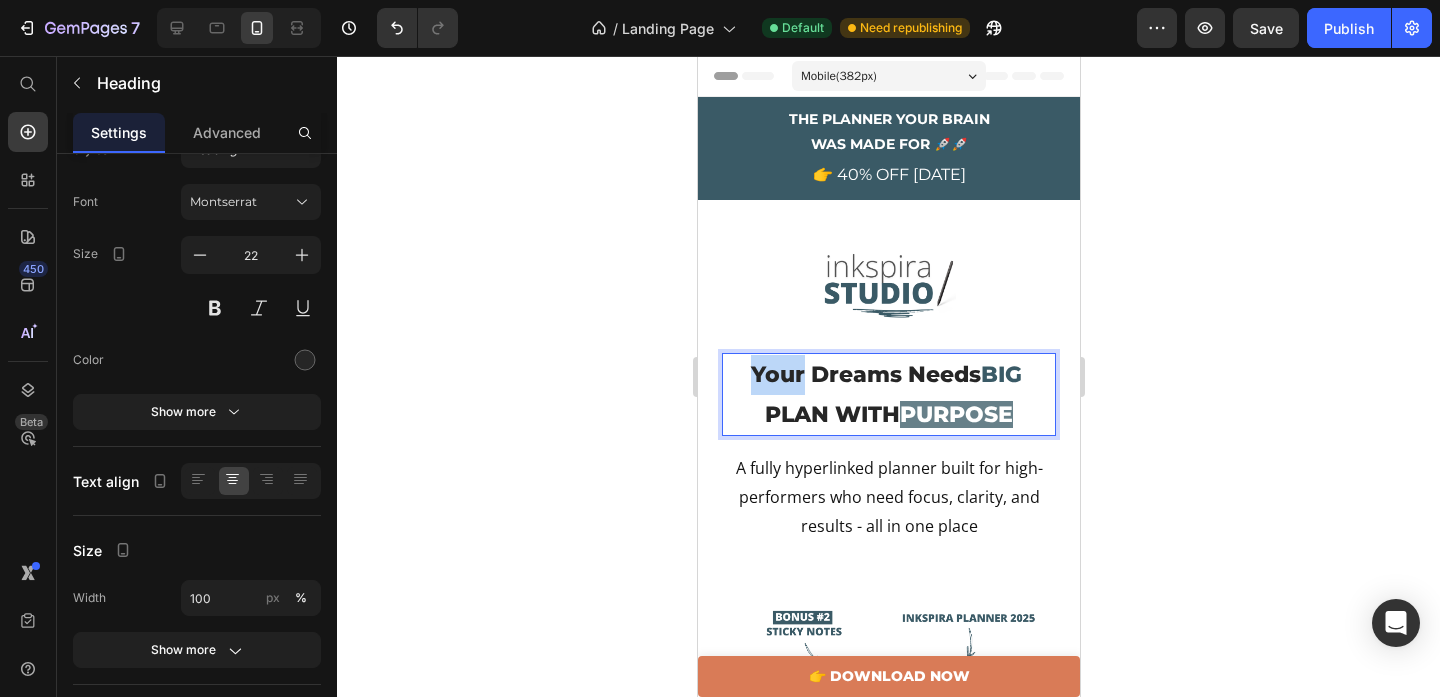 click on "Your Dreams Needs  BIG   PLAN WITH   PURPOSE" at bounding box center [888, 394] 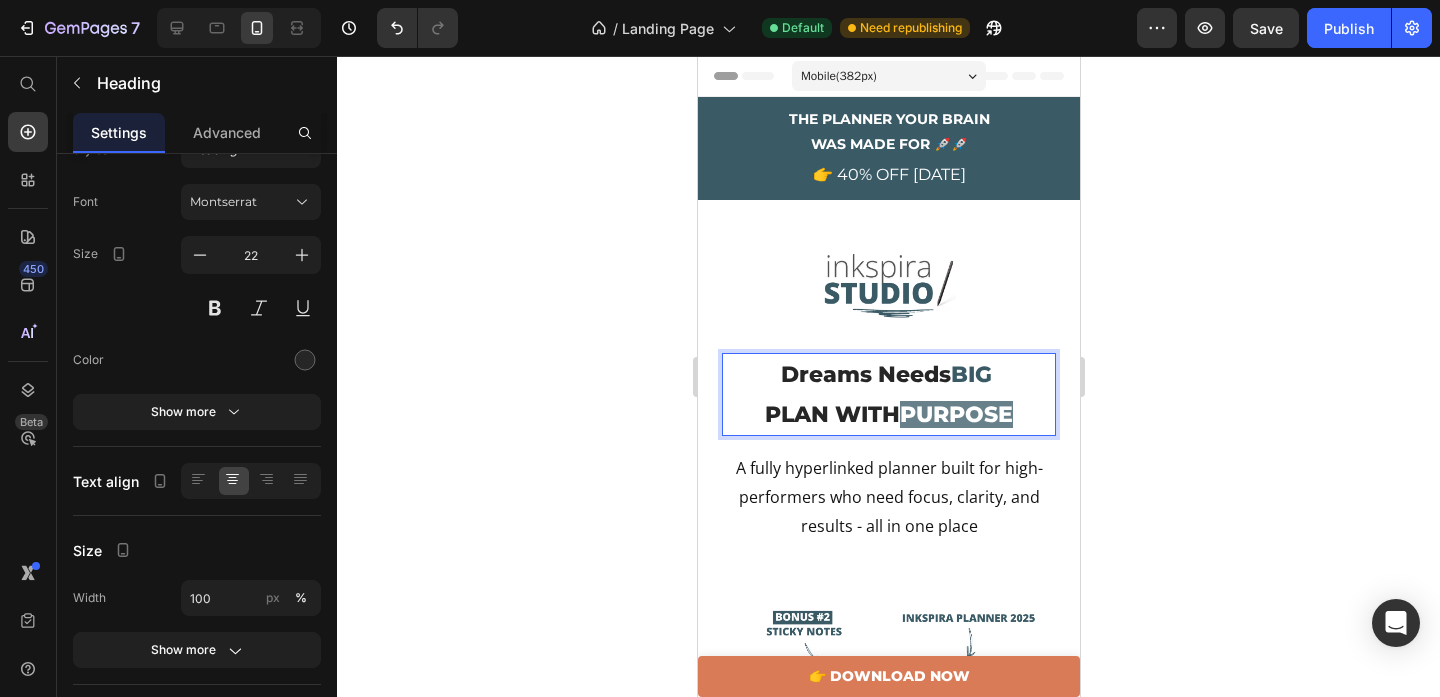 click on "BIG" at bounding box center (970, 374) 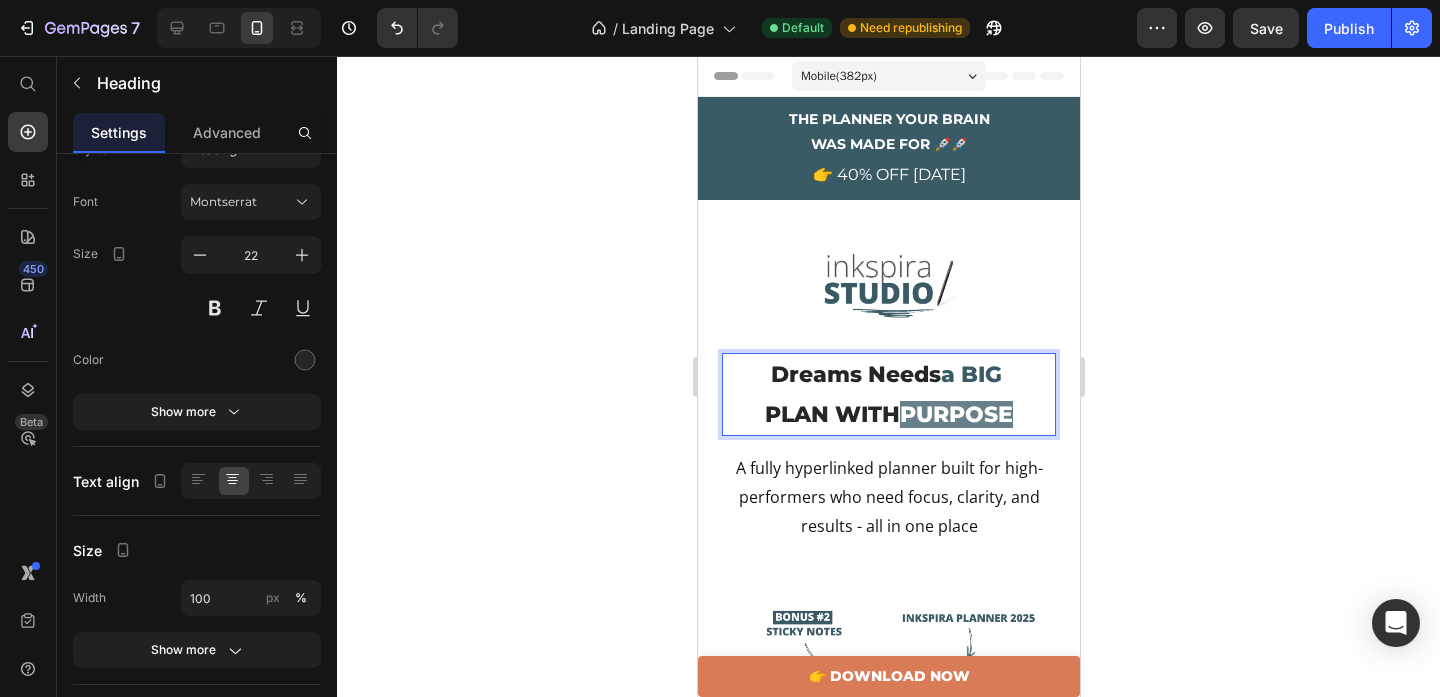 click on "a BIG" at bounding box center [970, 374] 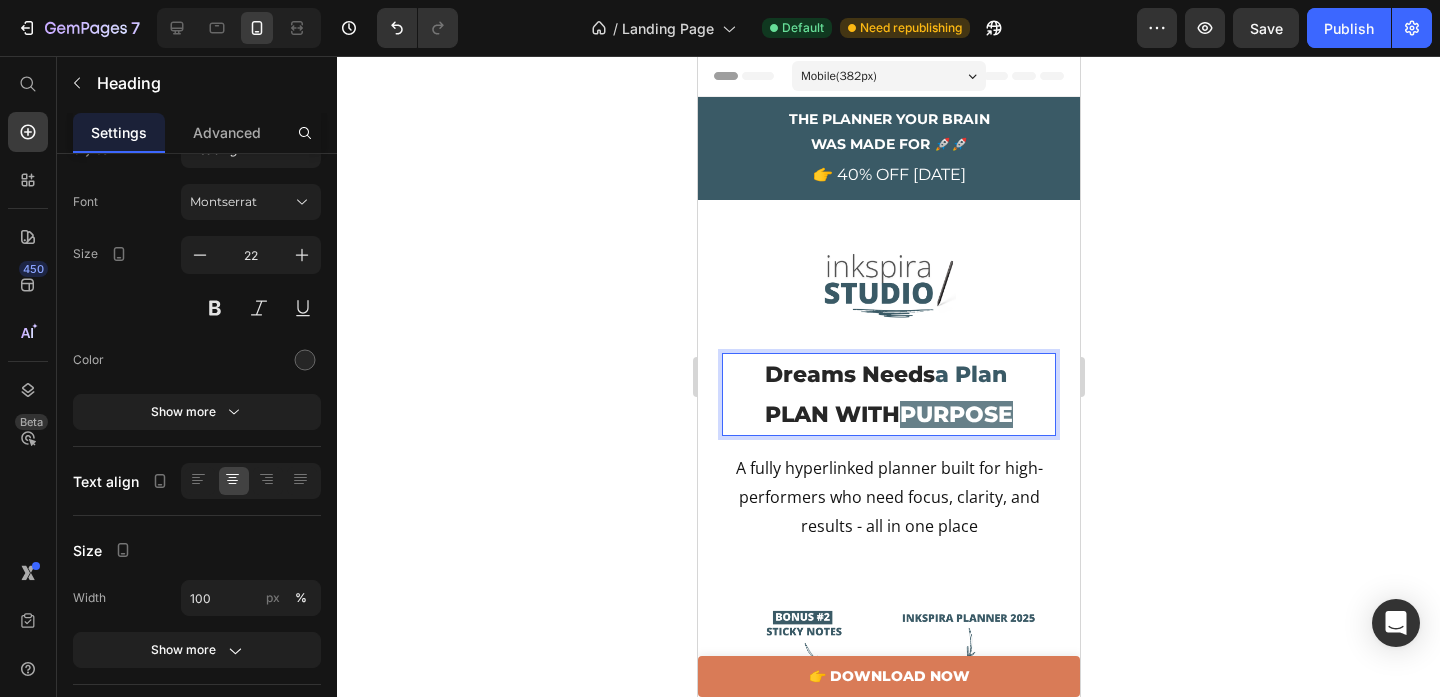 click on "a Plan" at bounding box center [970, 374] 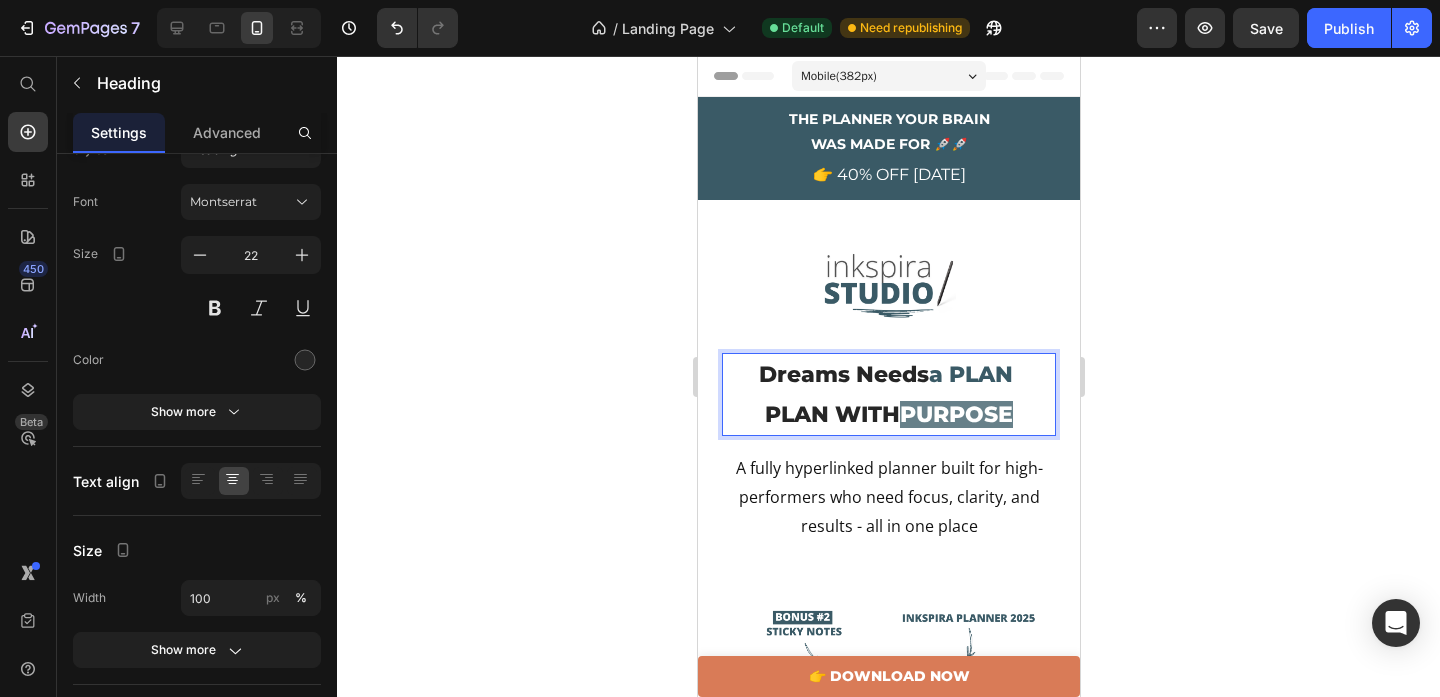 click 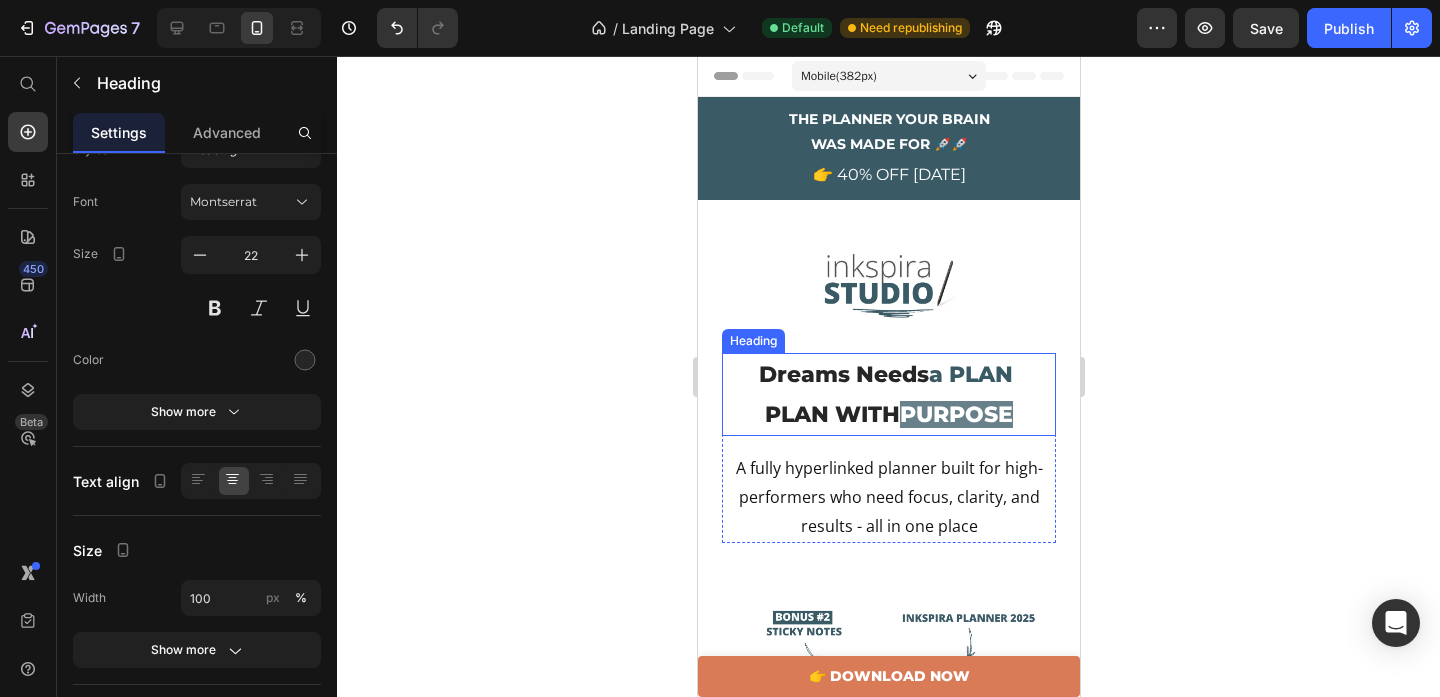 click on "a PLAN" at bounding box center (970, 374) 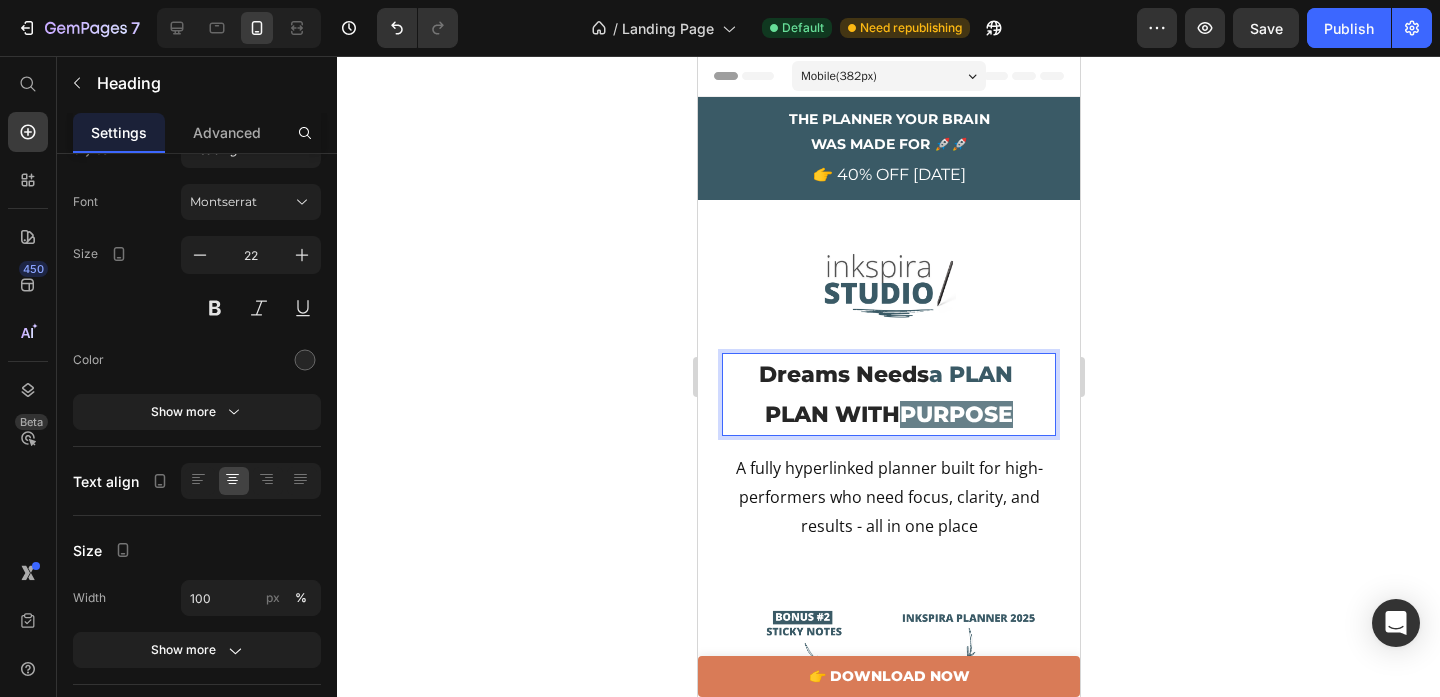 click on "a PLAN" at bounding box center (970, 374) 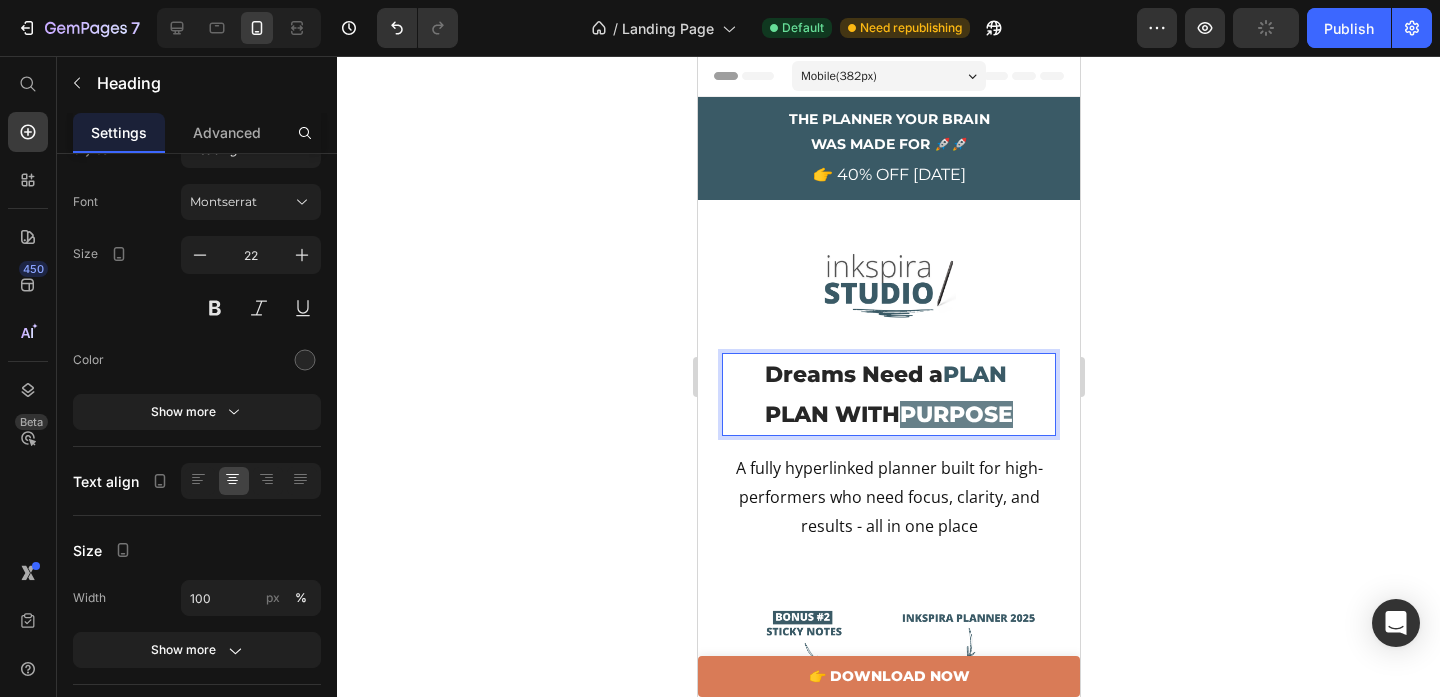 click 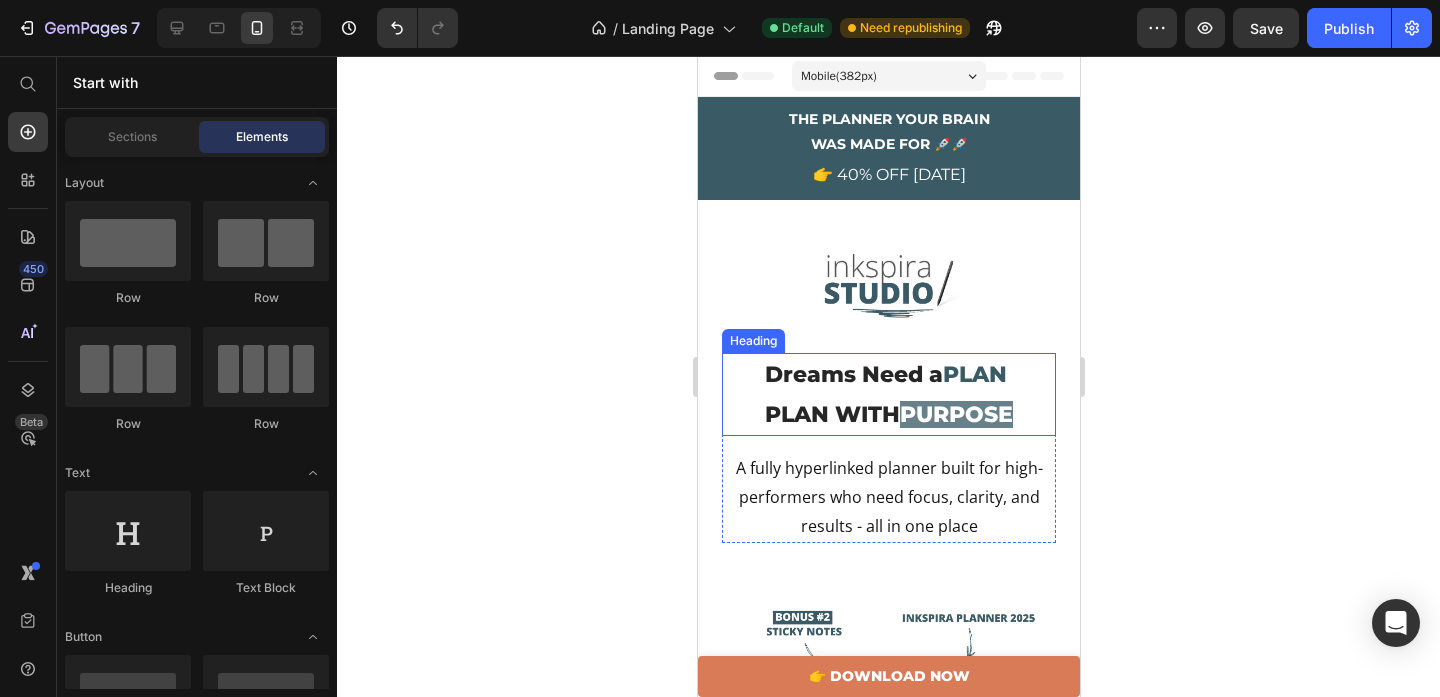 click on "Dreams Need a  PLAN   PLAN WITH   PURPOSE" at bounding box center (888, 394) 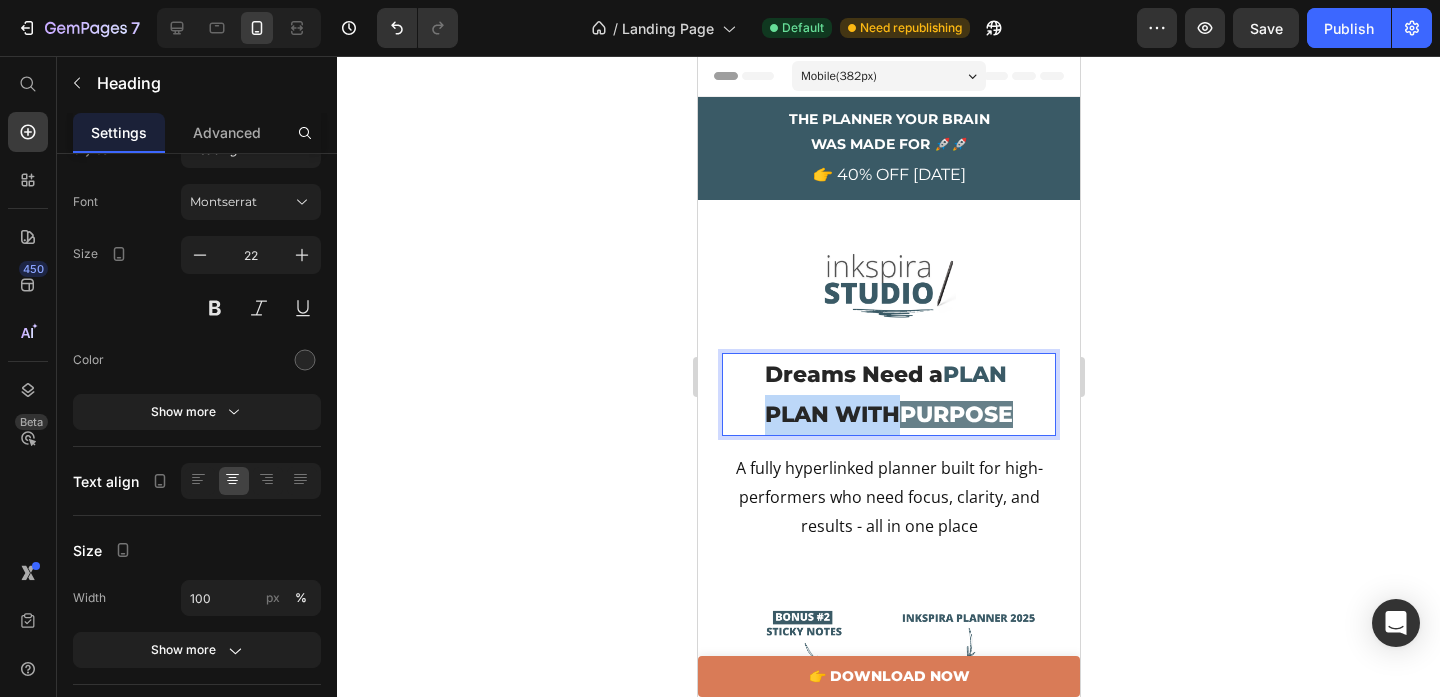 drag, startPoint x: 886, startPoint y: 421, endPoint x: 757, endPoint y: 402, distance: 130.39172 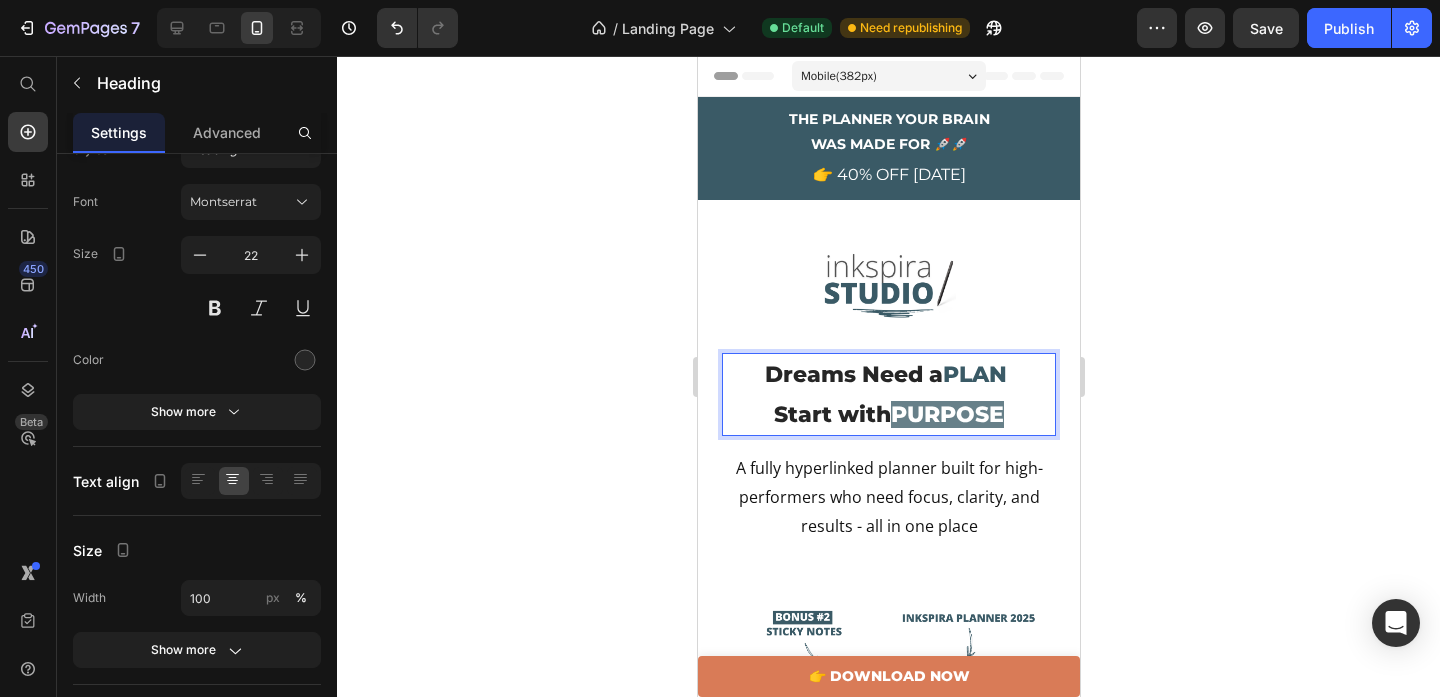 click on "Dreams Need a  PLAN   Start with    PURPOSE" at bounding box center (888, 394) 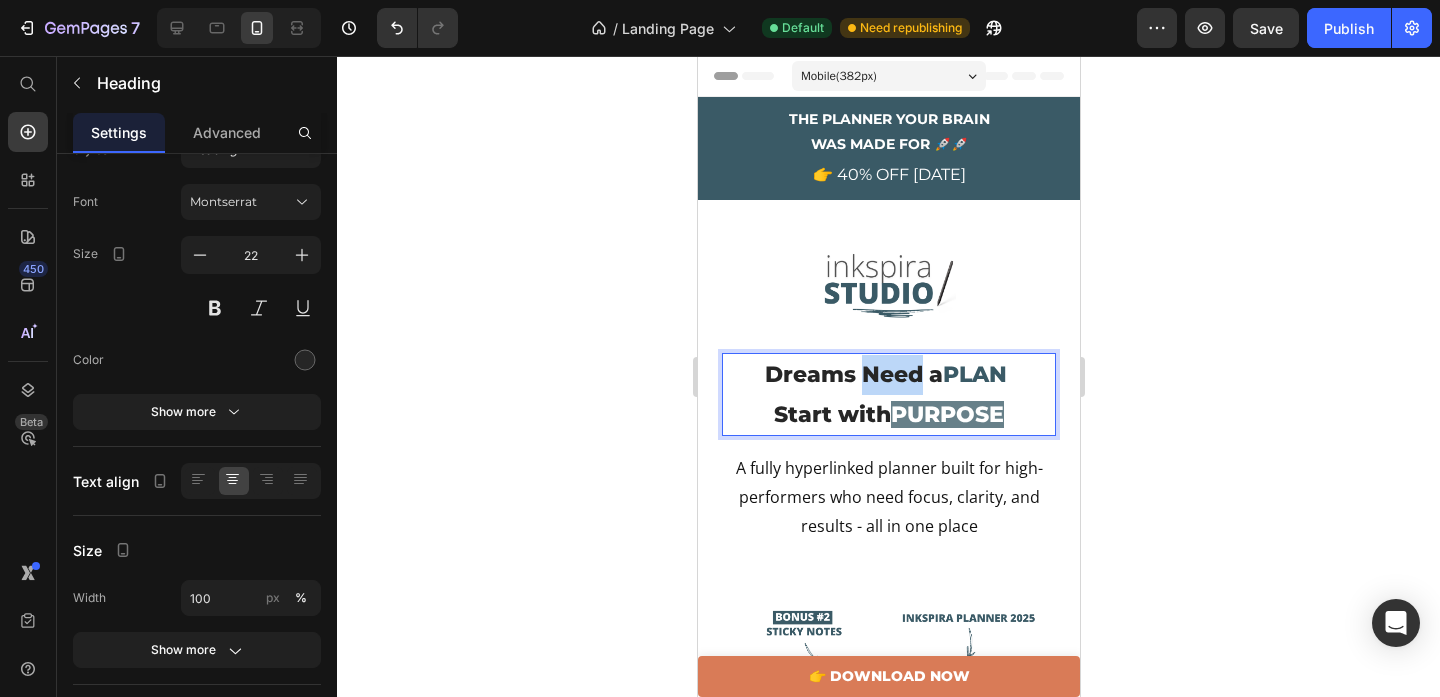 click on "Dreams Need a  PLAN   Start with    PURPOSE" at bounding box center (888, 394) 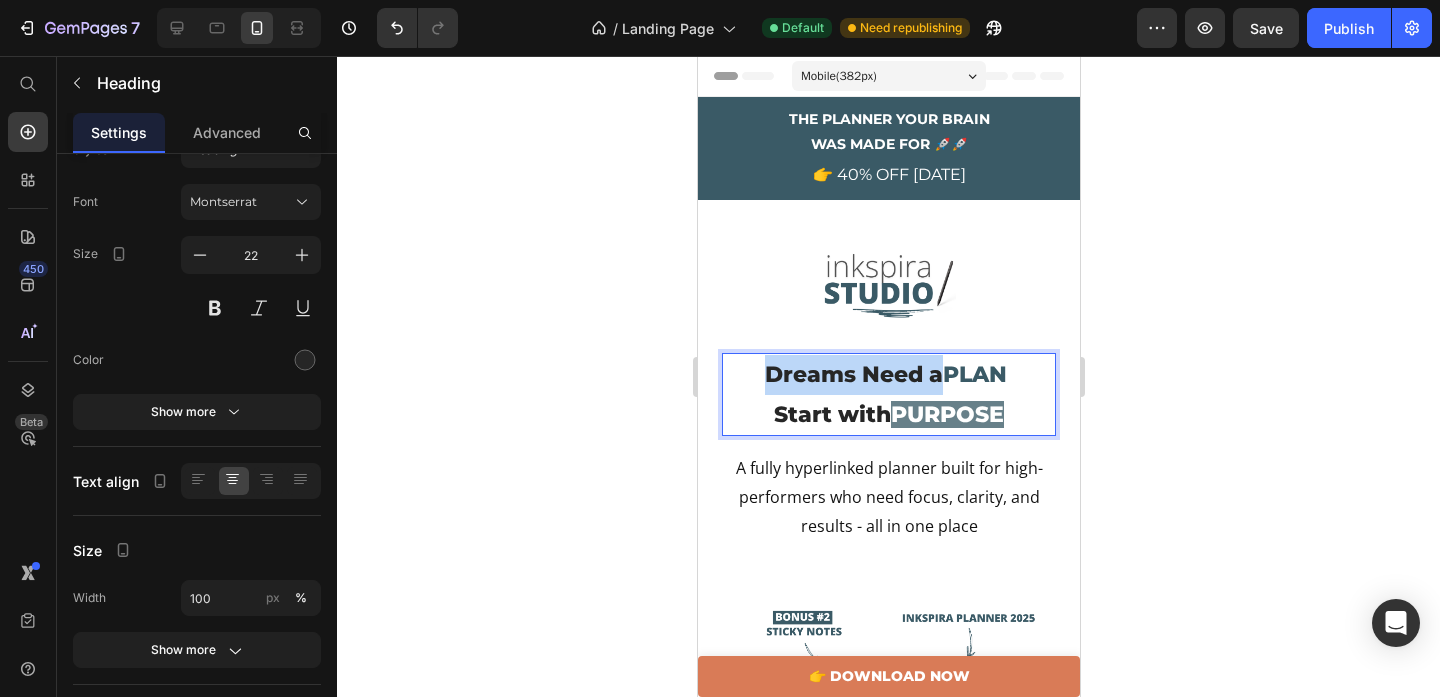 drag, startPoint x: 939, startPoint y: 376, endPoint x: 761, endPoint y: 383, distance: 178.13759 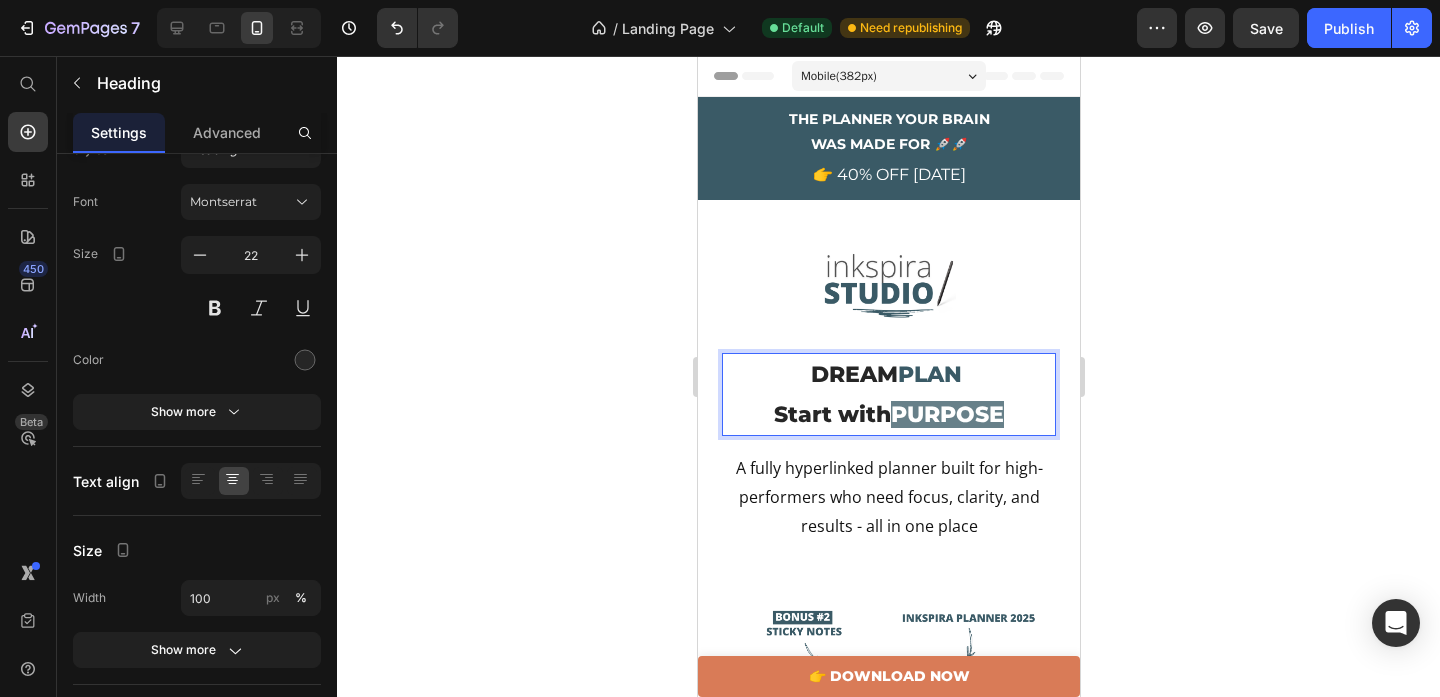click on "PLAN" at bounding box center [929, 374] 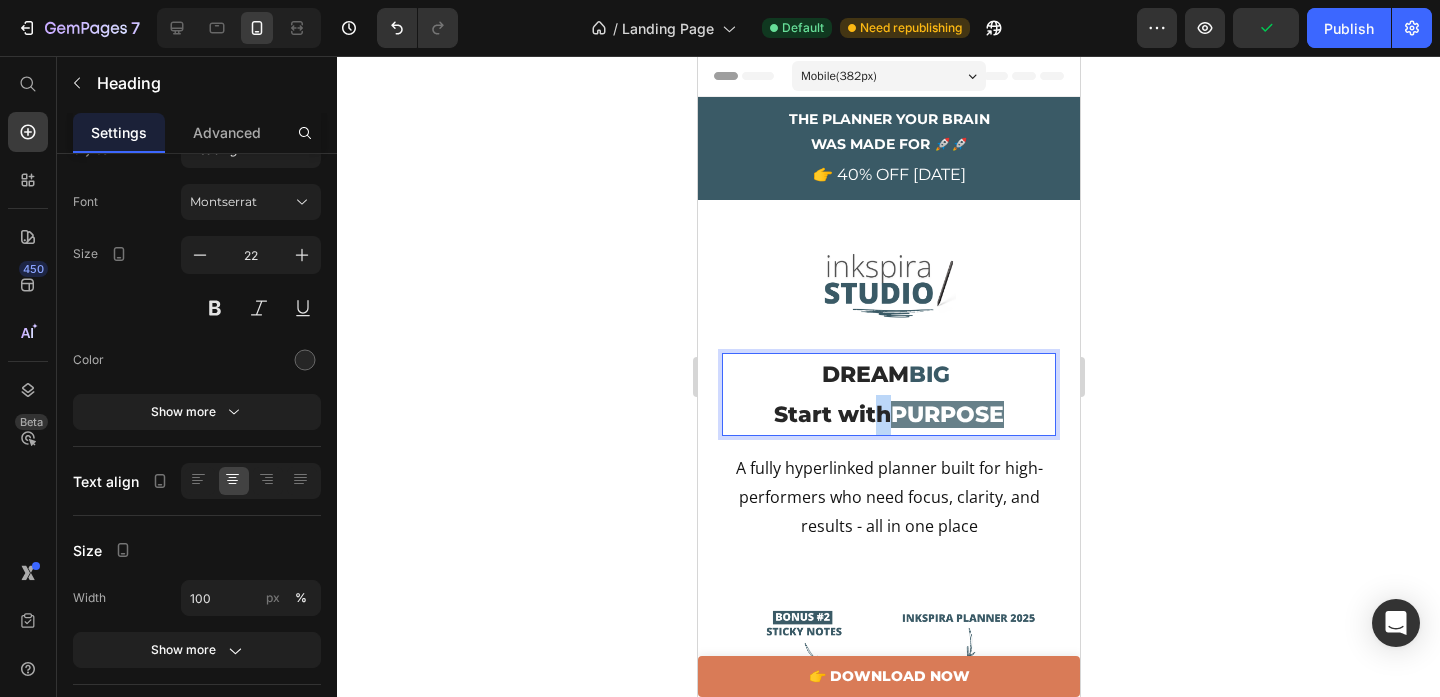 drag, startPoint x: 879, startPoint y: 415, endPoint x: 865, endPoint y: 415, distance: 14 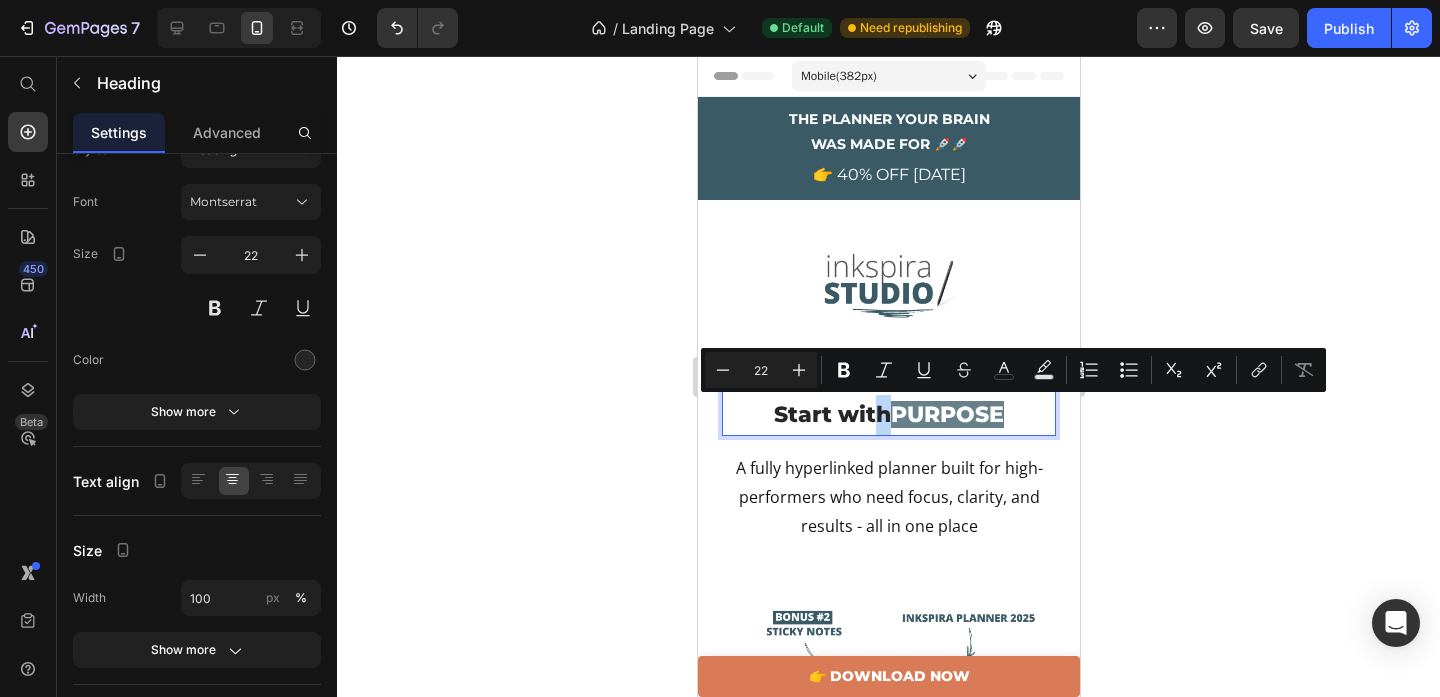 click on "DREAM  BIG   Start with    PURPOSE" at bounding box center [888, 394] 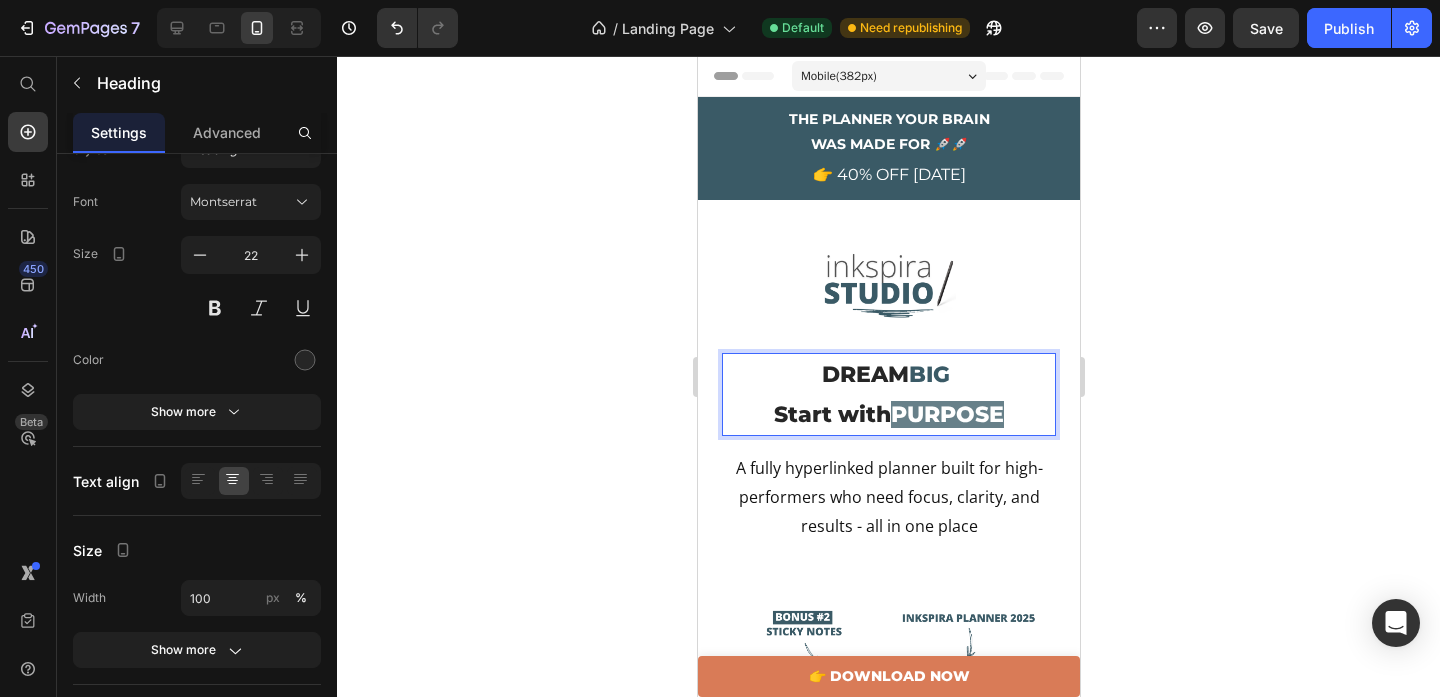 drag, startPoint x: 883, startPoint y: 421, endPoint x: 757, endPoint y: 418, distance: 126.035706 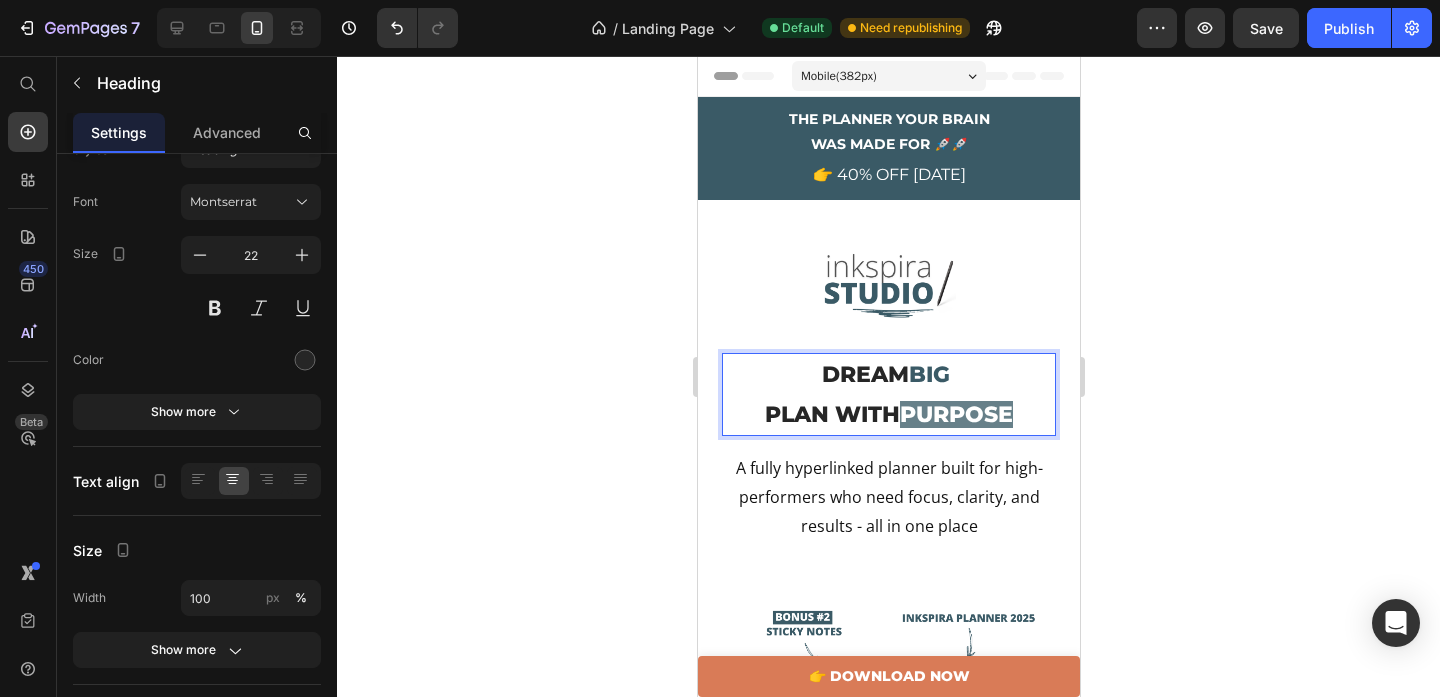 click on "PURPOSE" at bounding box center [955, 414] 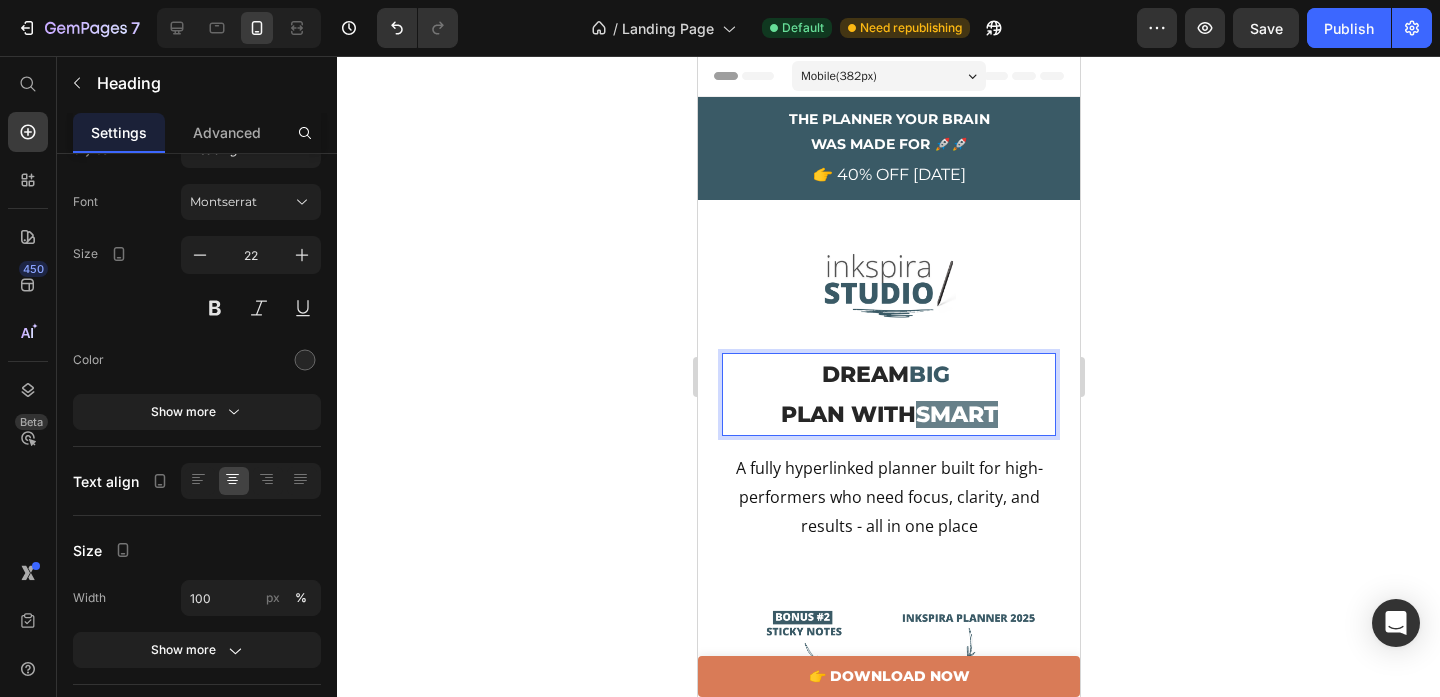 click 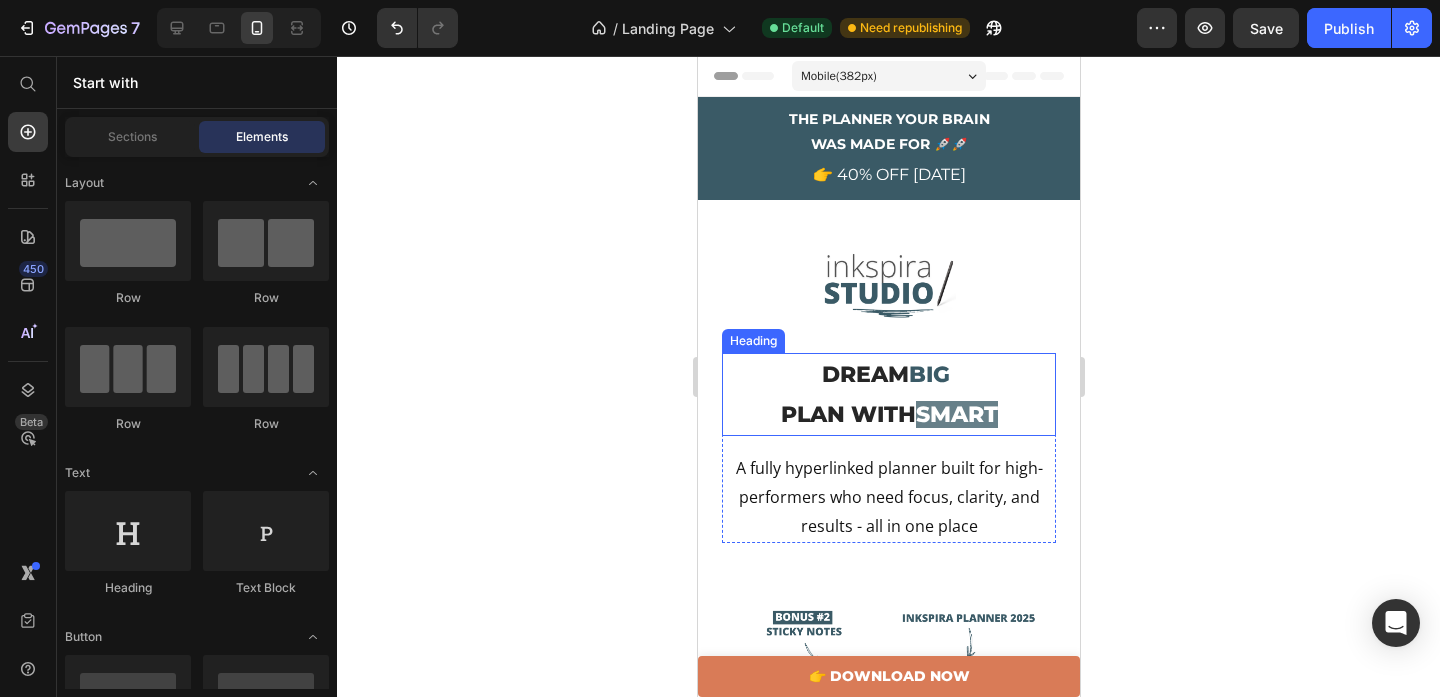 click on "DREAM  BIG   PLAN WITH   [PERSON_NAME]" at bounding box center (888, 394) 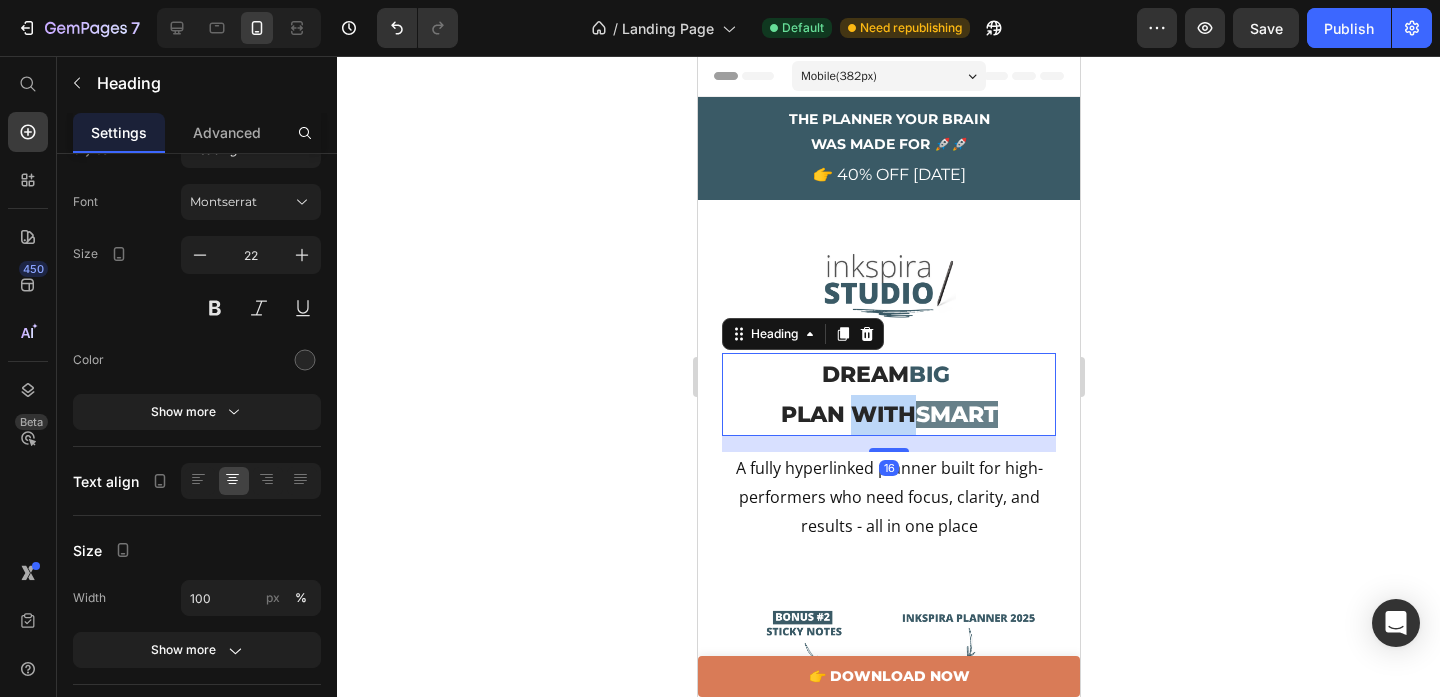 click on "DREAM  BIG   PLAN WITH   [PERSON_NAME]" at bounding box center (888, 394) 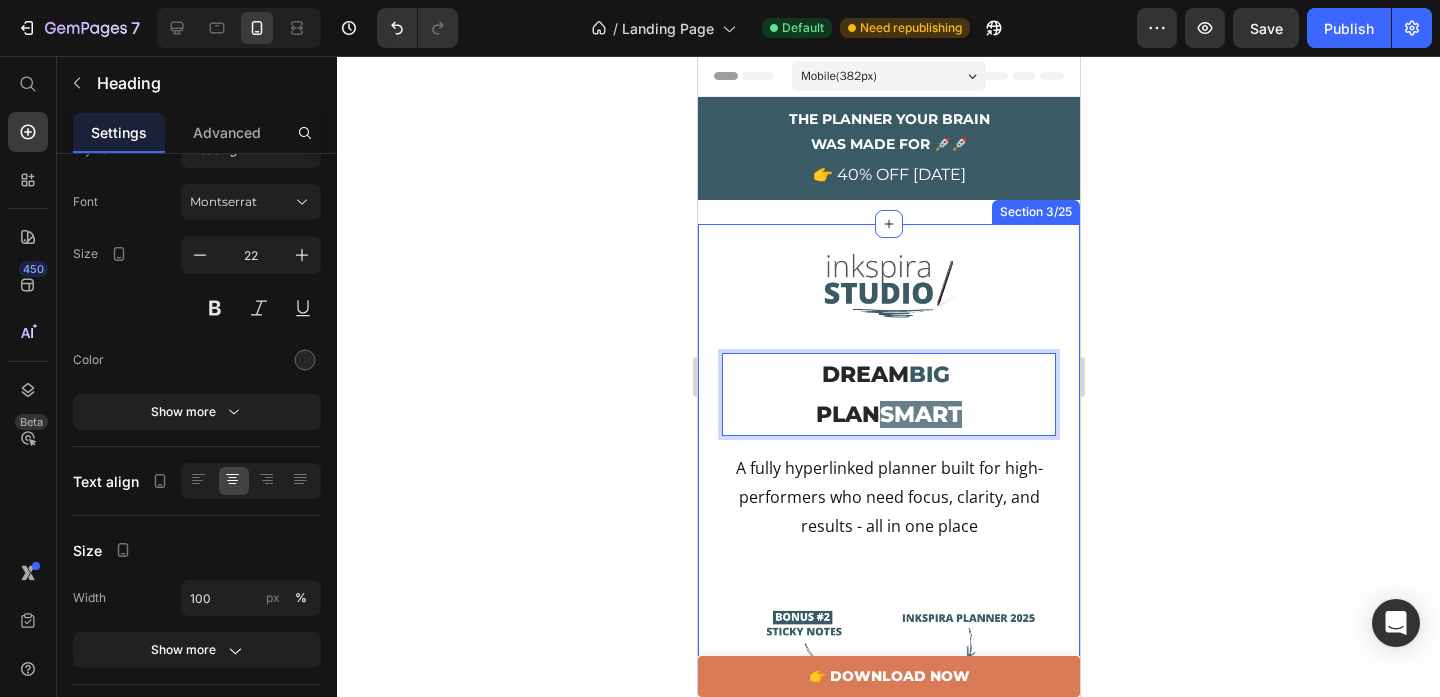 click 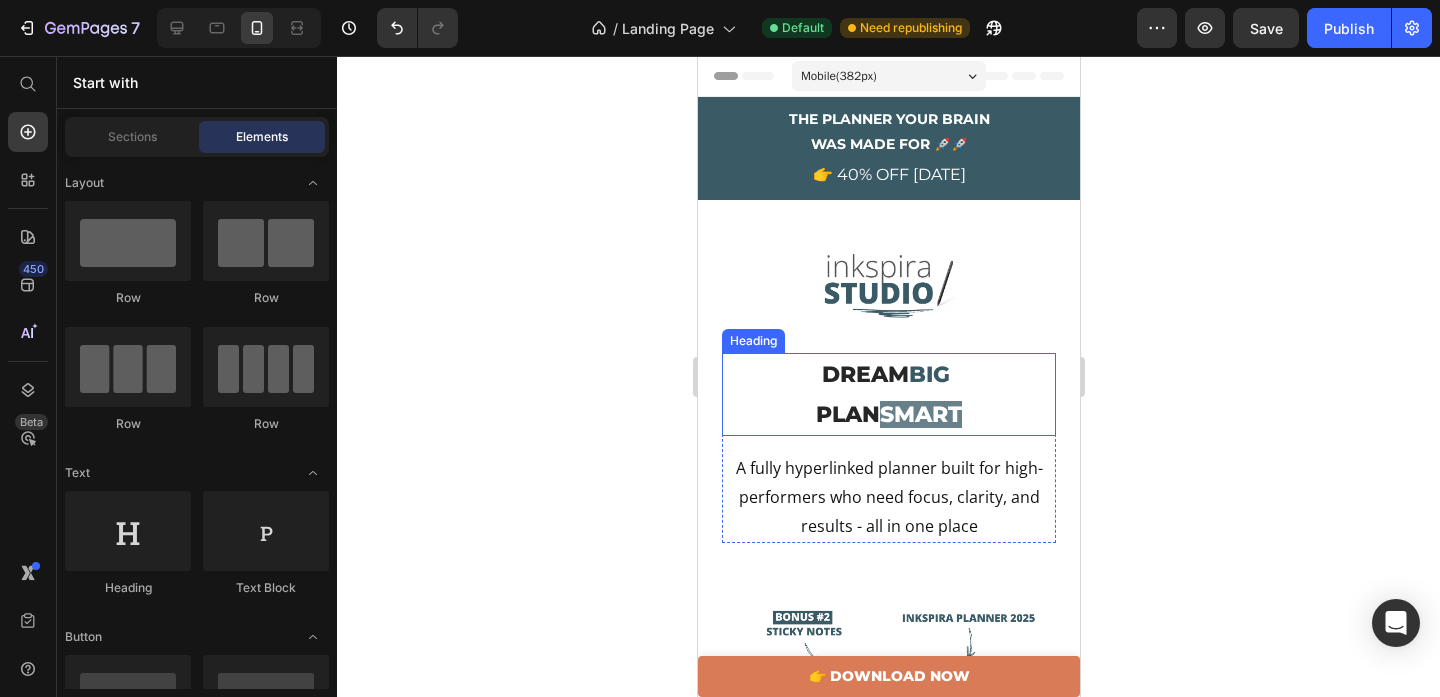 click on "SMART" at bounding box center (920, 414) 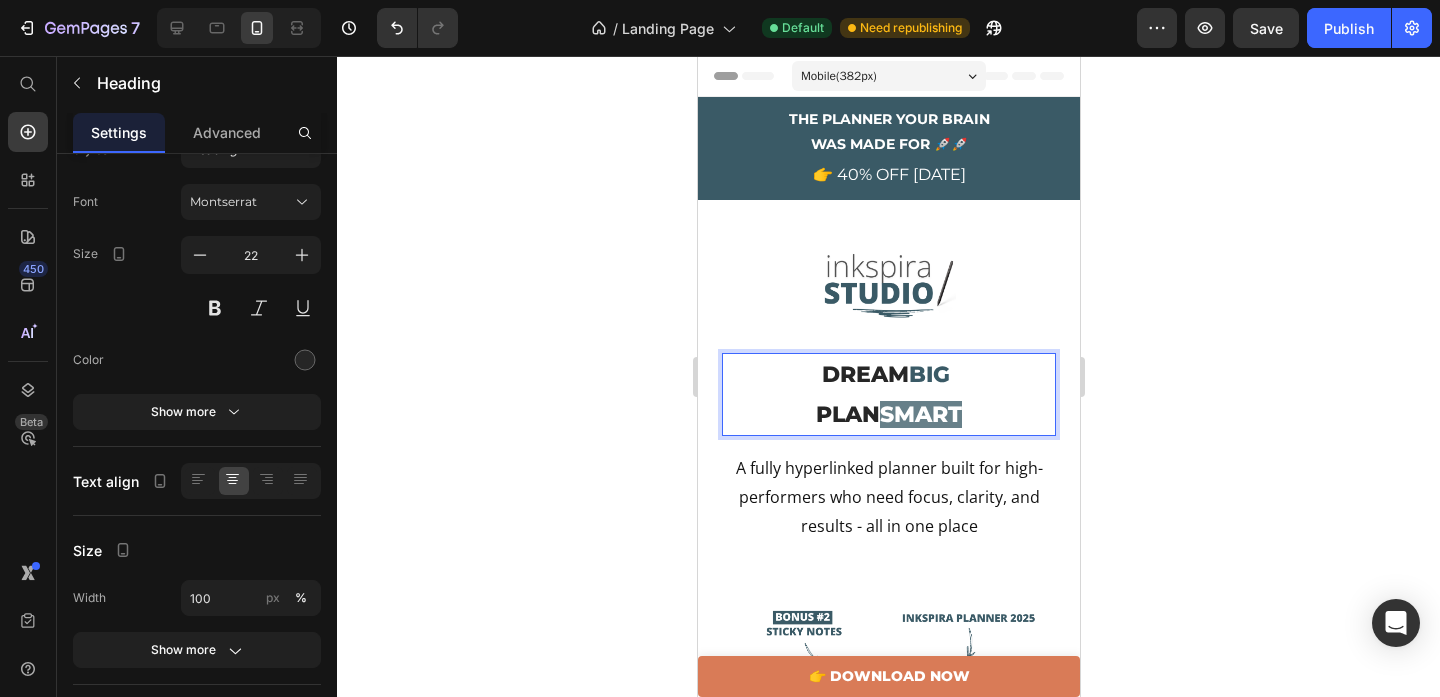 drag, startPoint x: 988, startPoint y: 427, endPoint x: 820, endPoint y: 376, distance: 175.5705 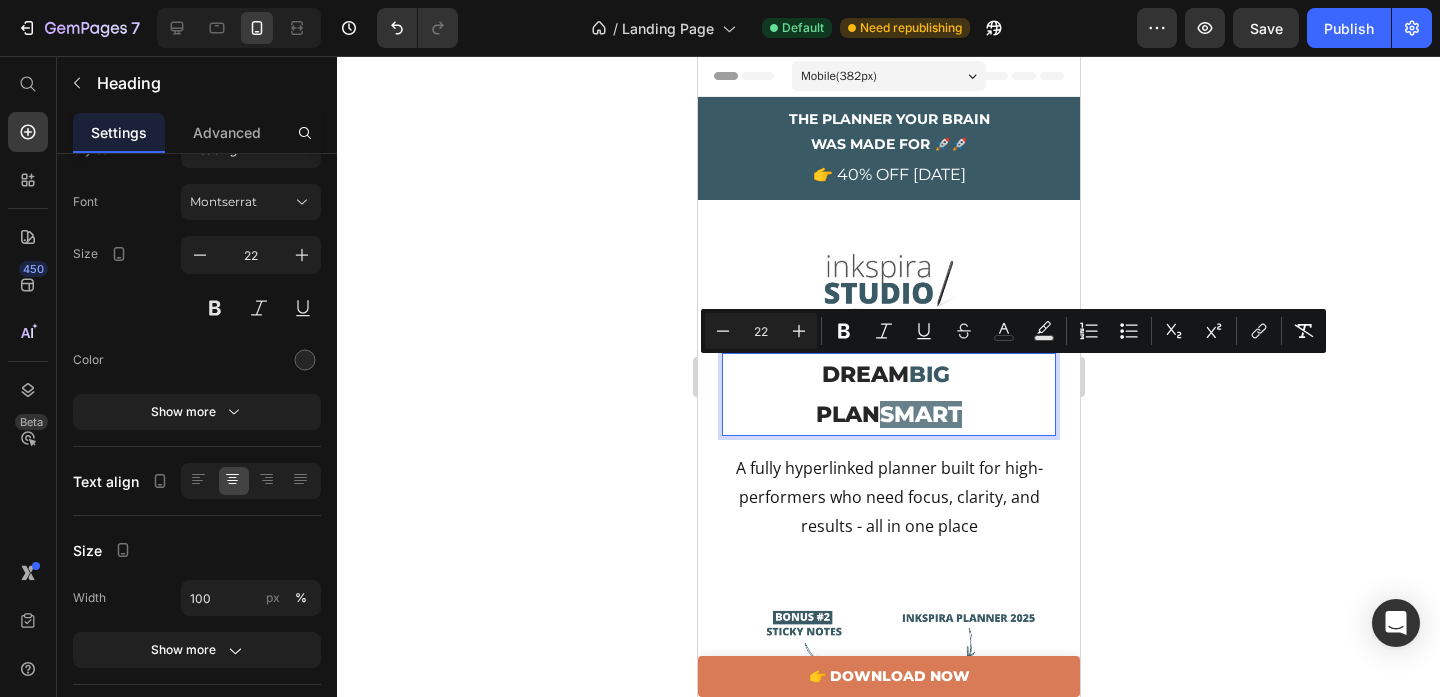click on "DREAM  BIG   PLAN   SMART" at bounding box center (888, 394) 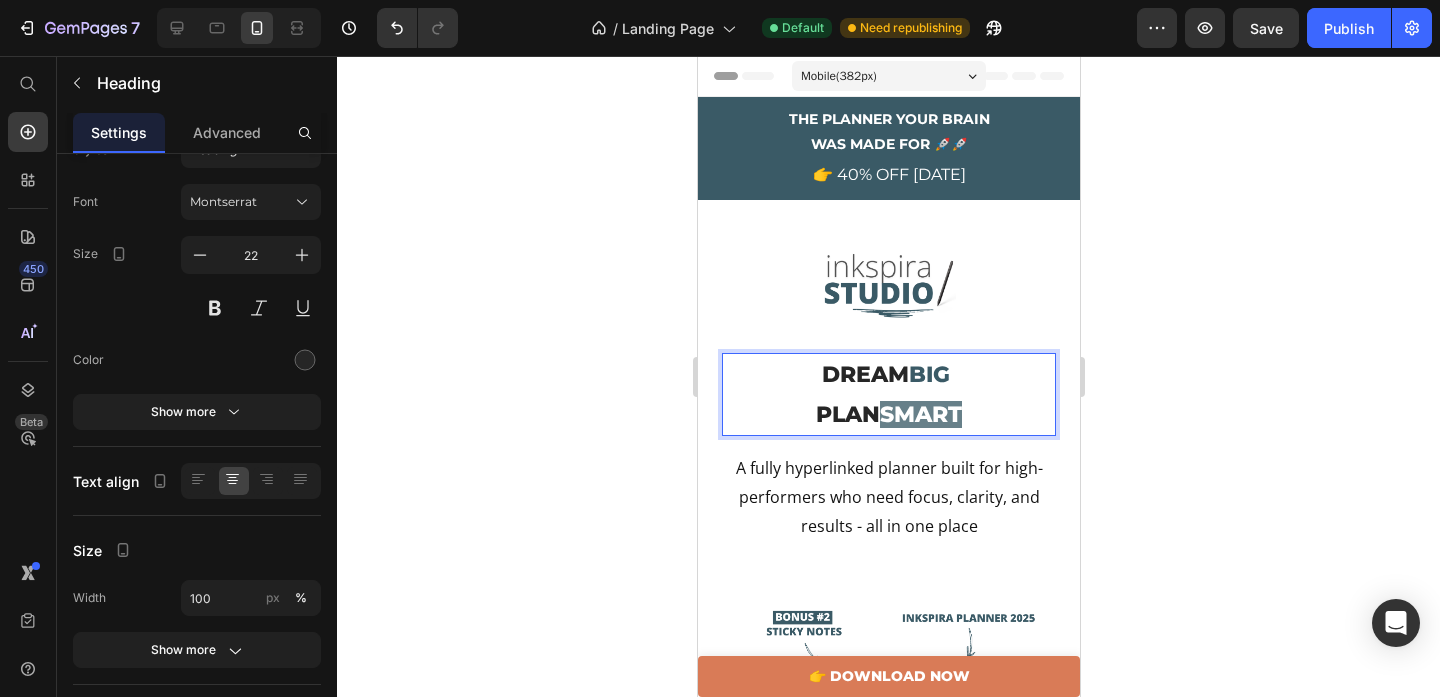 click on "BIG" at bounding box center (928, 374) 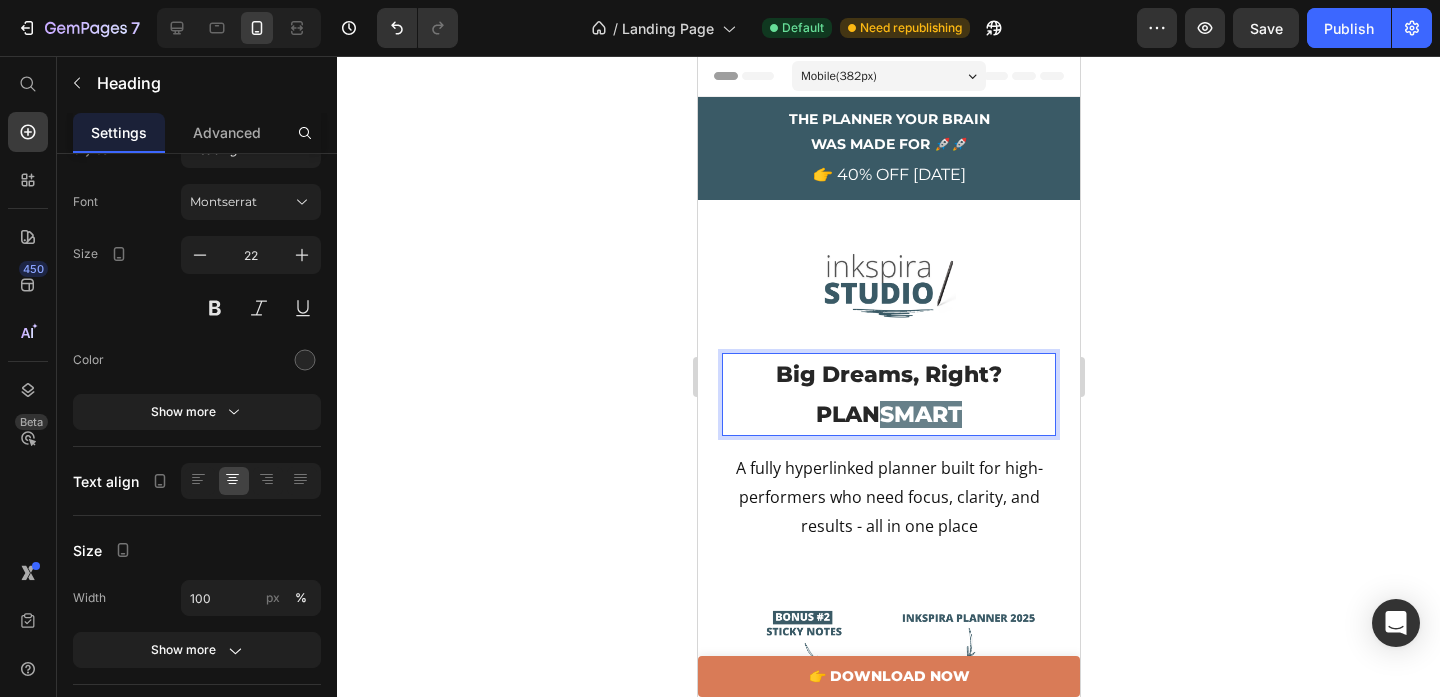 click on "Big Dreams, Right?  PLAN   SMART" at bounding box center (888, 394) 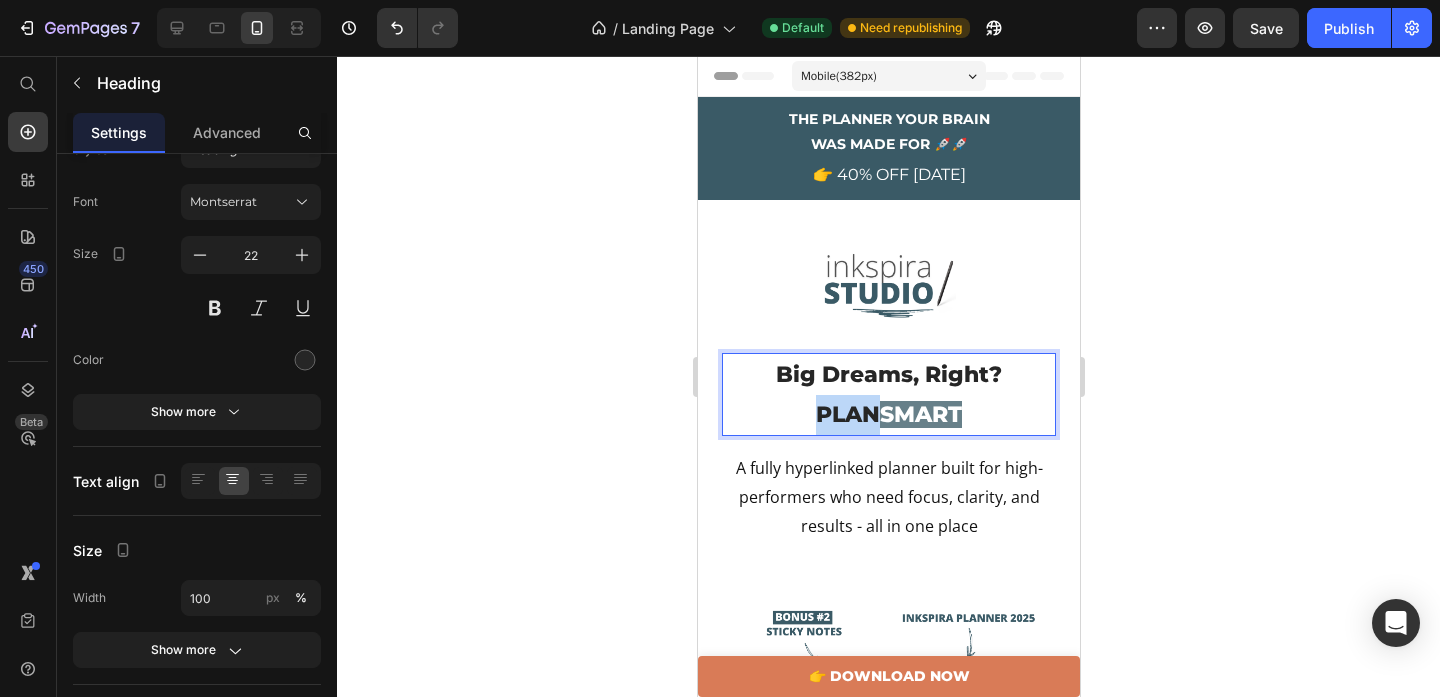 click on "Big Dreams, Right?  PLAN   SMART" at bounding box center [888, 394] 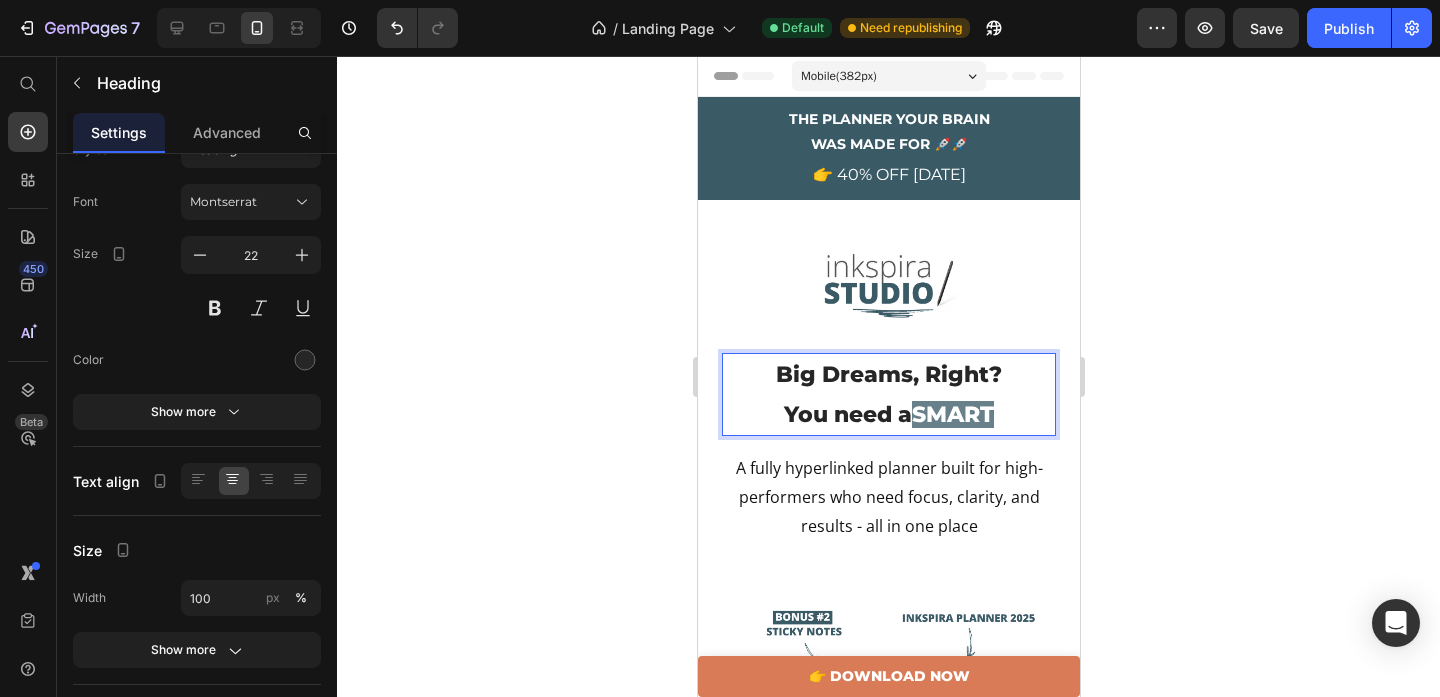 drag, startPoint x: 920, startPoint y: 418, endPoint x: 993, endPoint y: 421, distance: 73.061615 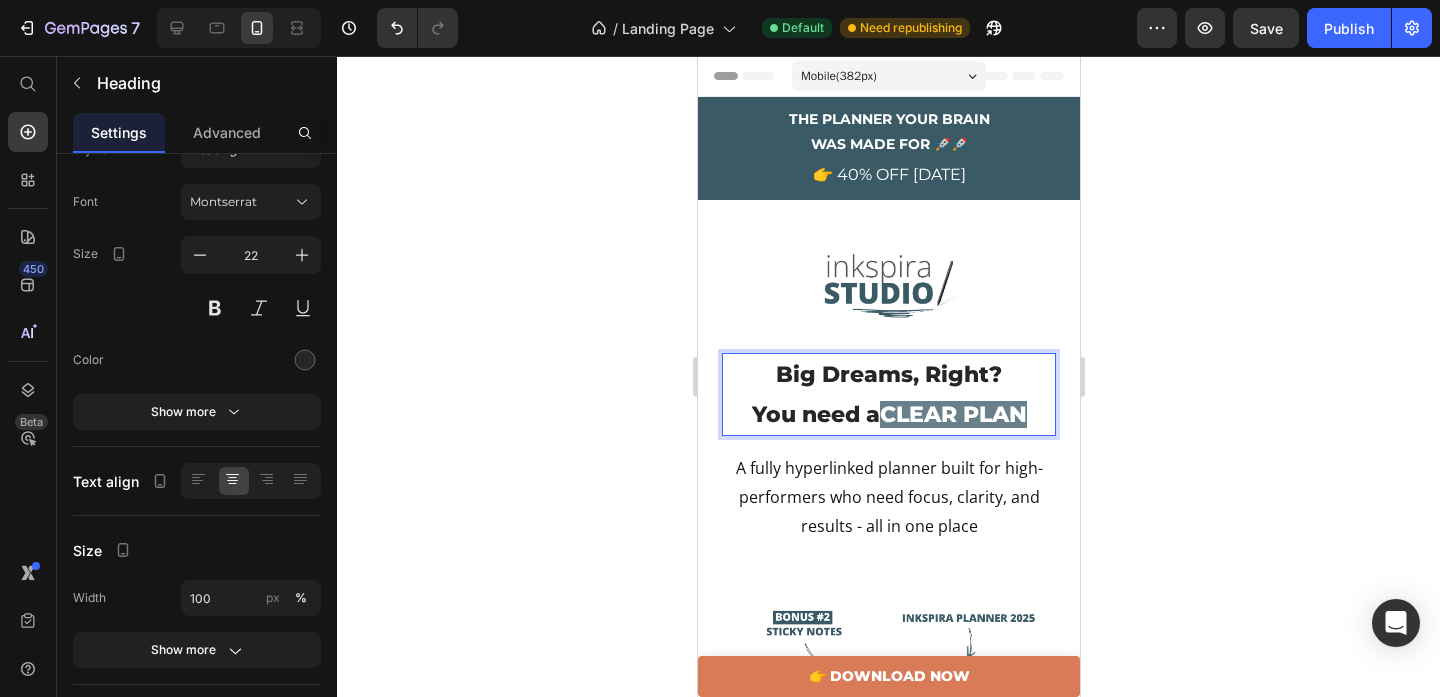 click 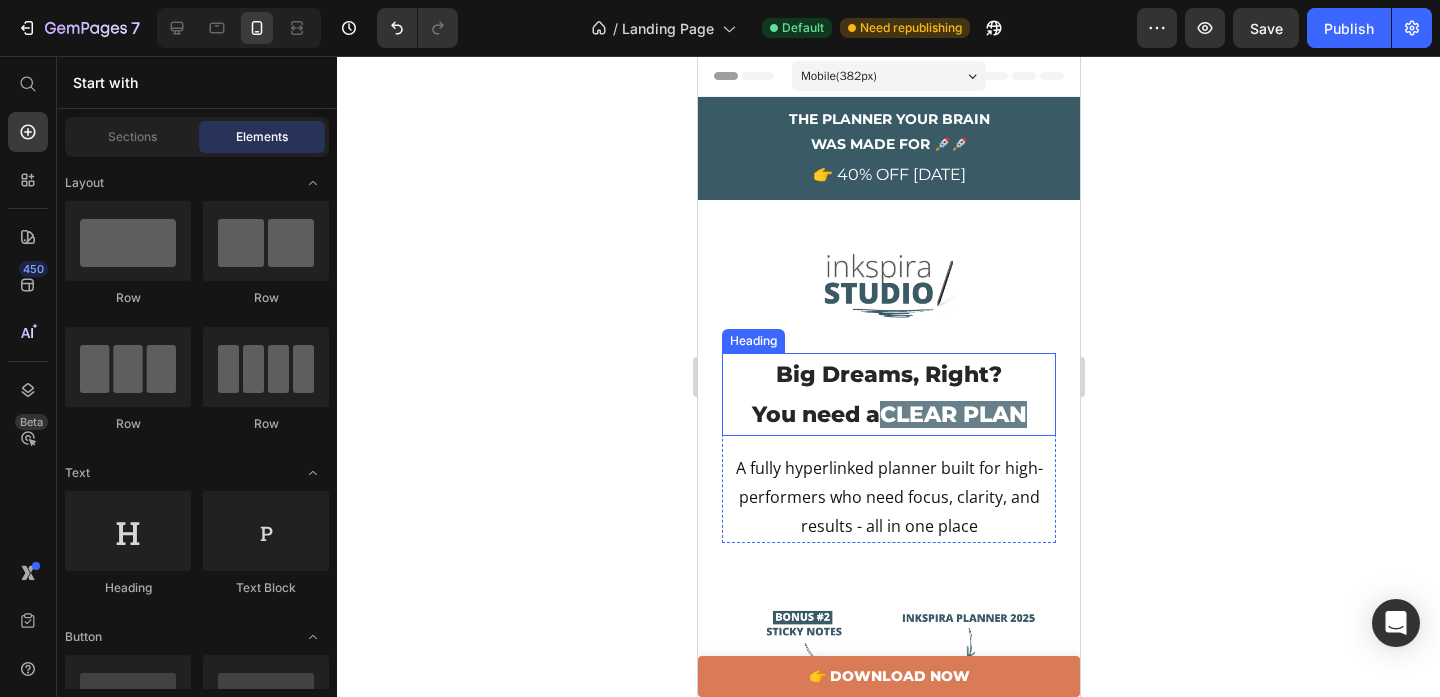 click on "Big Dreams, Right?  You need a   CLEAR PLAN" at bounding box center (888, 394) 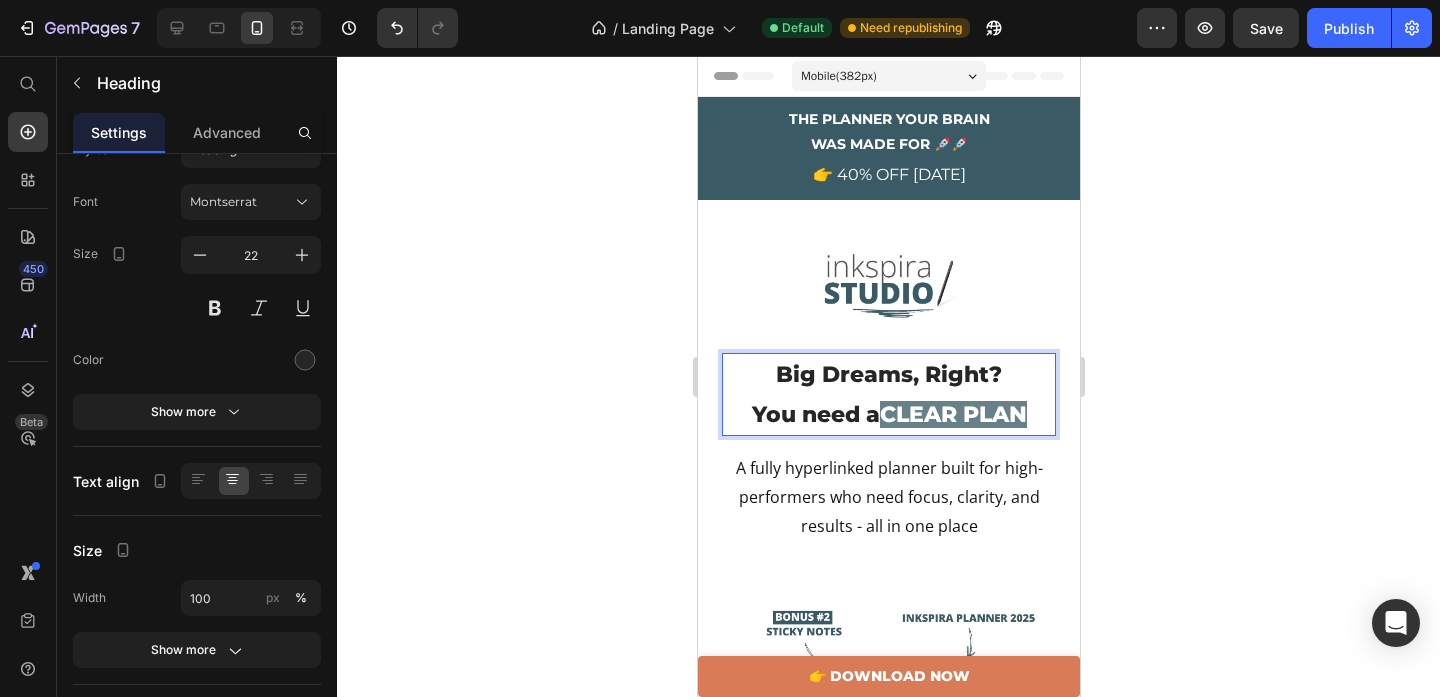 click on "Big Dreams, Right?  You need a   CLEAR PLAN" at bounding box center [888, 394] 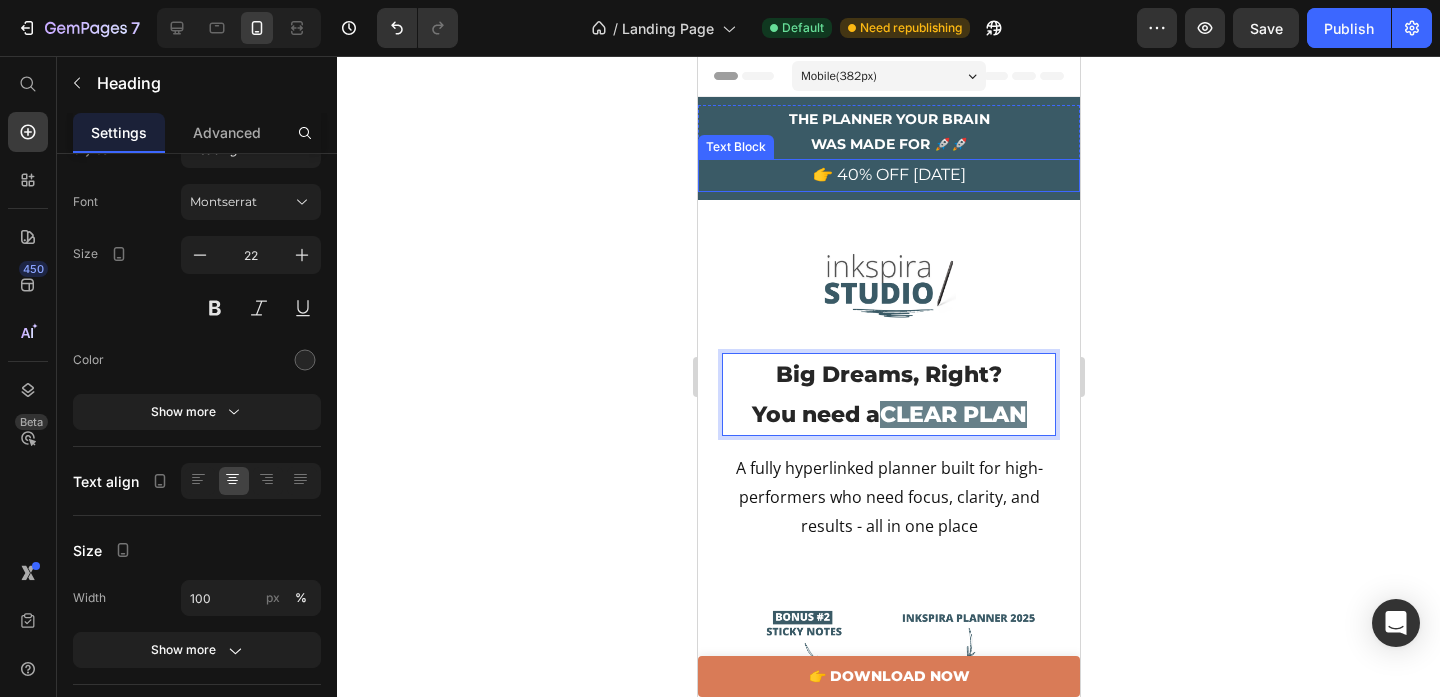 click on "👉 40% OFF [DATE]" at bounding box center (888, 175) 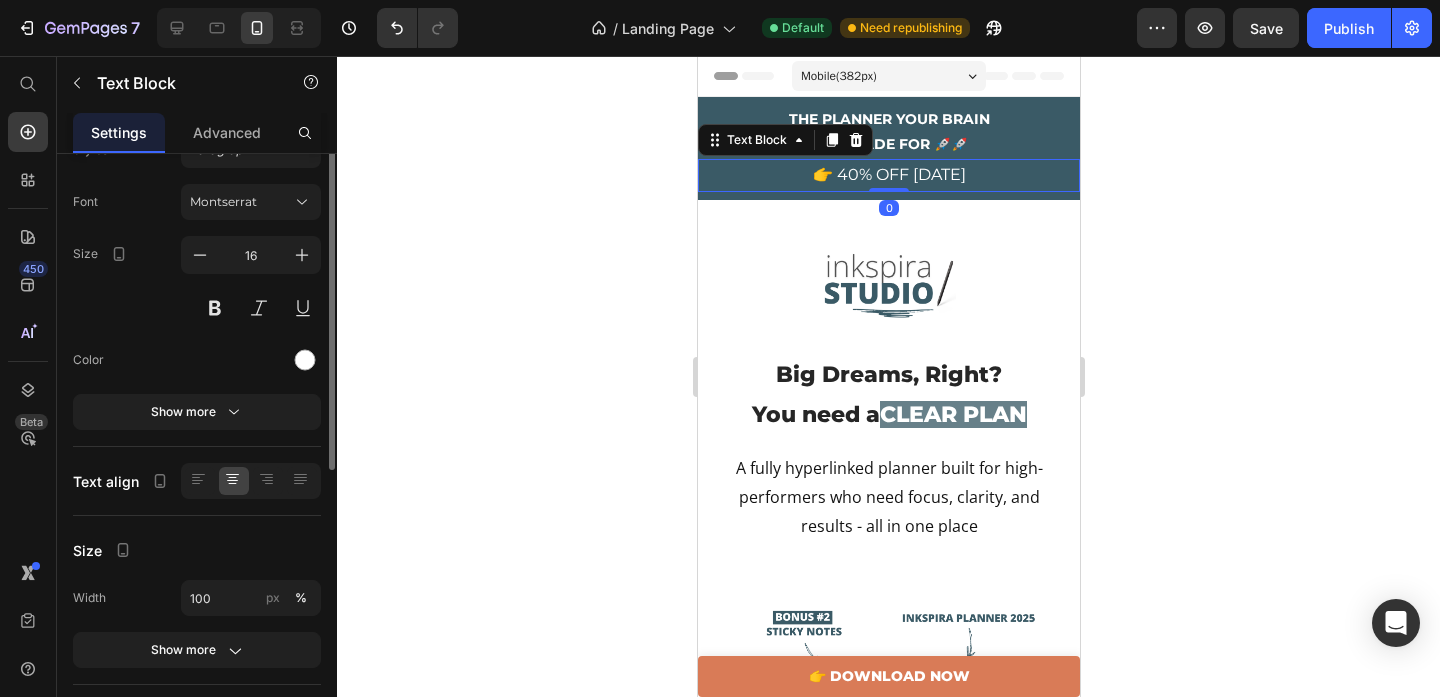 scroll, scrollTop: 0, scrollLeft: 0, axis: both 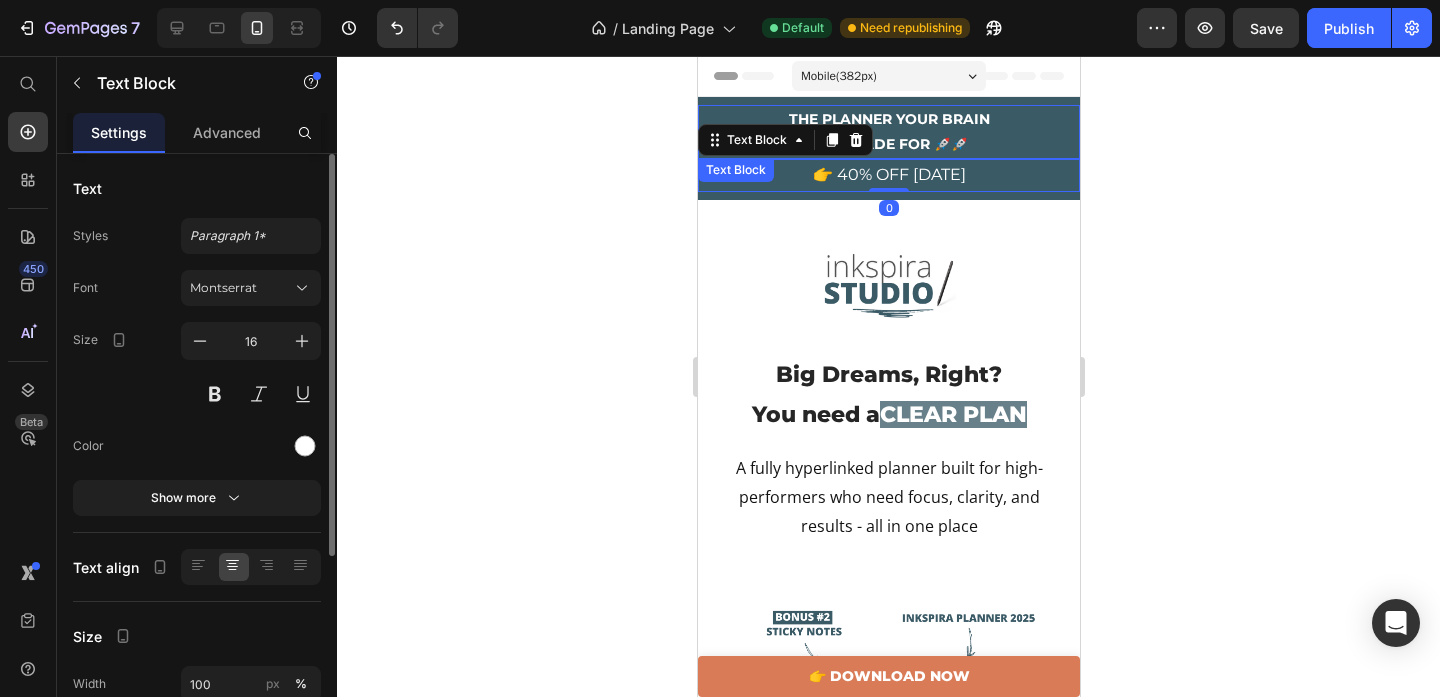 click on "was made for 🚀🚀" at bounding box center (888, 144) 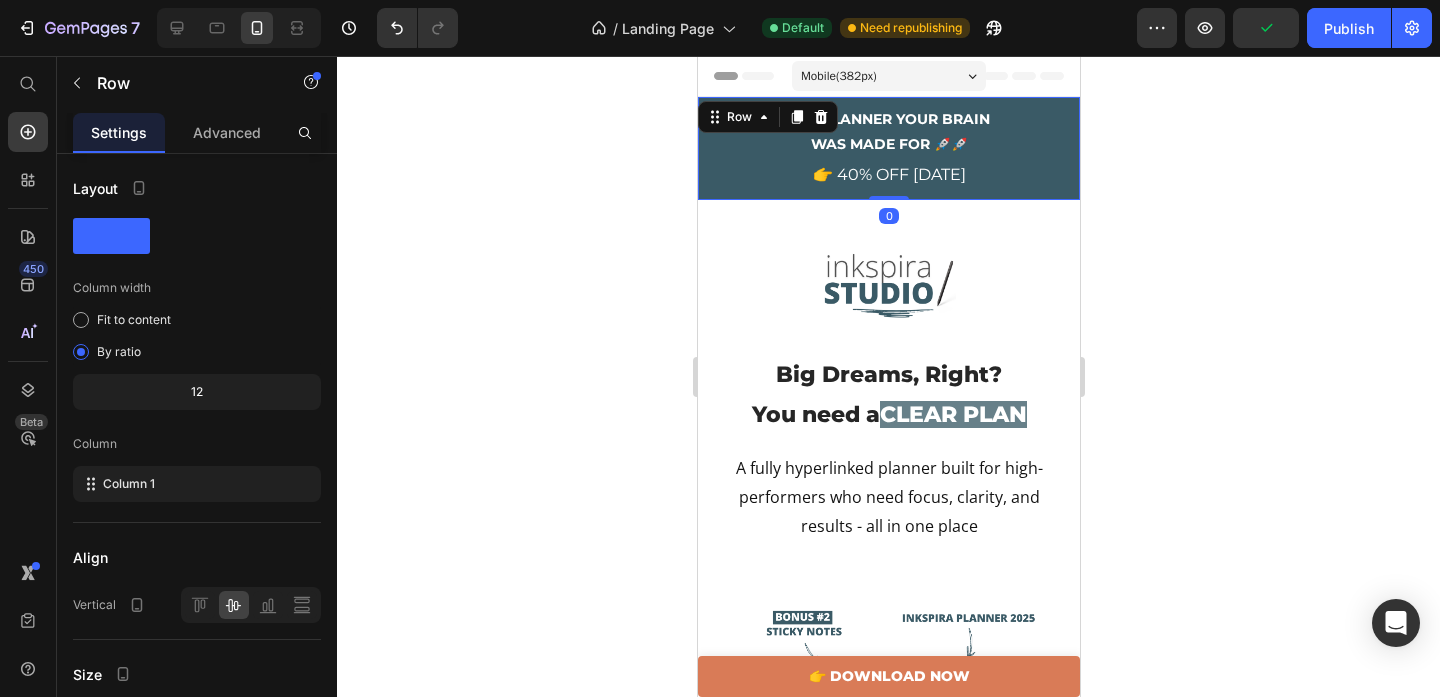 click on "The planner your BRAIN  was made for 🚀🚀 Text Block 👉 40% OFF [DATE] Text Block Row Row   0" at bounding box center (888, 148) 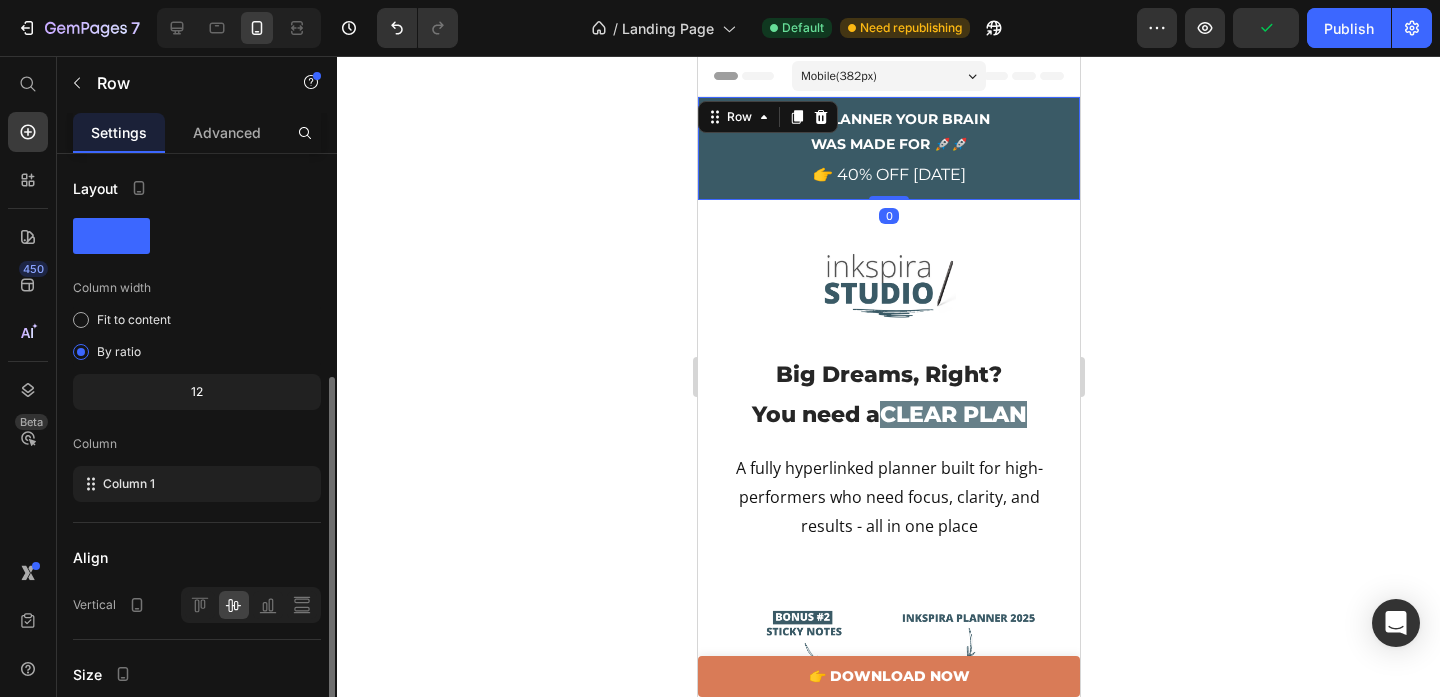 scroll, scrollTop: 385, scrollLeft: 0, axis: vertical 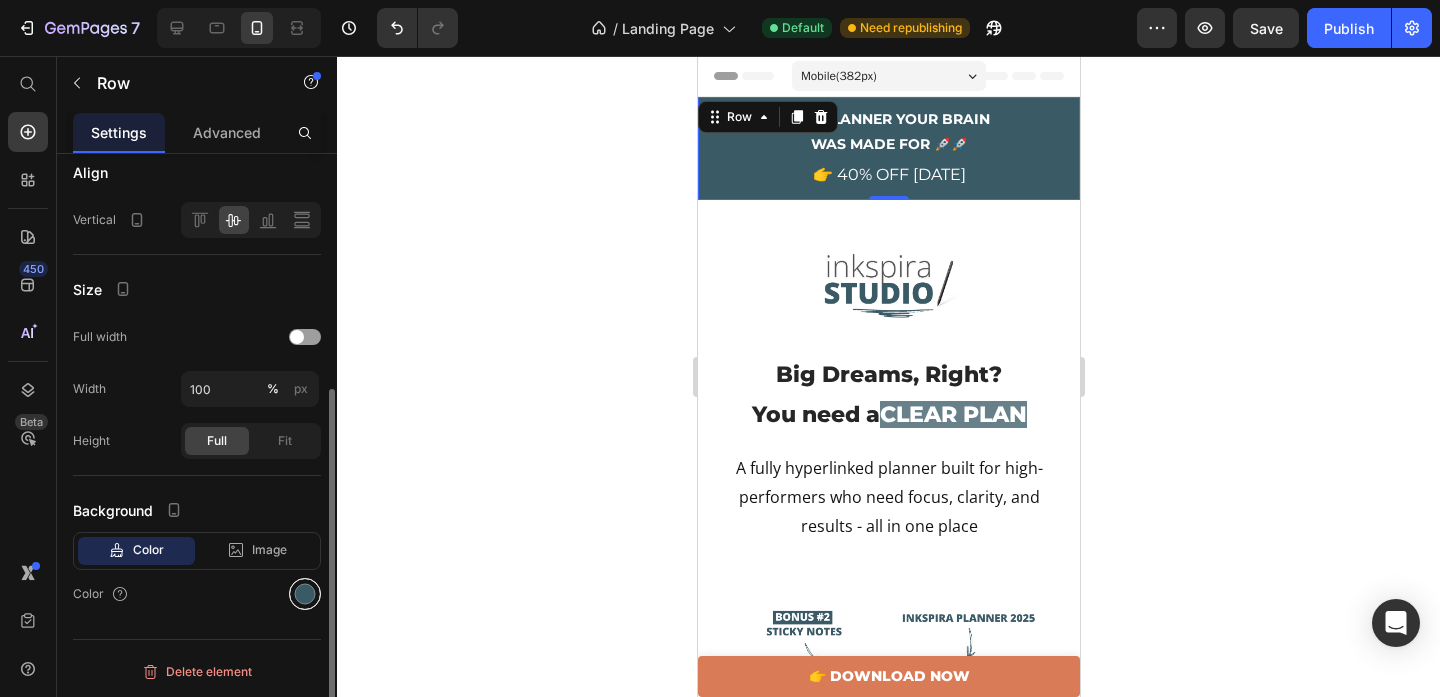 click at bounding box center (305, 594) 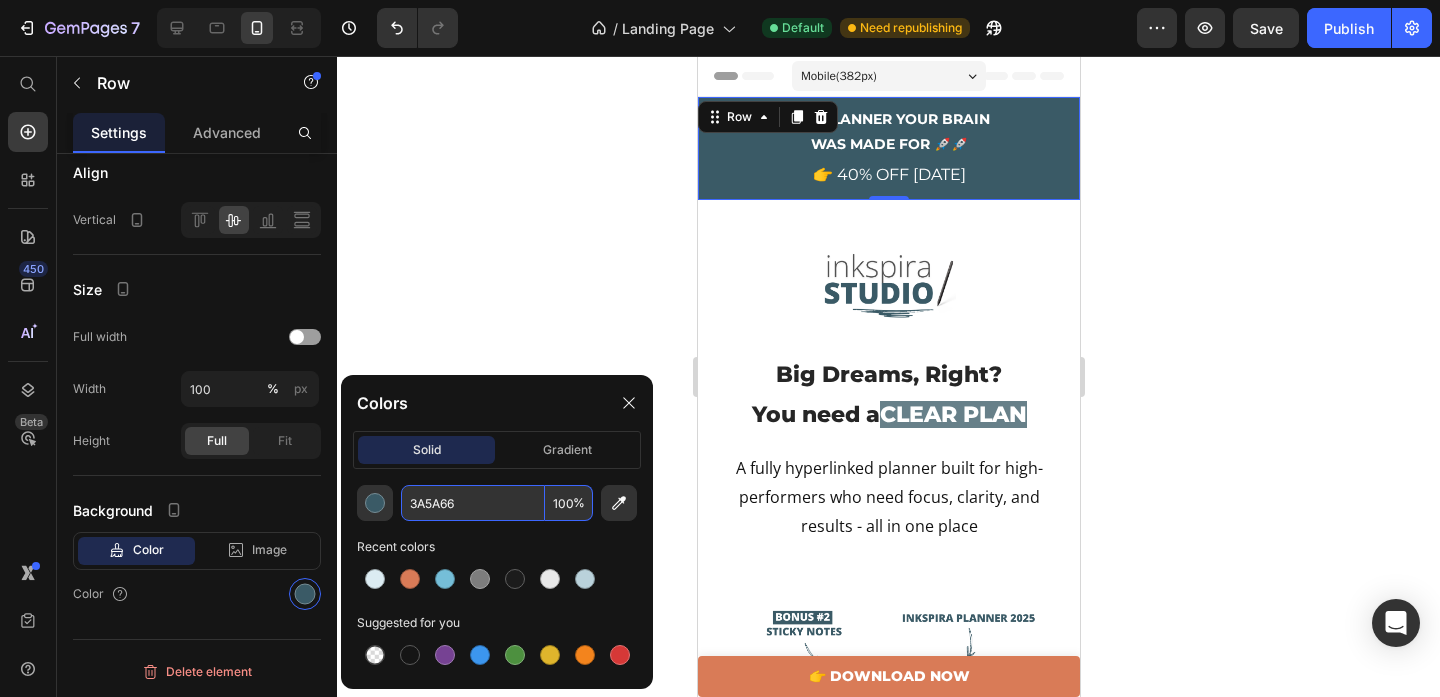 click on "3A5A66" at bounding box center (473, 503) 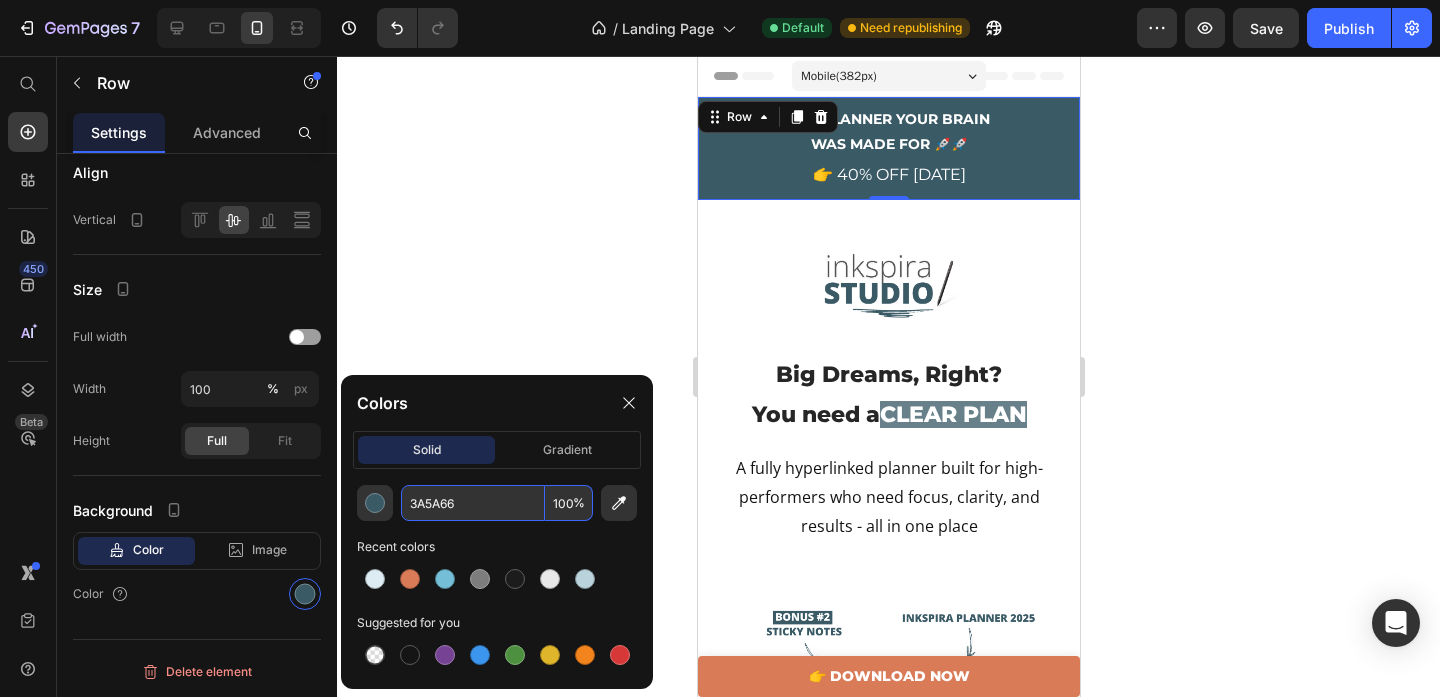 click 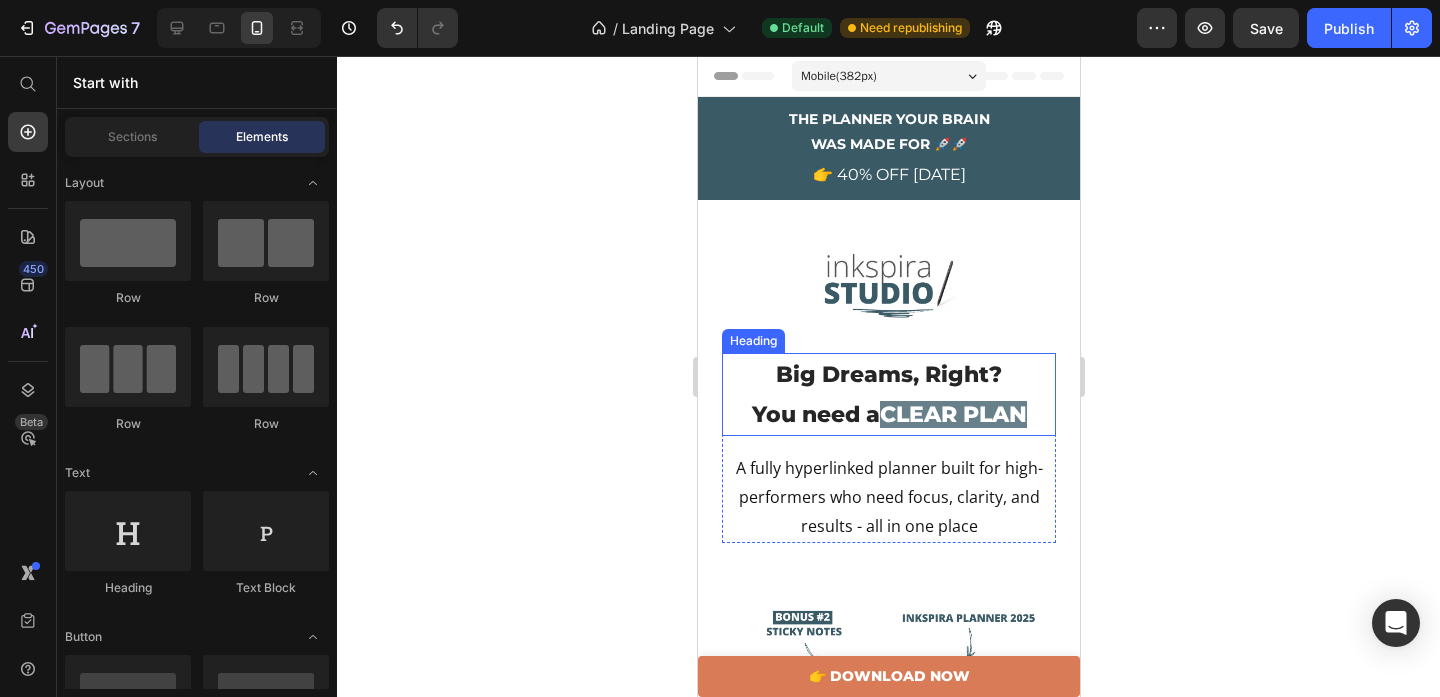click on "Big Dreams, Right?  You need a   CLEAR PLAN" at bounding box center (888, 394) 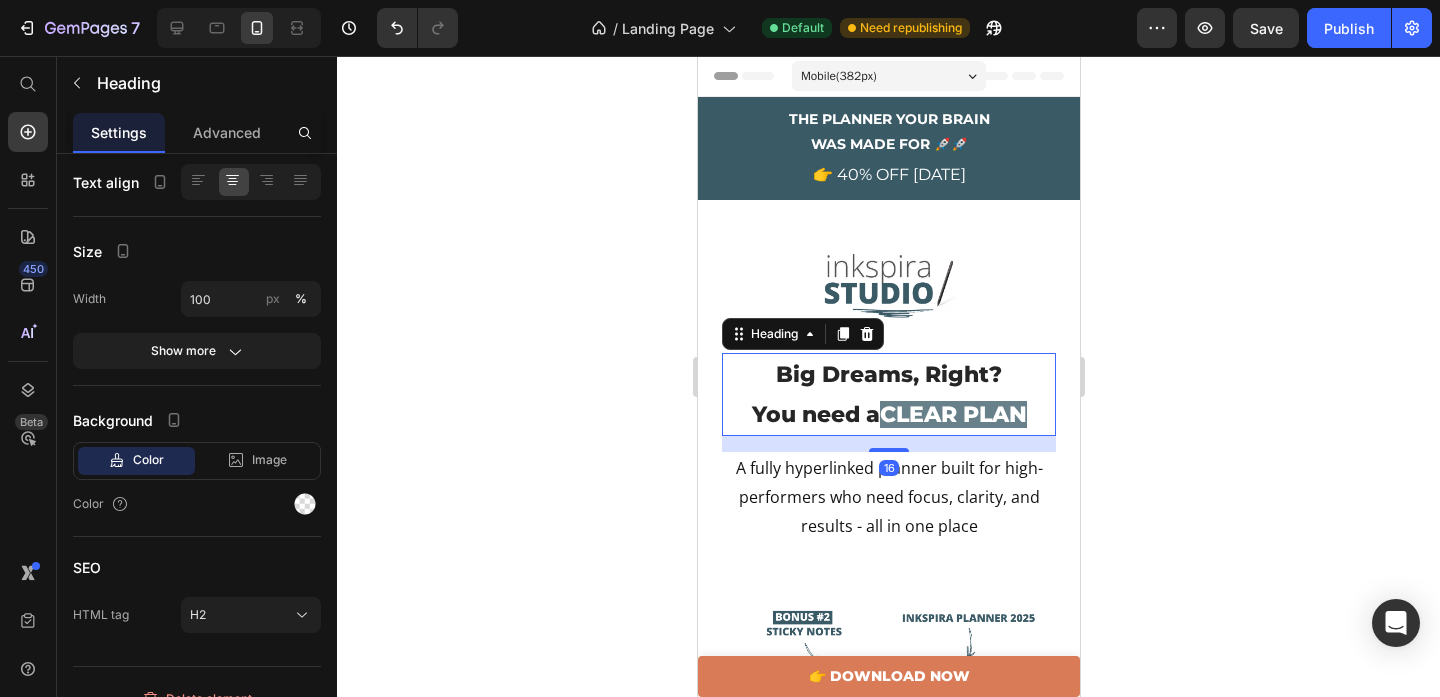 scroll, scrollTop: 0, scrollLeft: 0, axis: both 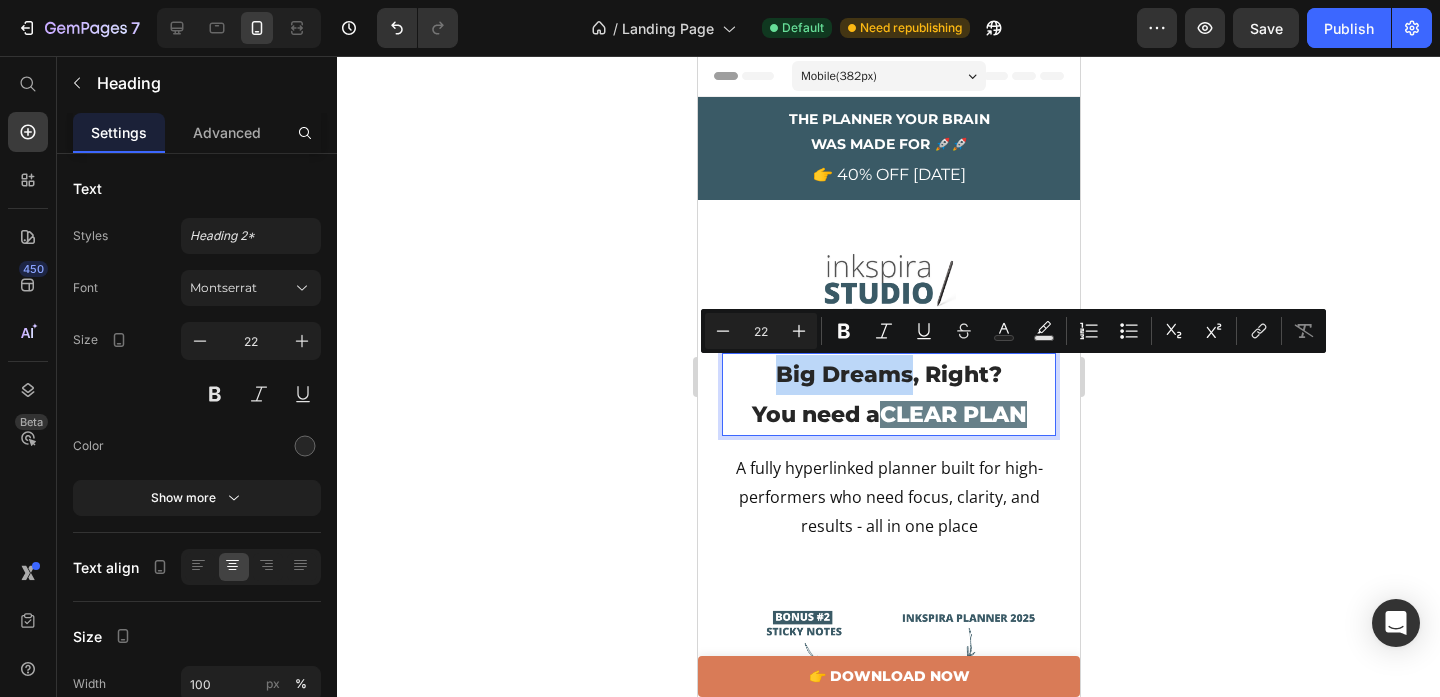 drag, startPoint x: 904, startPoint y: 378, endPoint x: 779, endPoint y: 376, distance: 125.016 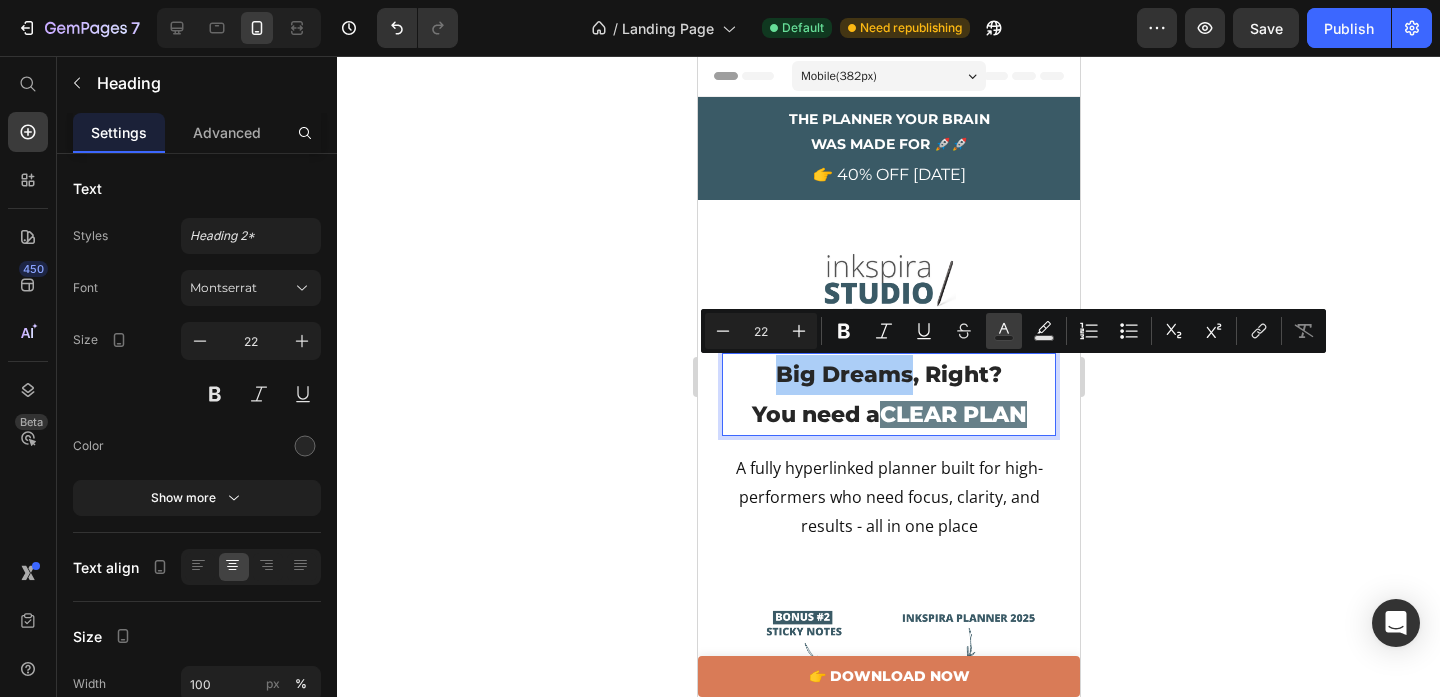 click on "Text Color" at bounding box center (1004, 331) 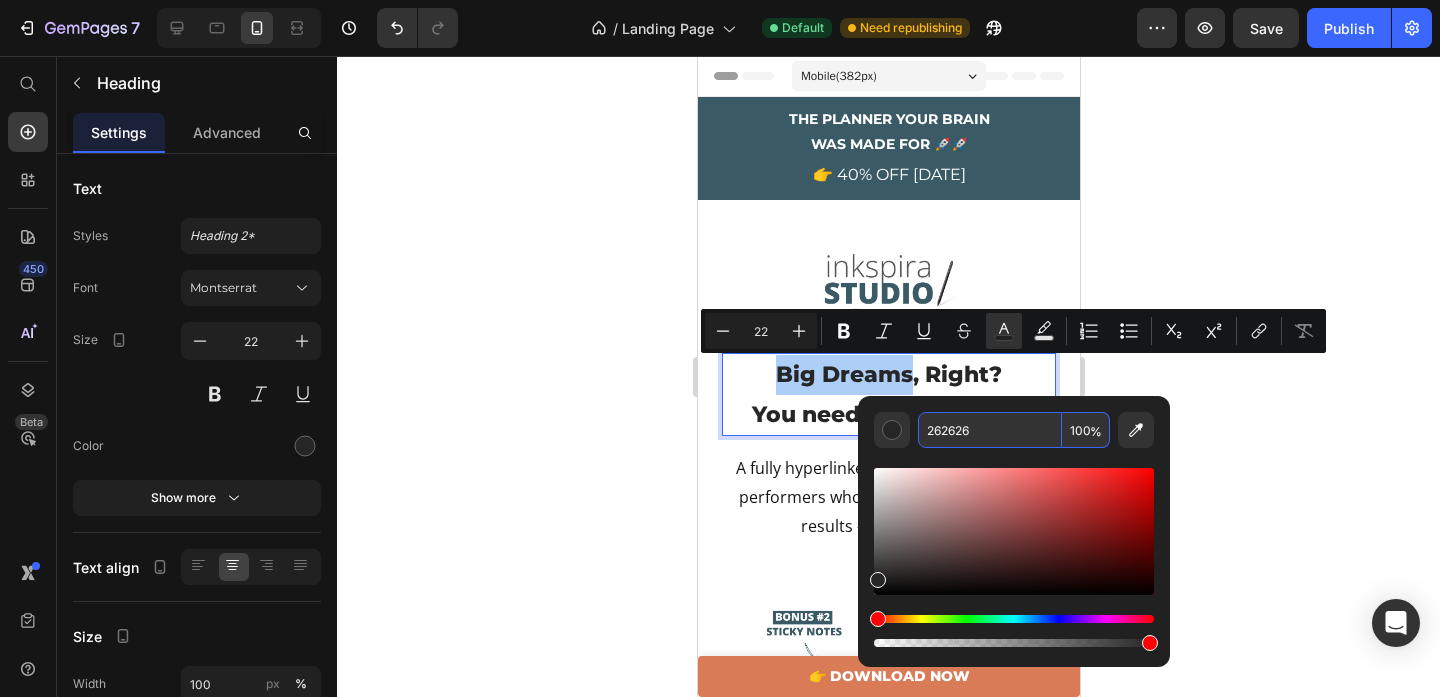 click on "262626" at bounding box center (990, 430) 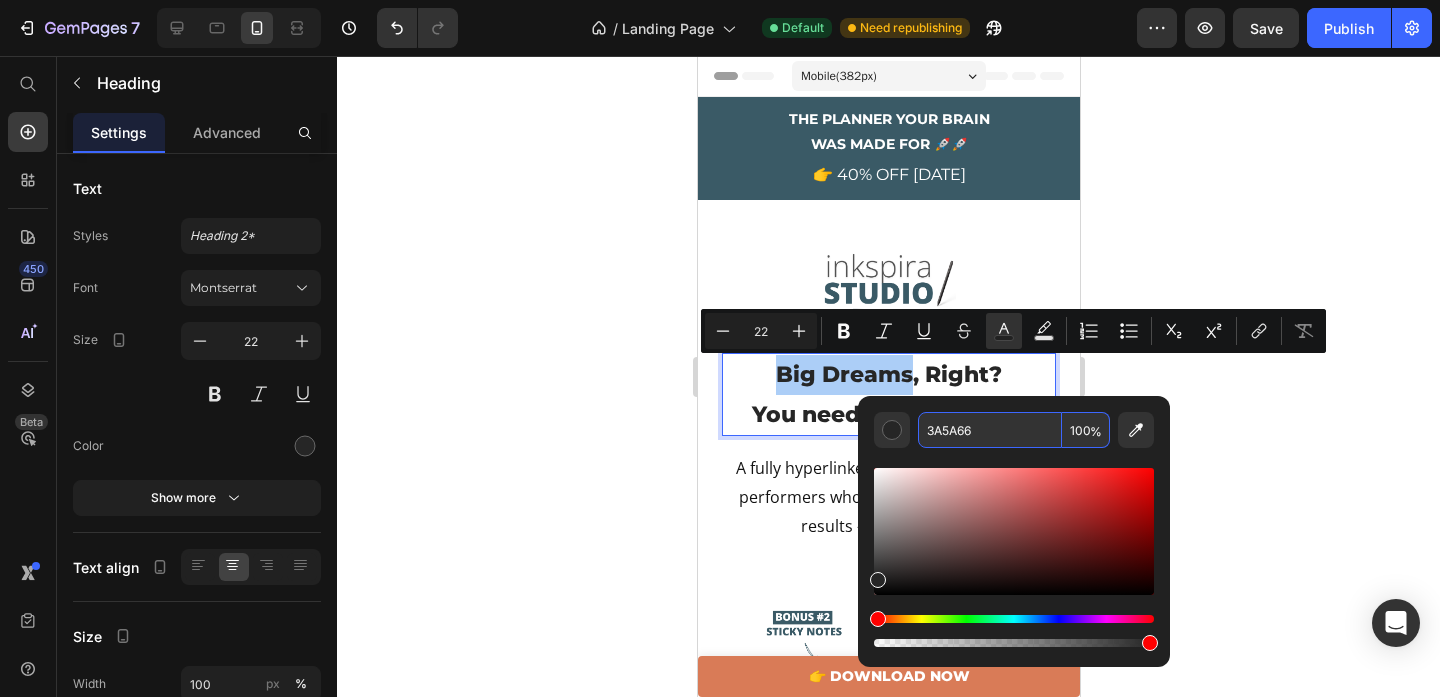 type on "3A5A66" 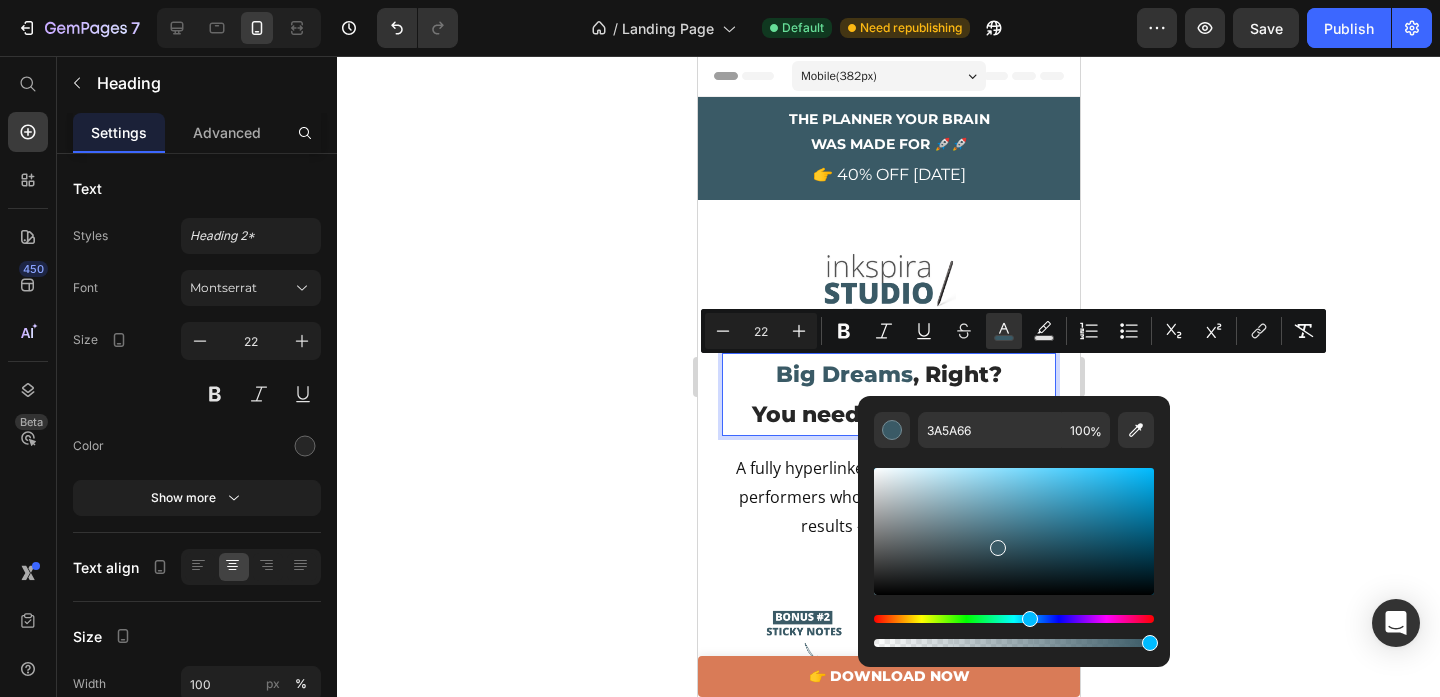 click on "3A5A66 100 %" at bounding box center [1014, 523] 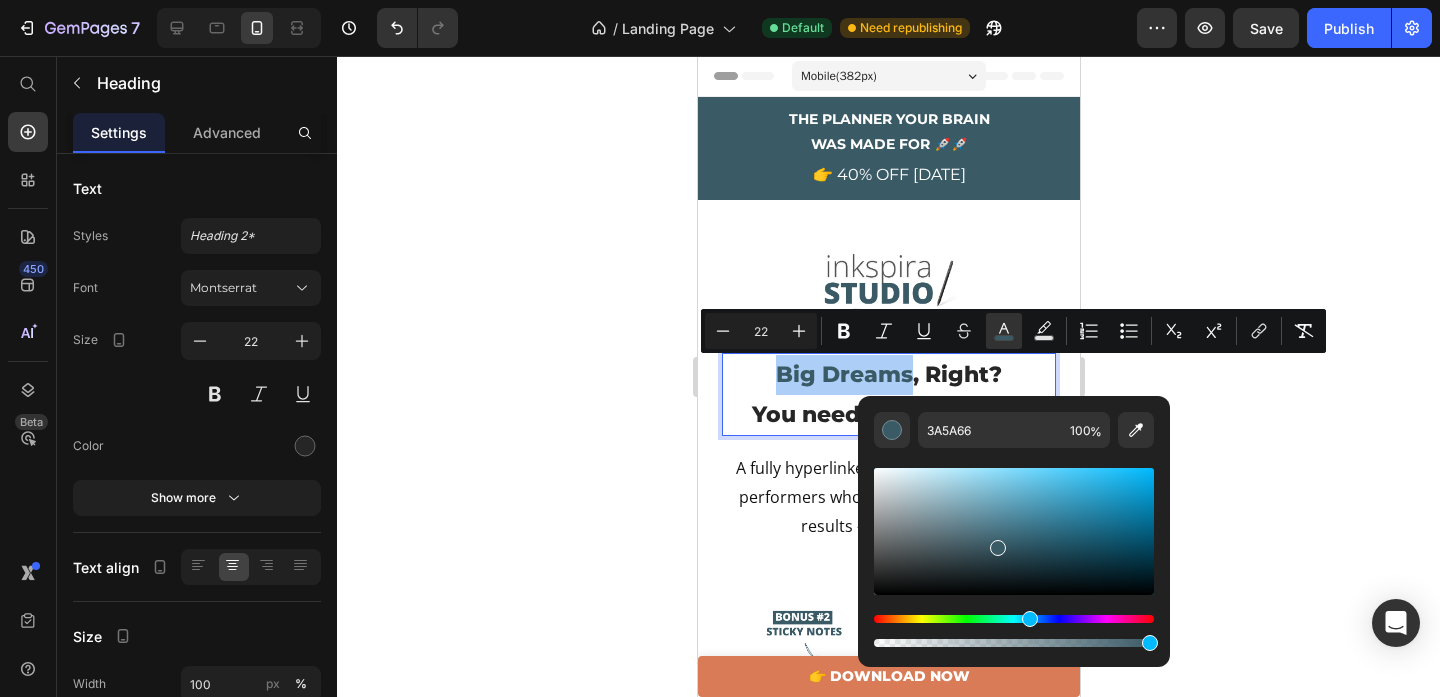 click 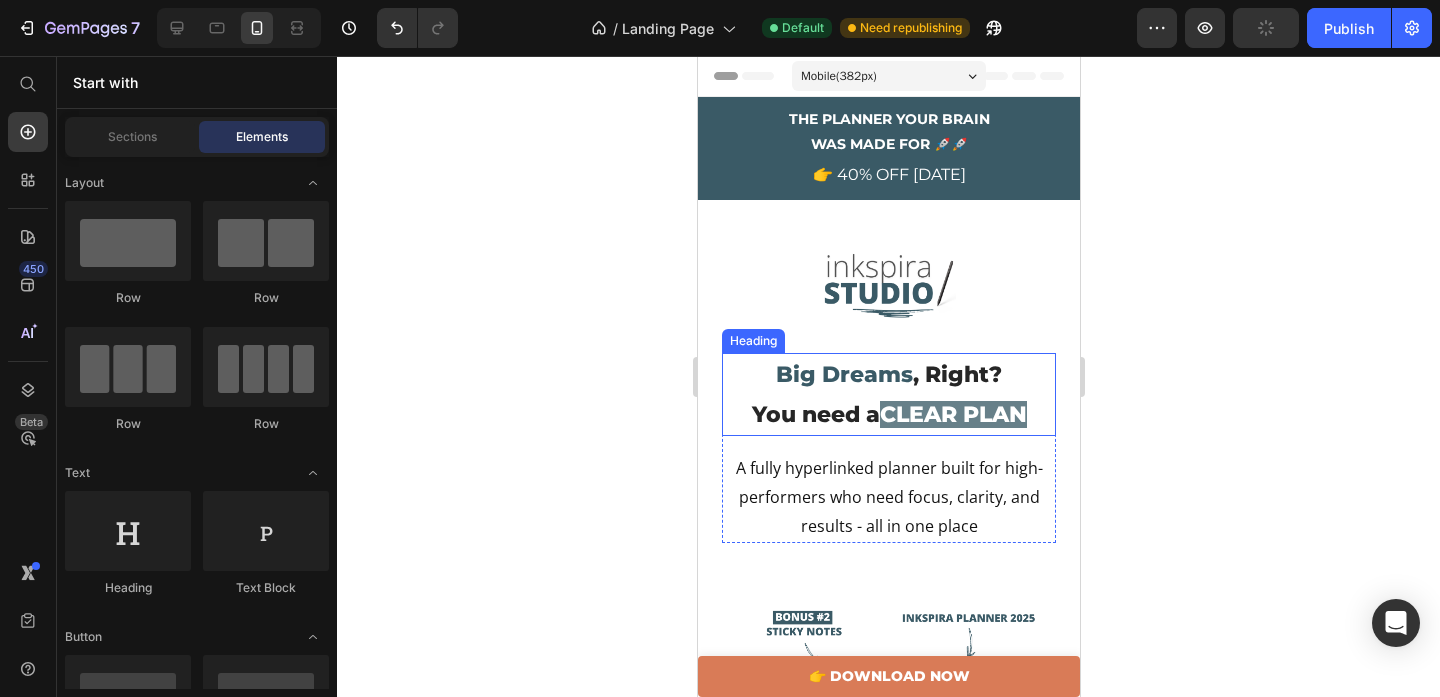 click on "Big Dreams" at bounding box center [843, 374] 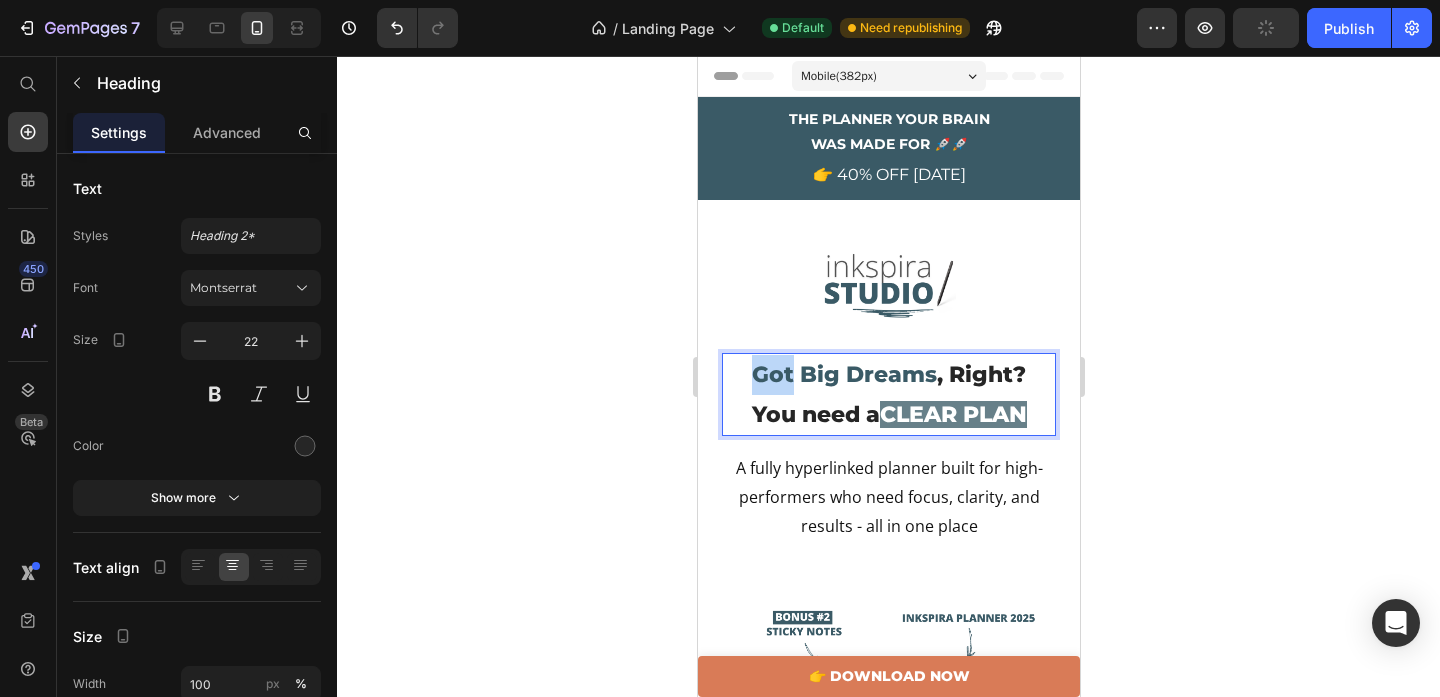 drag, startPoint x: 788, startPoint y: 374, endPoint x: 754, endPoint y: 374, distance: 34 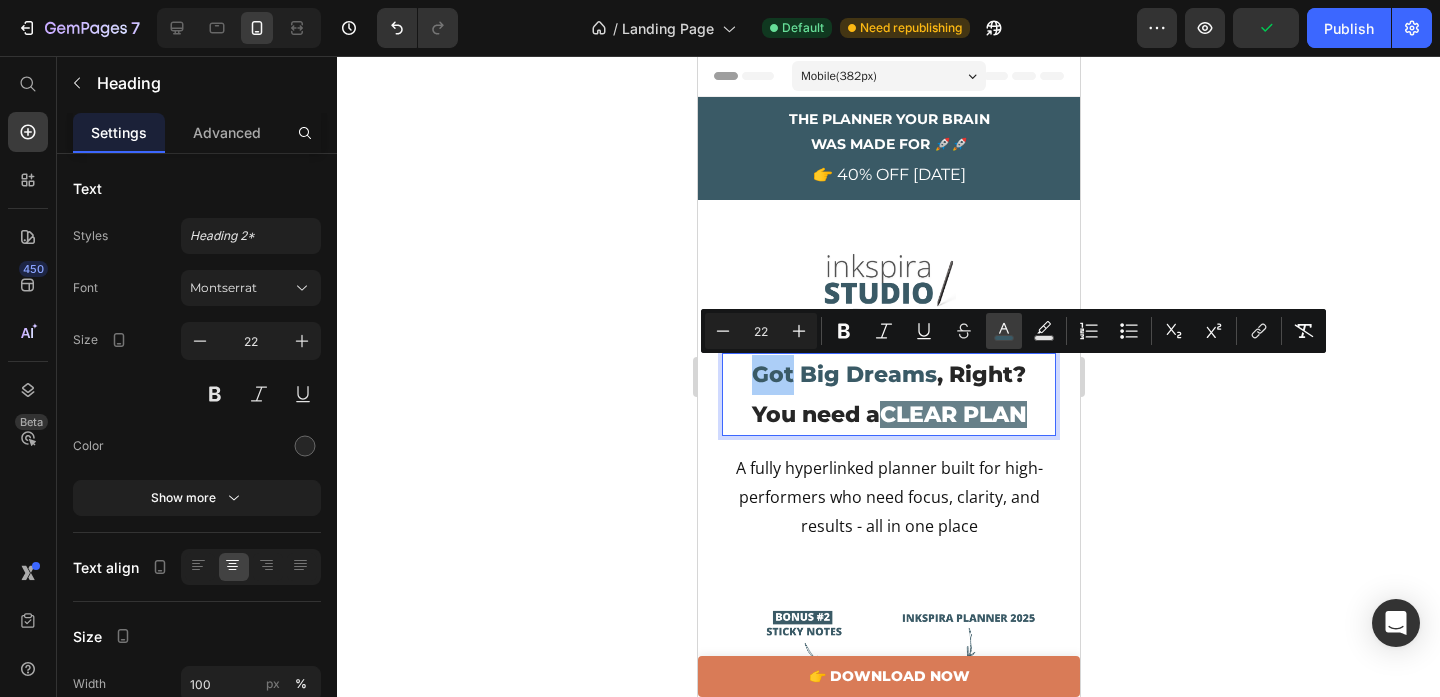 click 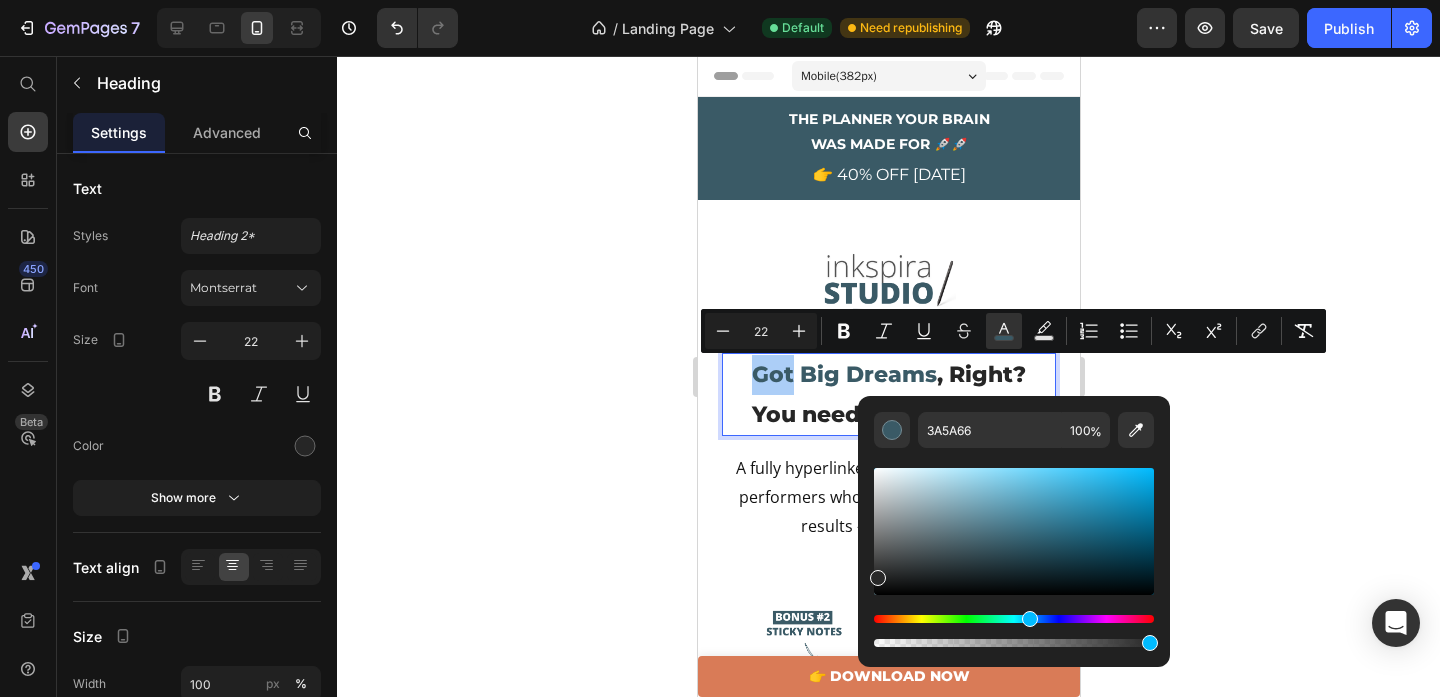 click at bounding box center [1014, 531] 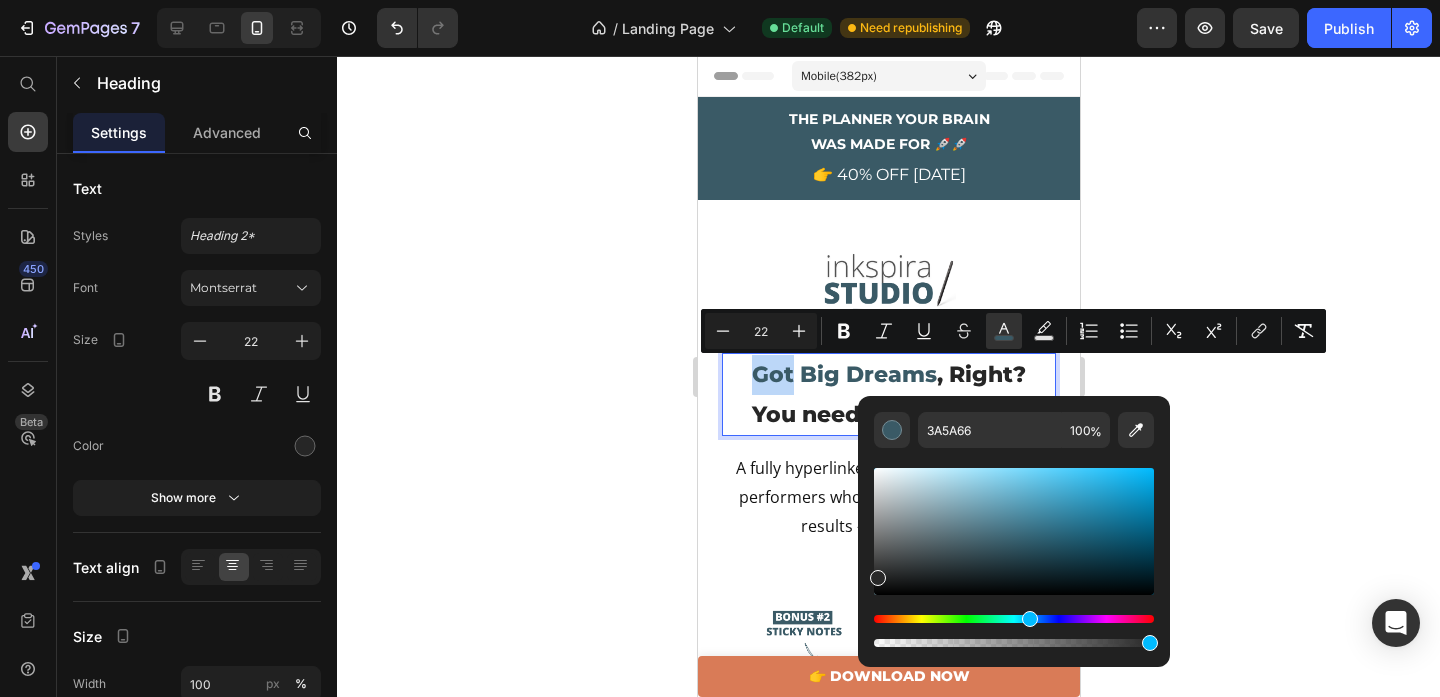 type on "282828" 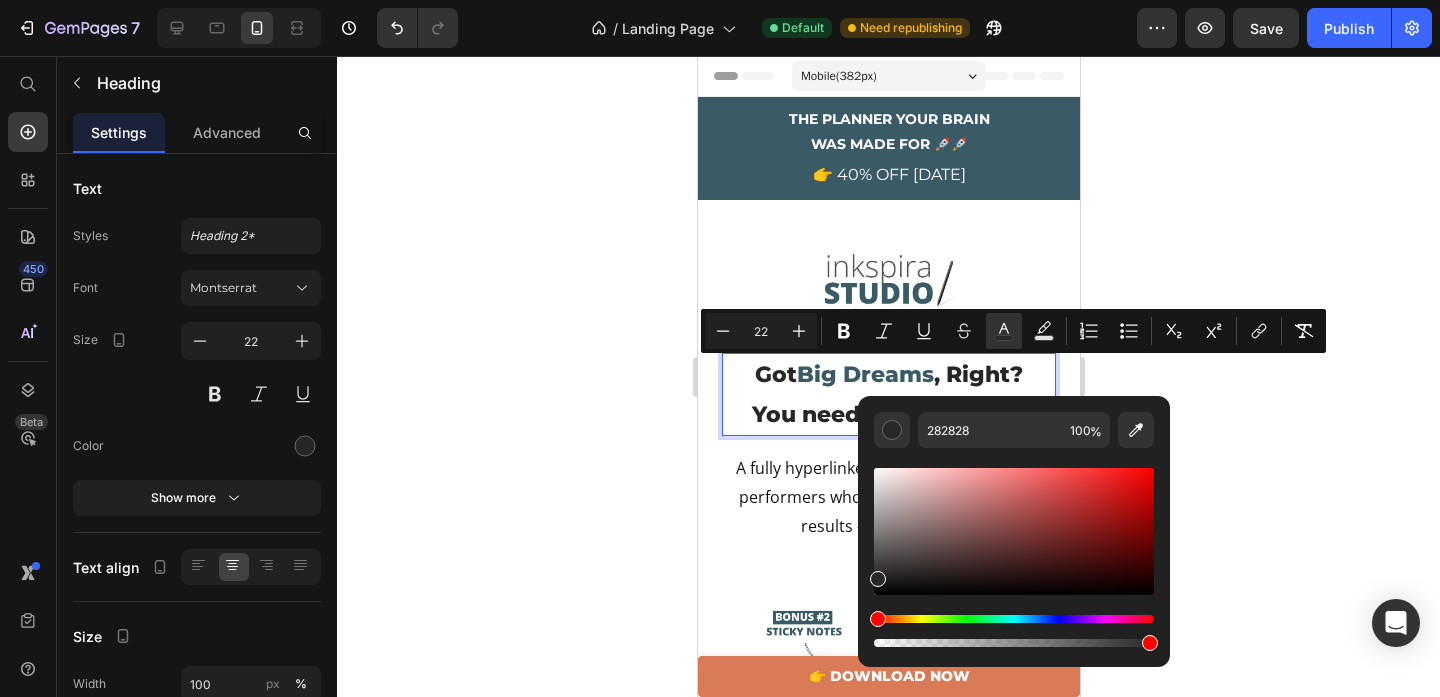 click 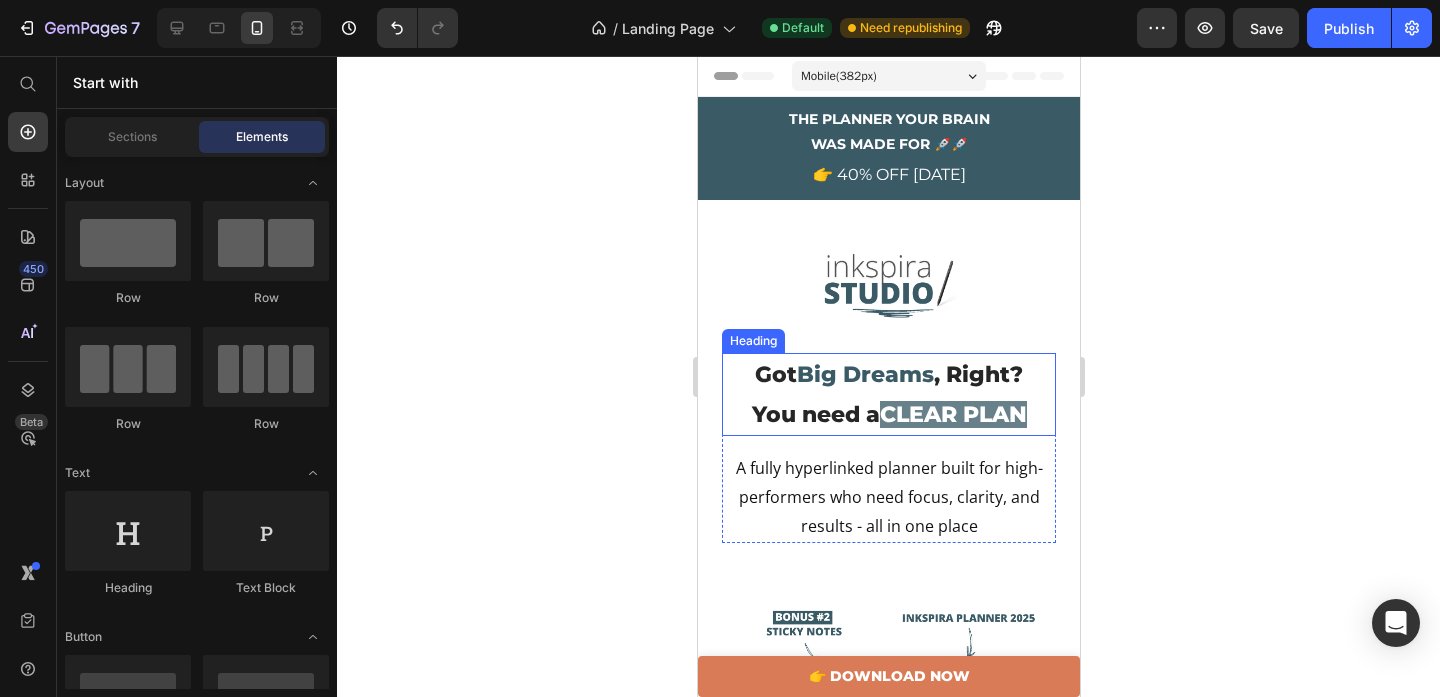 click on "Got" at bounding box center [775, 374] 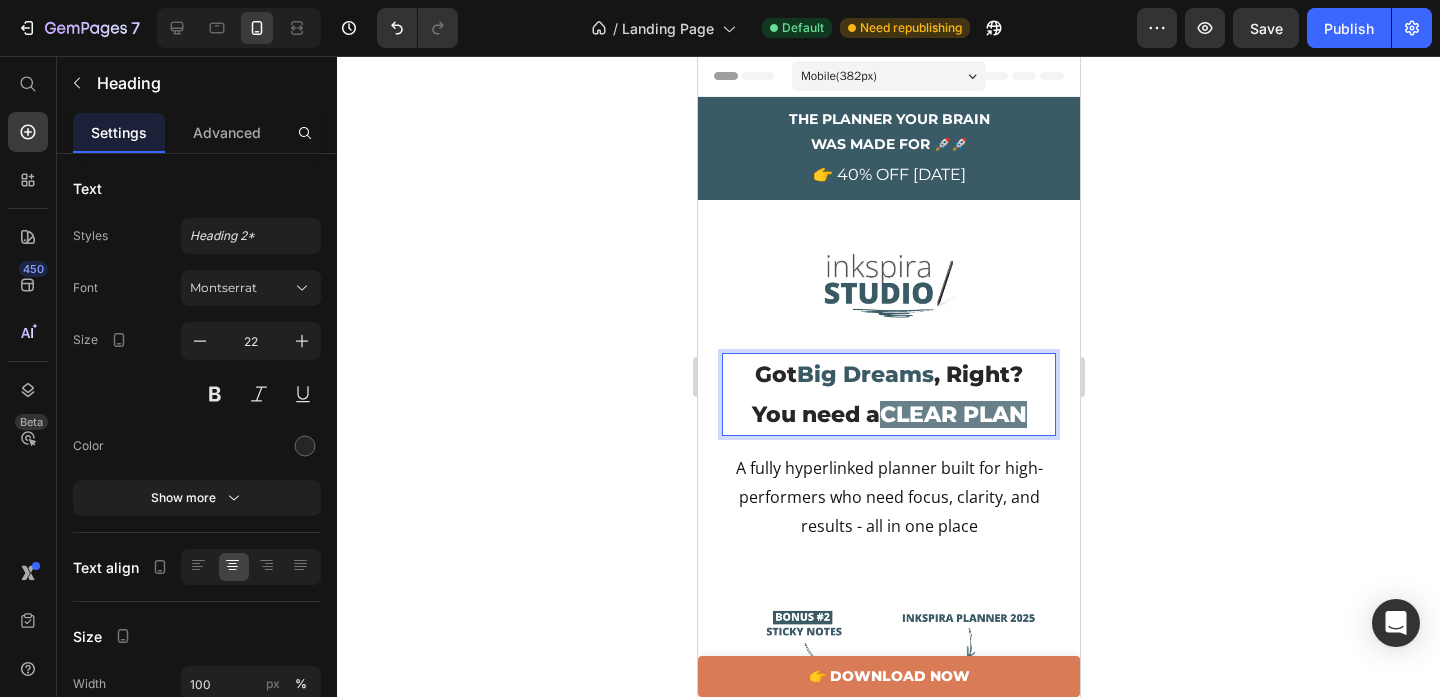 click on "Got" at bounding box center [775, 374] 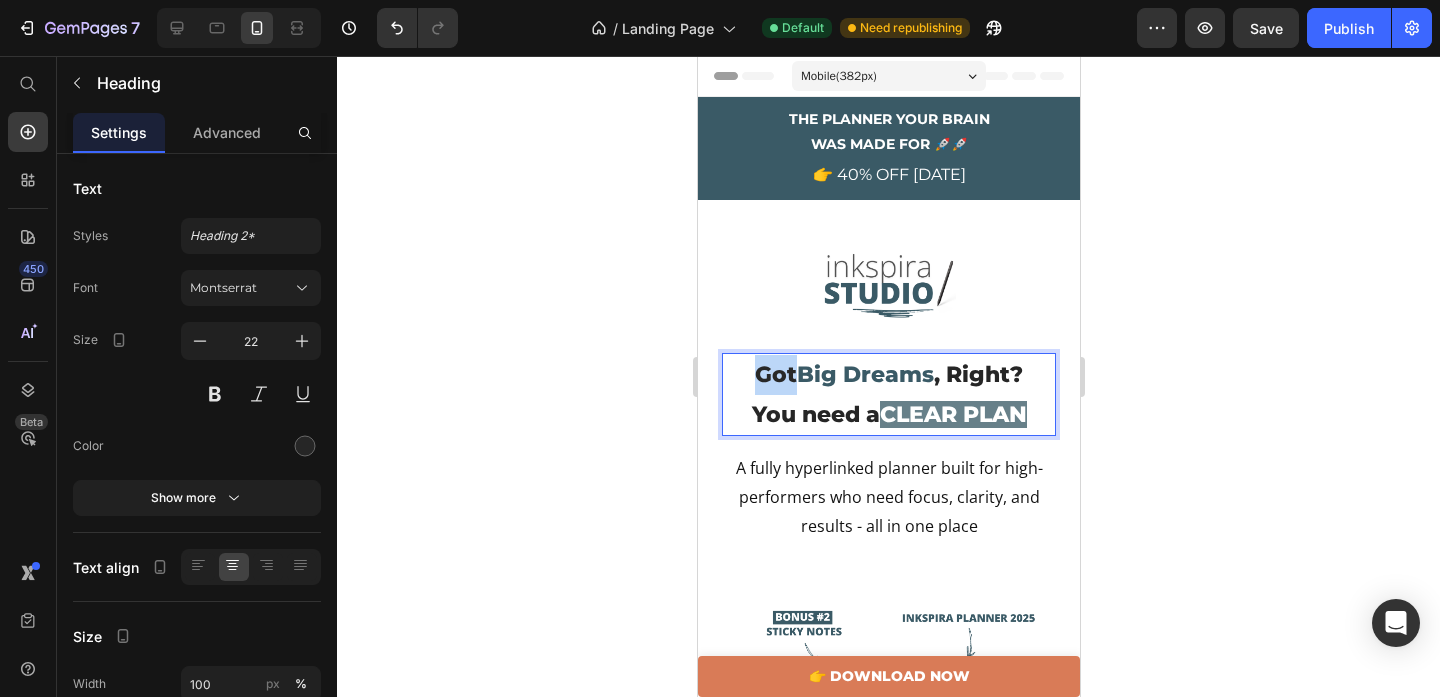 click on "Got" at bounding box center [775, 374] 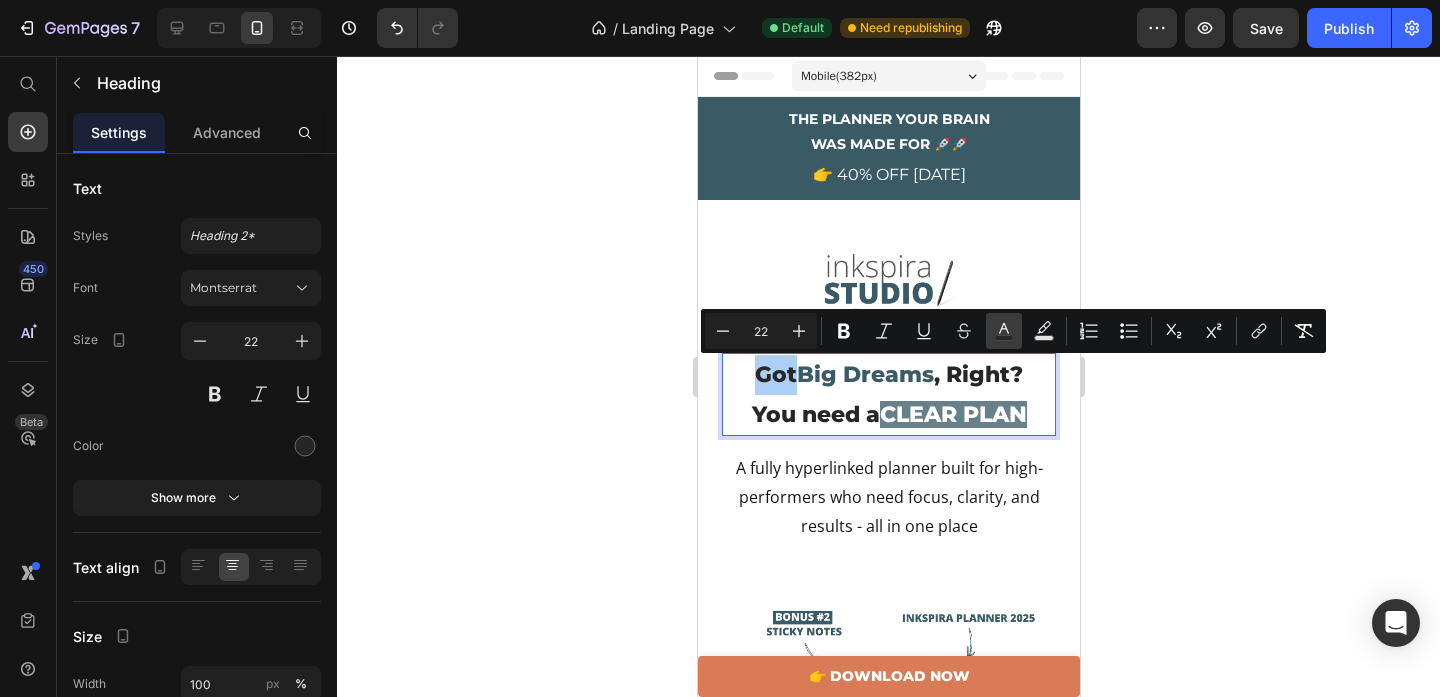 click on "color" at bounding box center (1004, 331) 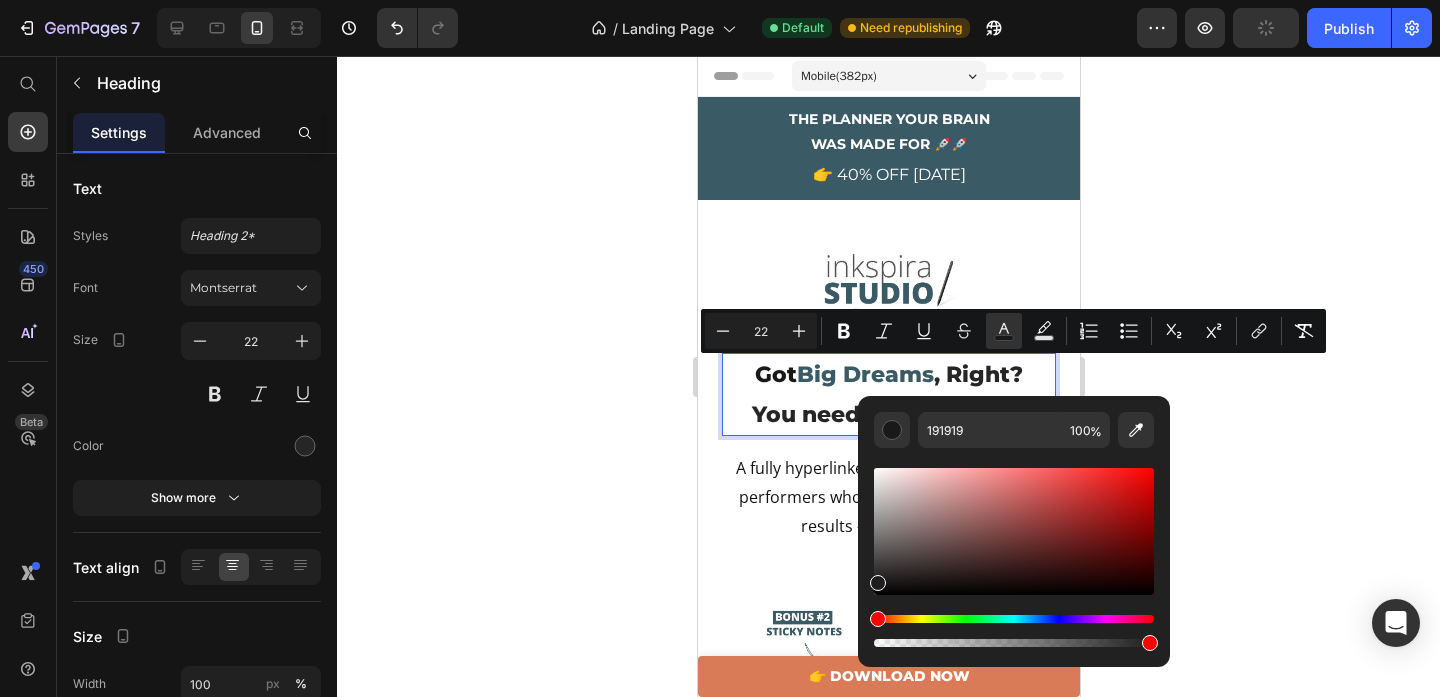 type on "1E1E1E" 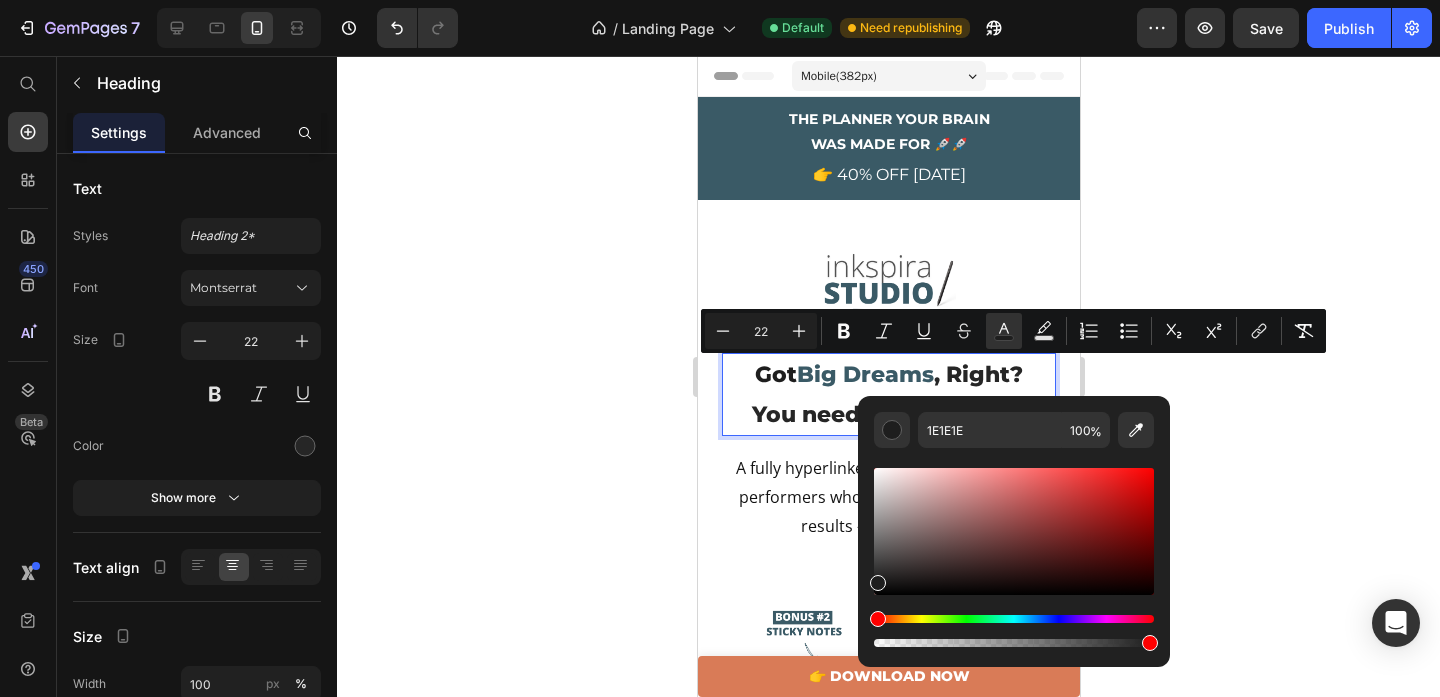 click at bounding box center (878, 583) 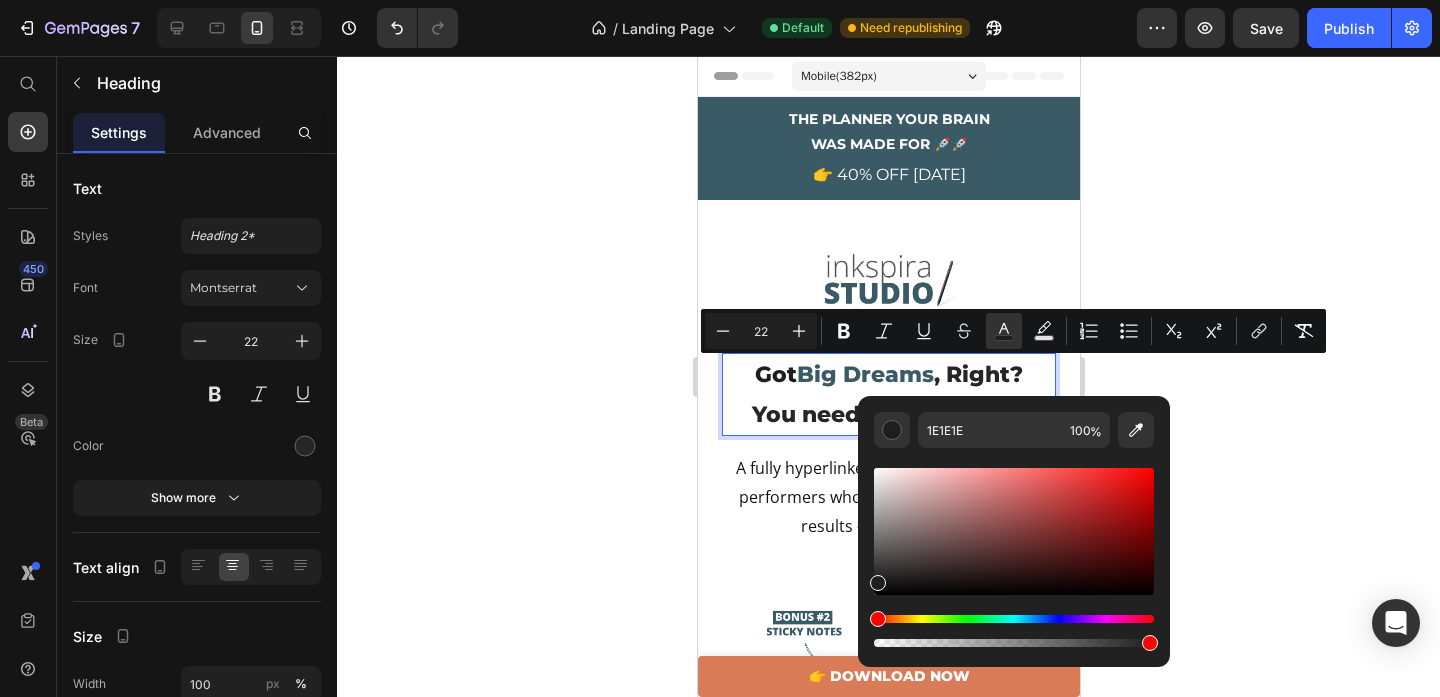 click 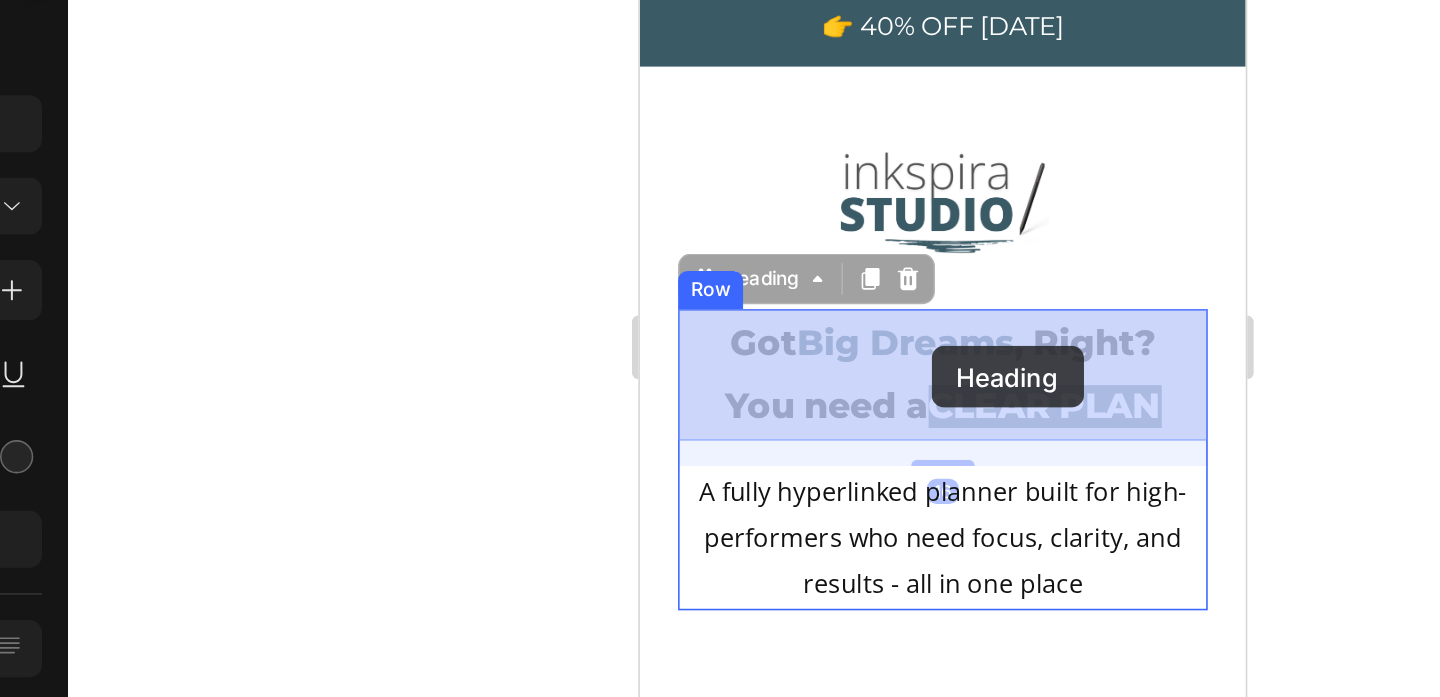 drag, startPoint x: 739, startPoint y: 211, endPoint x: 823, endPoint y: 159, distance: 98.79271 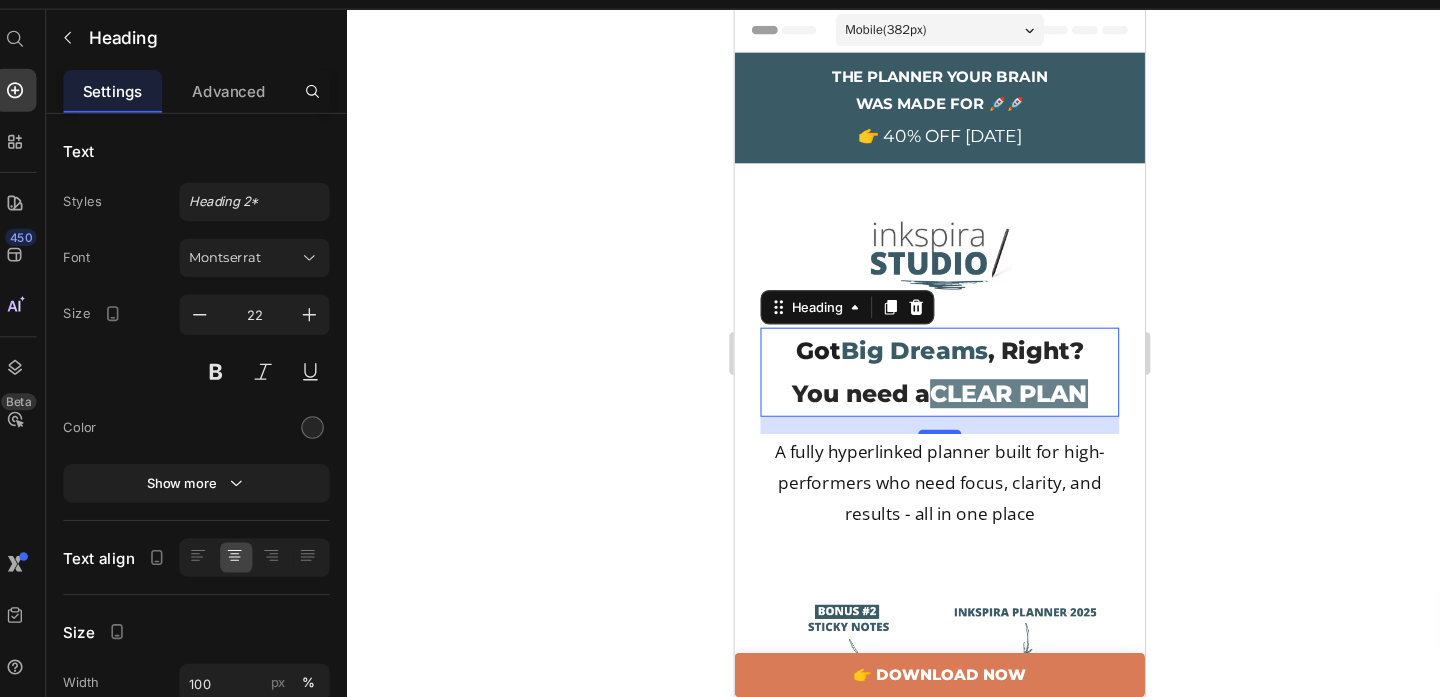 scroll, scrollTop: 0, scrollLeft: 0, axis: both 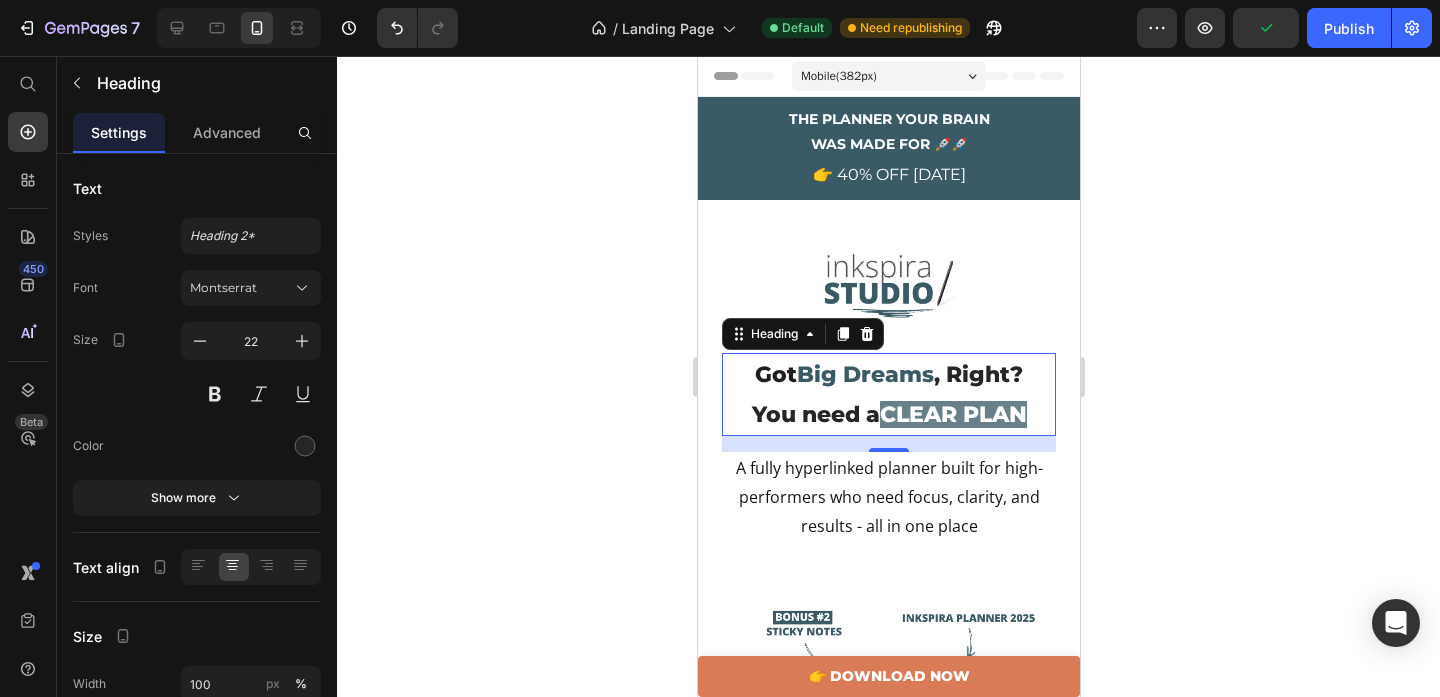 click 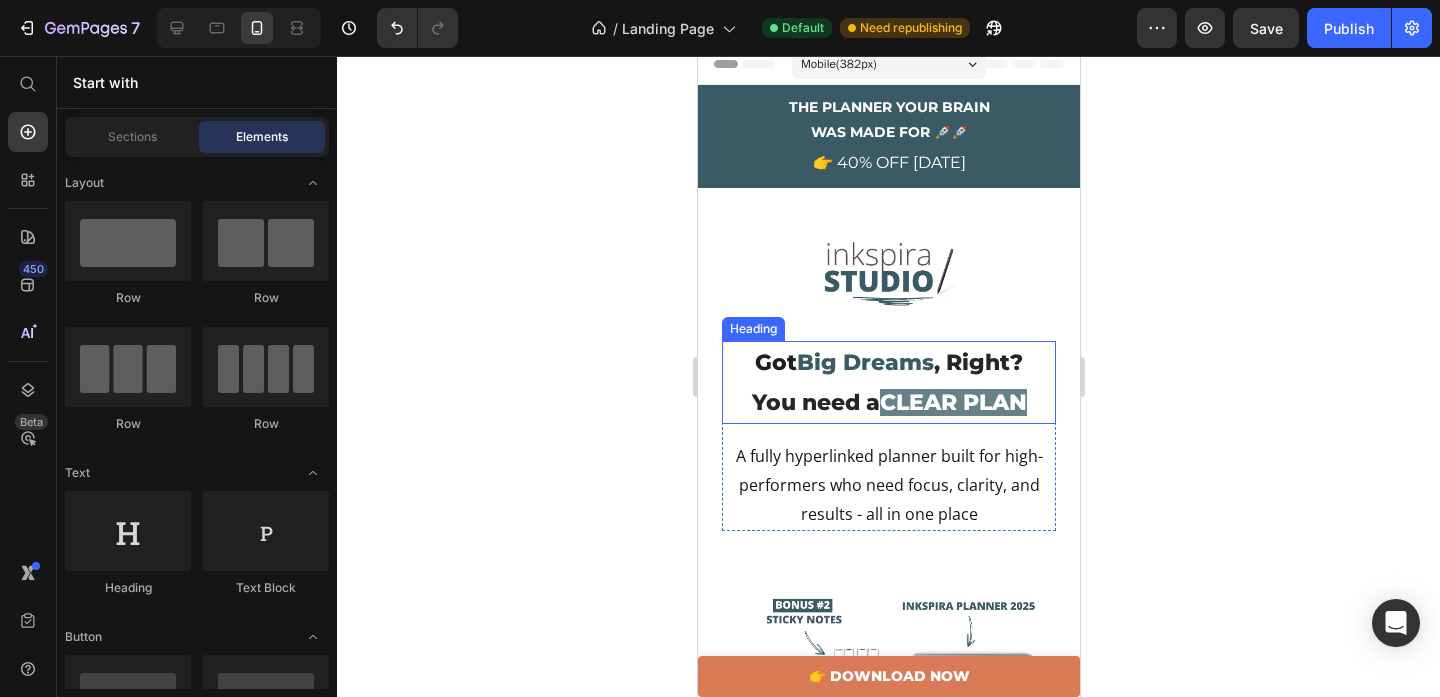 scroll, scrollTop: 10, scrollLeft: 0, axis: vertical 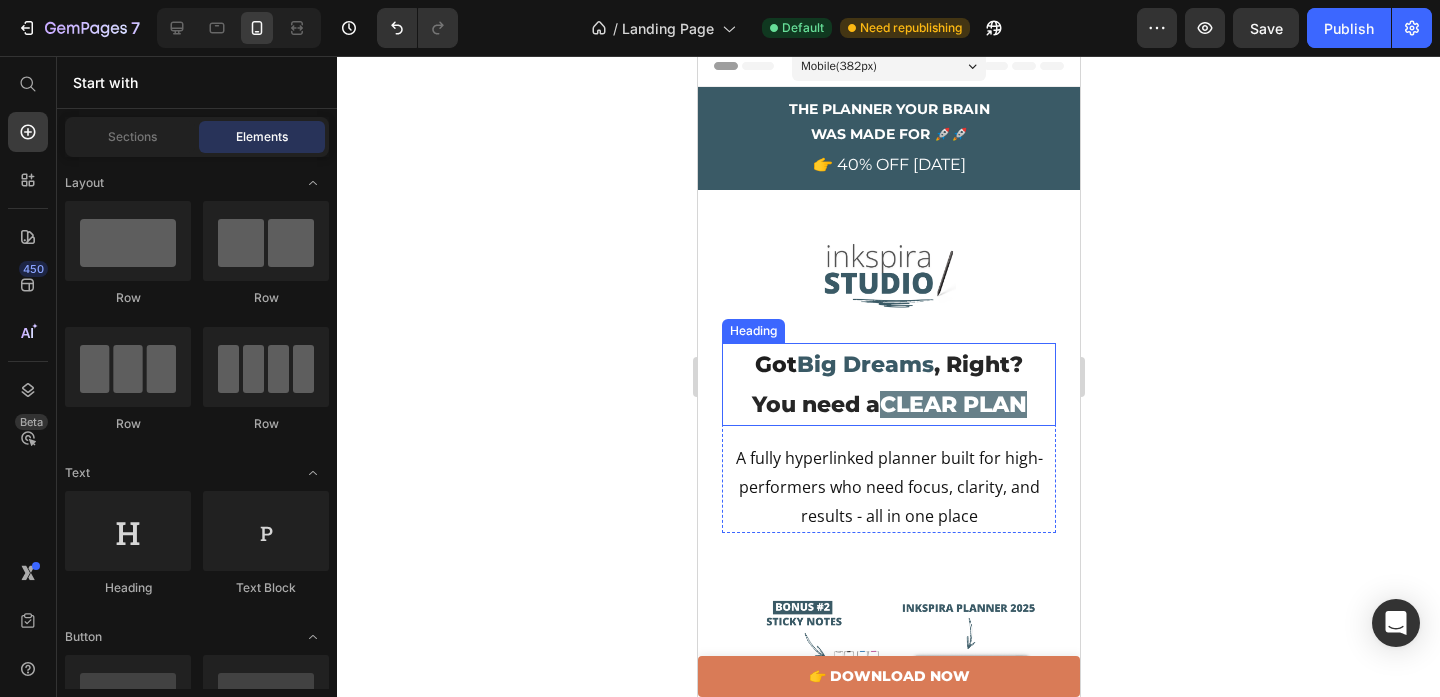 click on "Big Dreams" at bounding box center (864, 364) 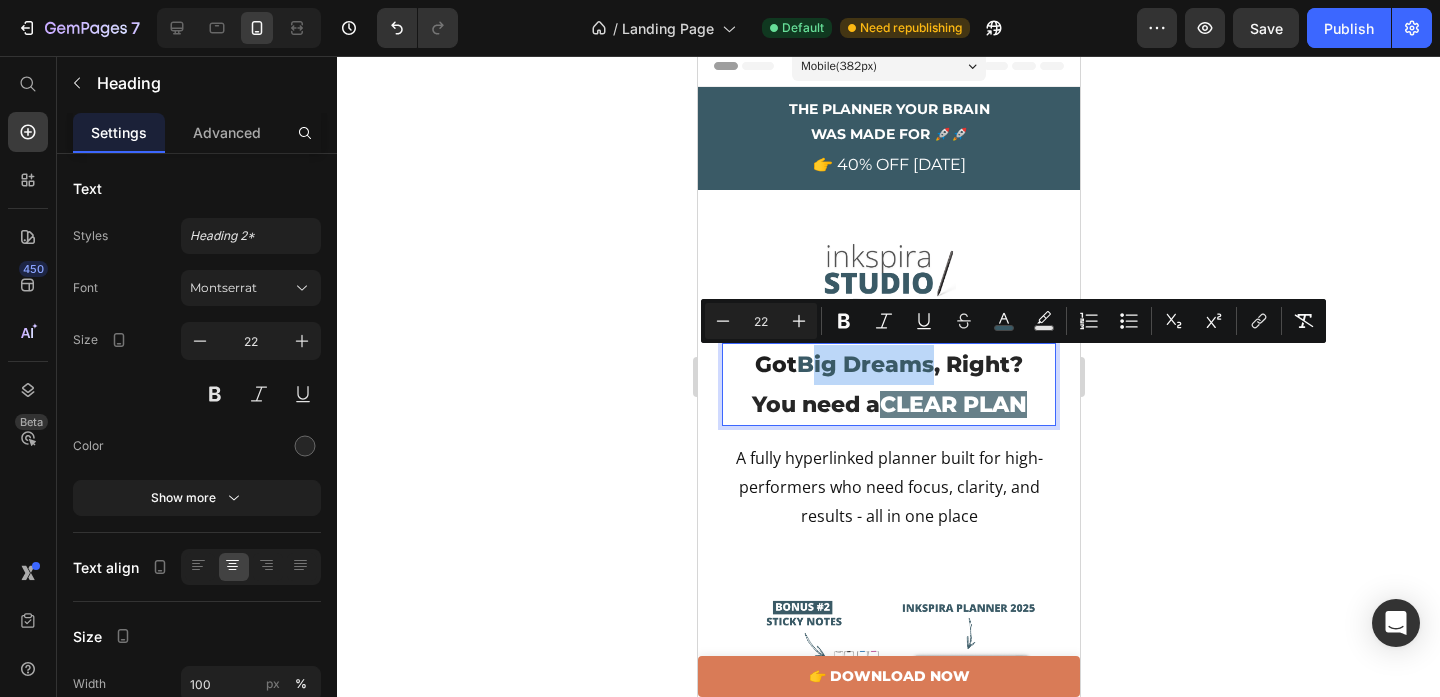 drag, startPoint x: 799, startPoint y: 367, endPoint x: 926, endPoint y: 363, distance: 127.06297 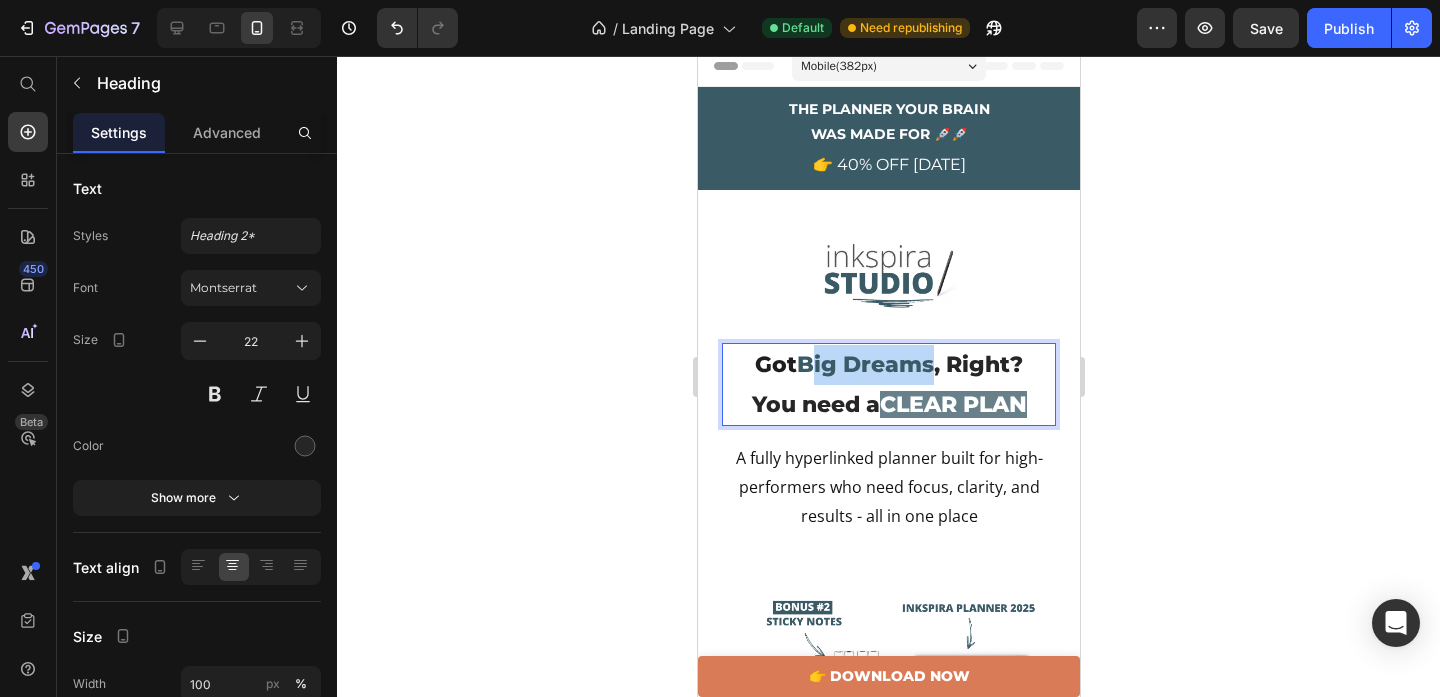 drag, startPoint x: 934, startPoint y: 364, endPoint x: 802, endPoint y: 365, distance: 132.00378 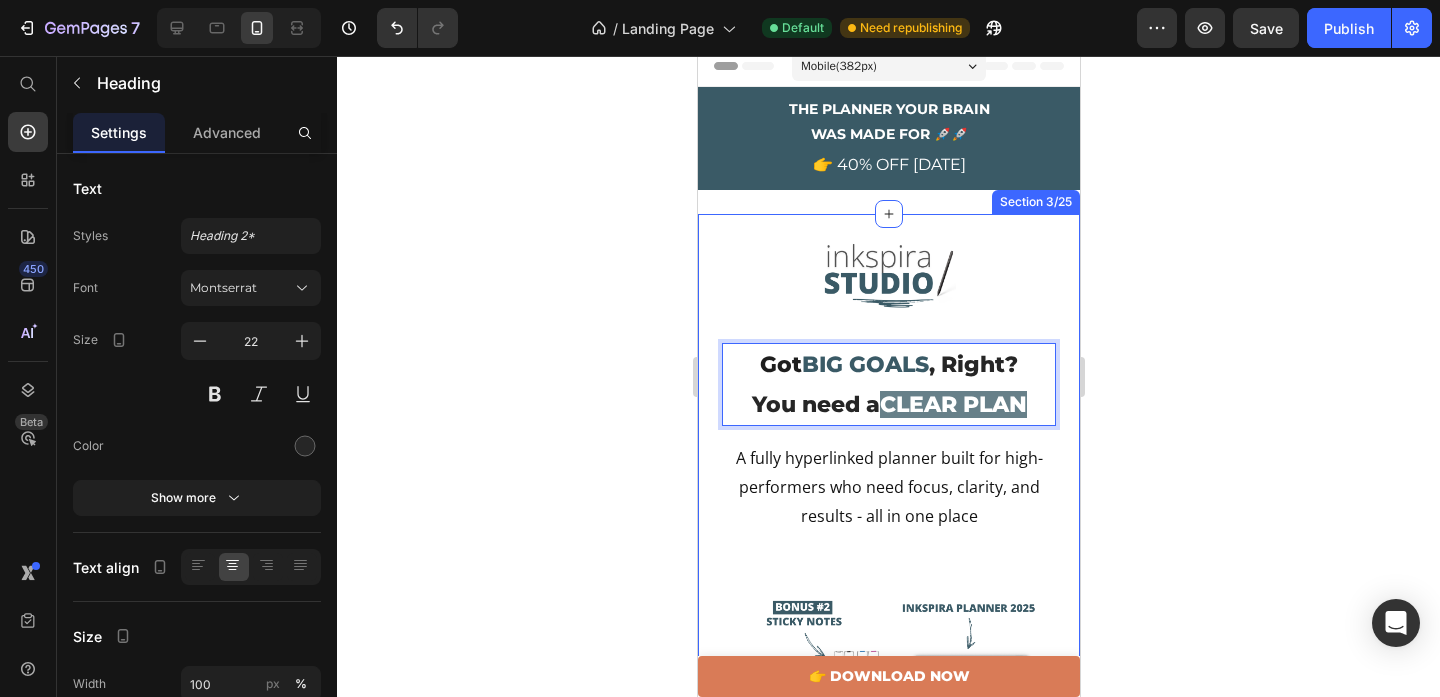 click 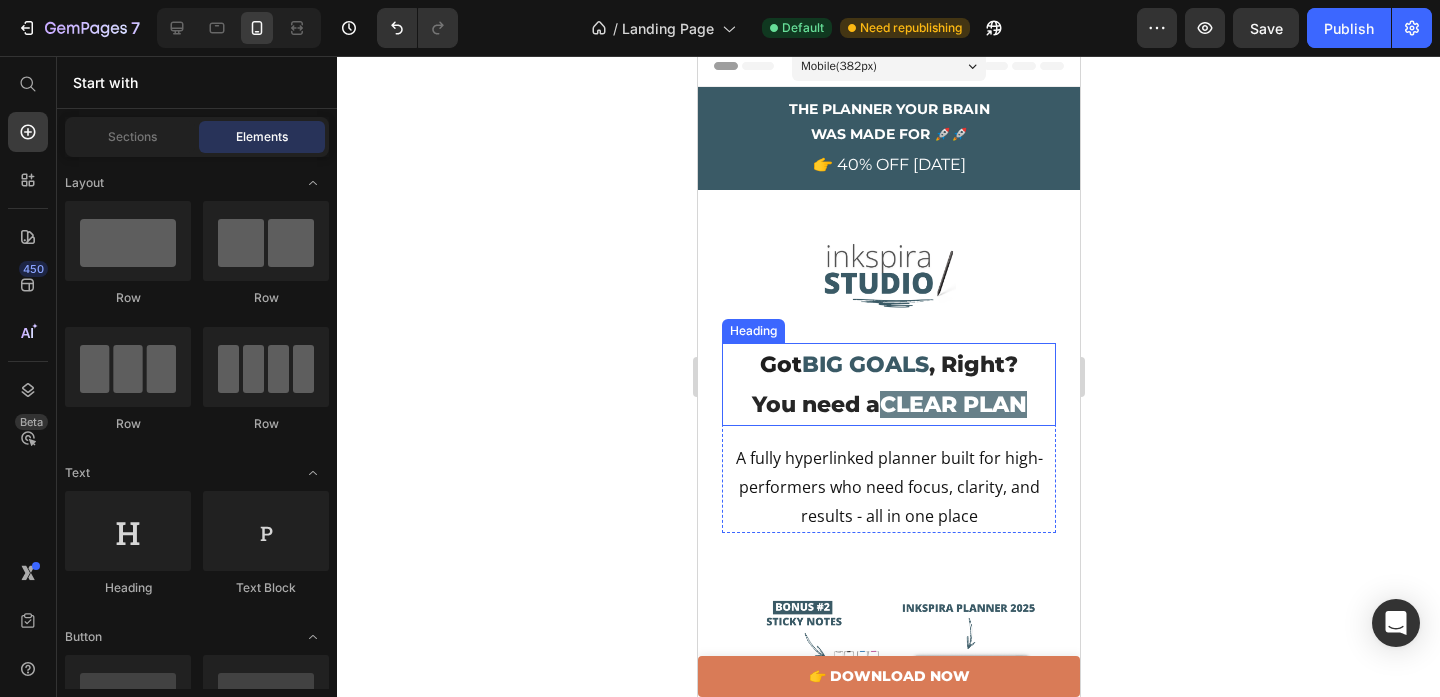 click on "CLEAR PLAN" at bounding box center [952, 404] 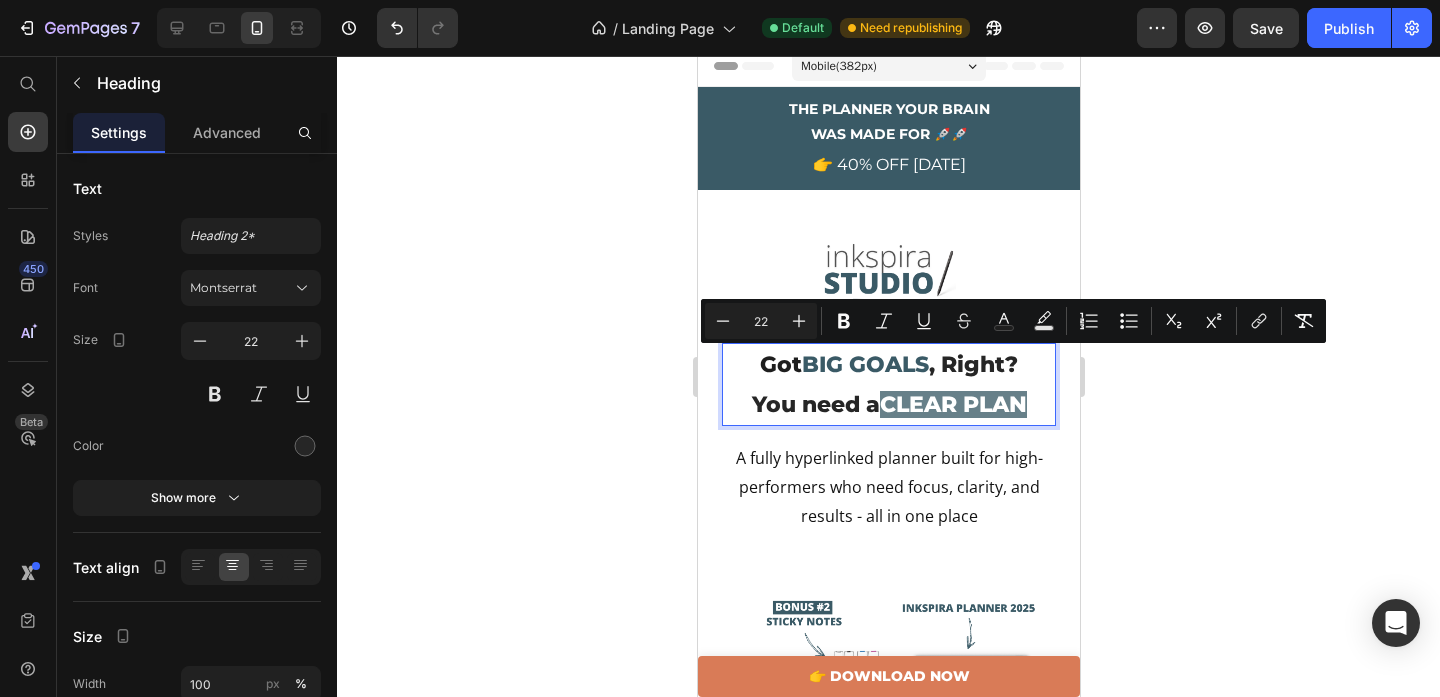drag, startPoint x: 1045, startPoint y: 409, endPoint x: 752, endPoint y: 356, distance: 297.75494 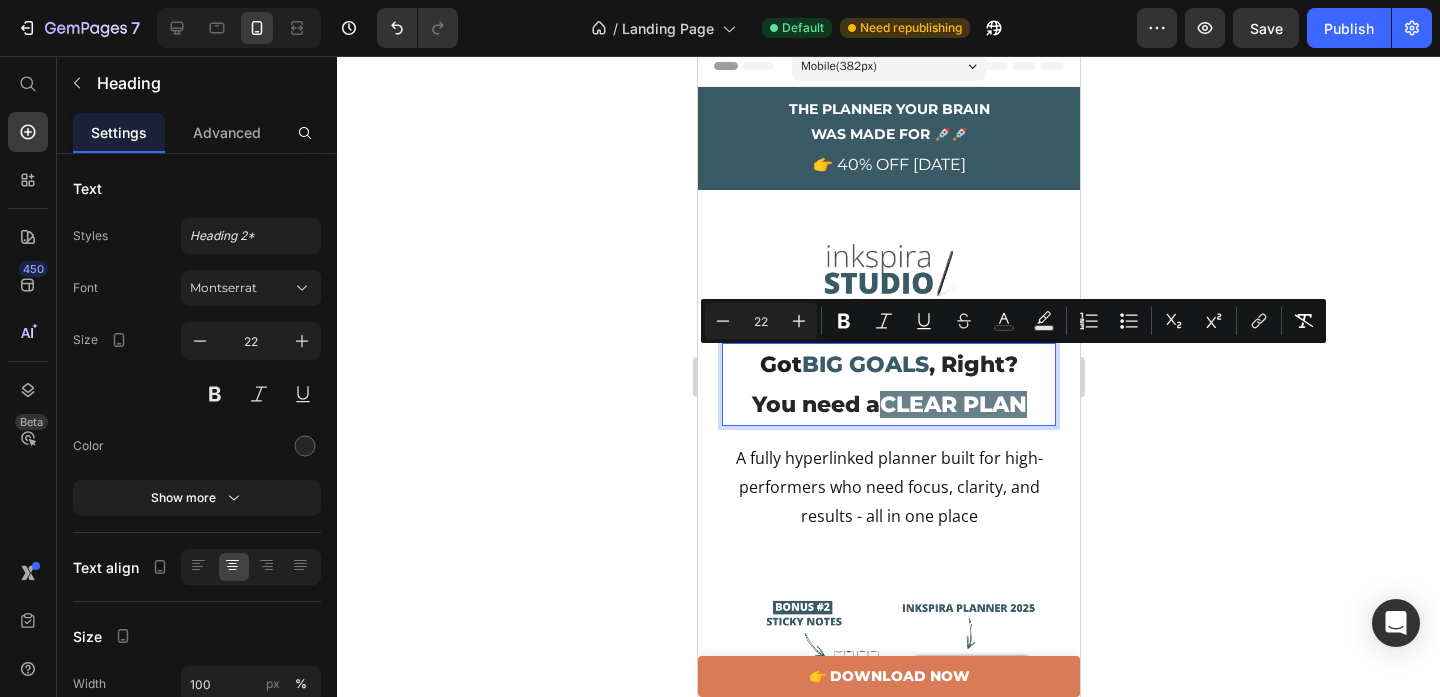 click 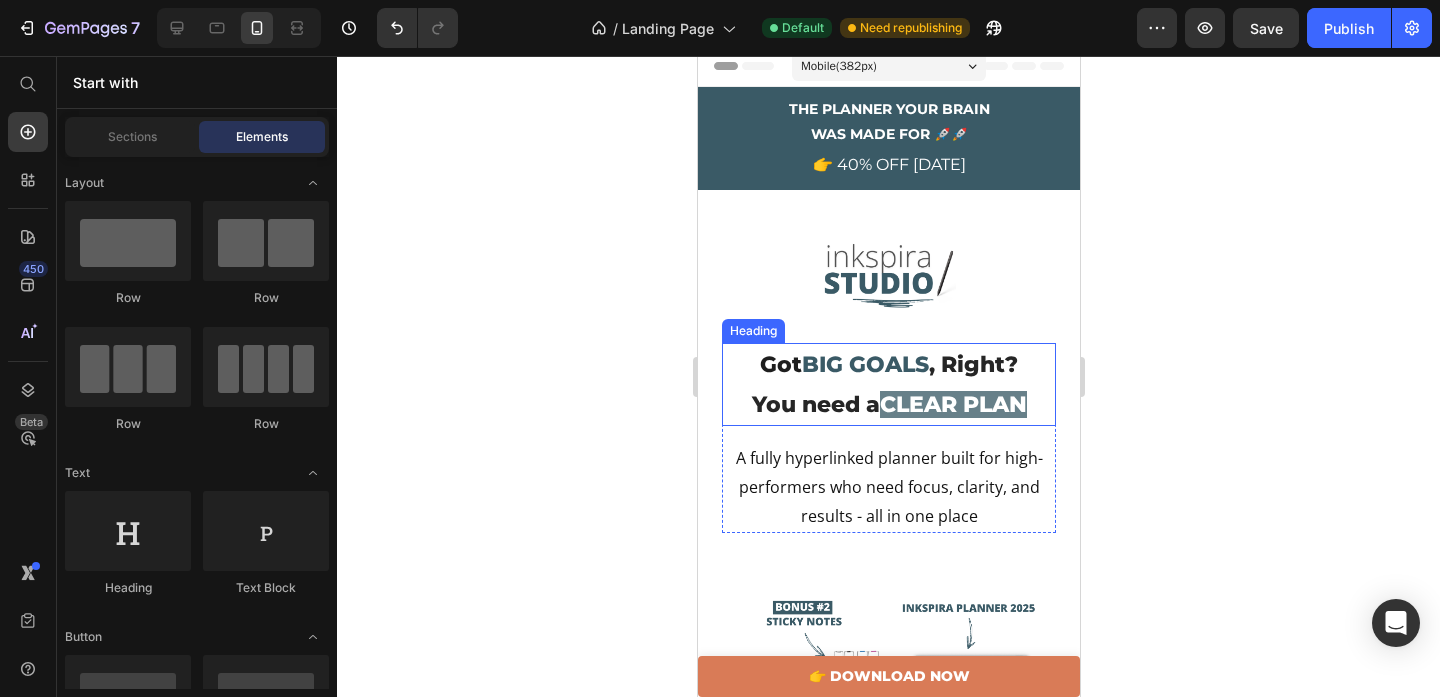 click on "⁠⁠⁠⁠⁠⁠⁠ Got  BIG GOALS , Right?  You need a   CLEAR PLAN" at bounding box center [888, 384] 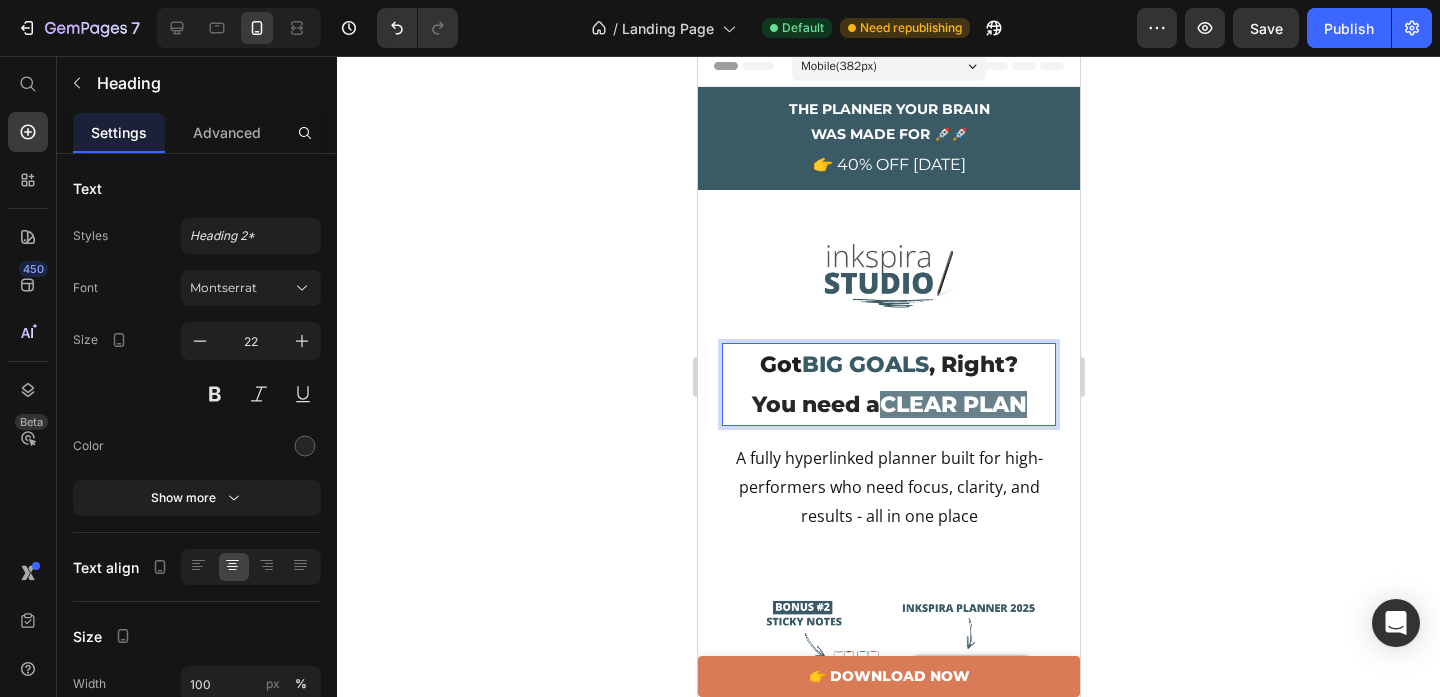 click on "Got  BIG GOALS , Right?  You need a   CLEAR PLAN" at bounding box center (888, 384) 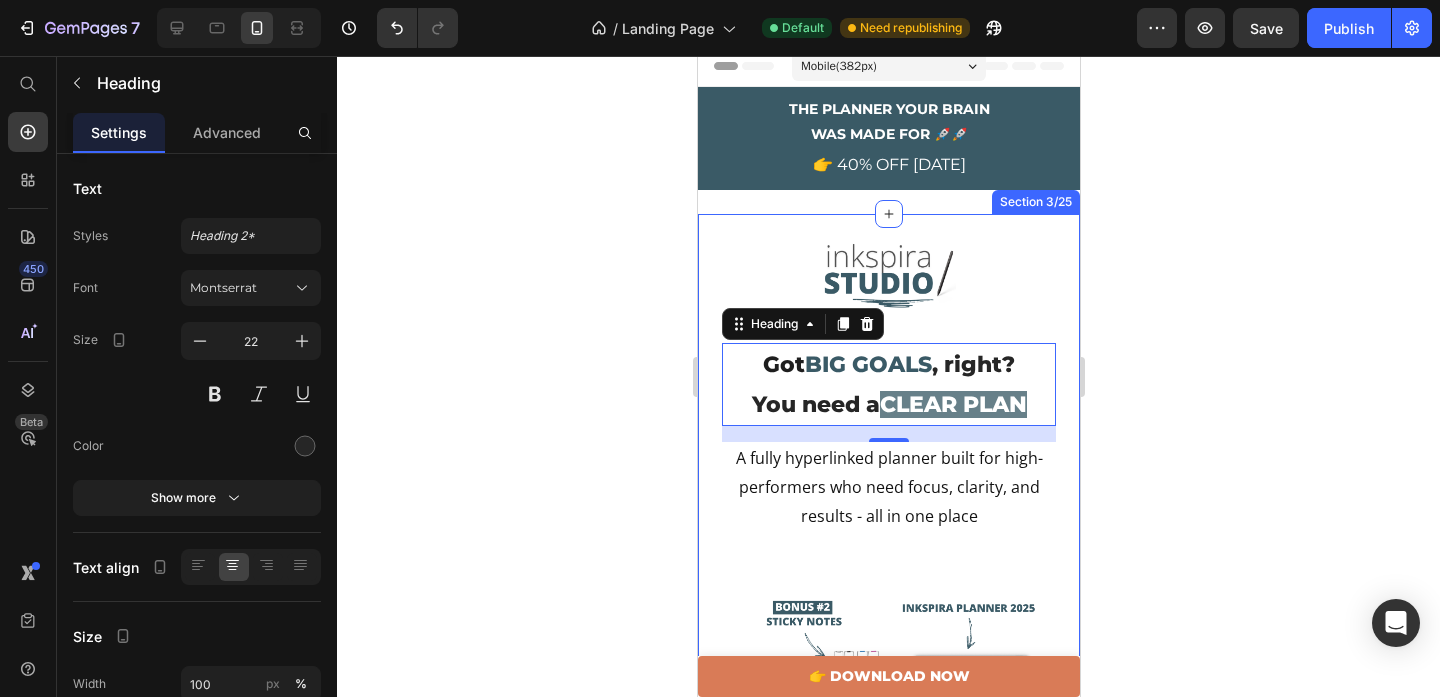 click 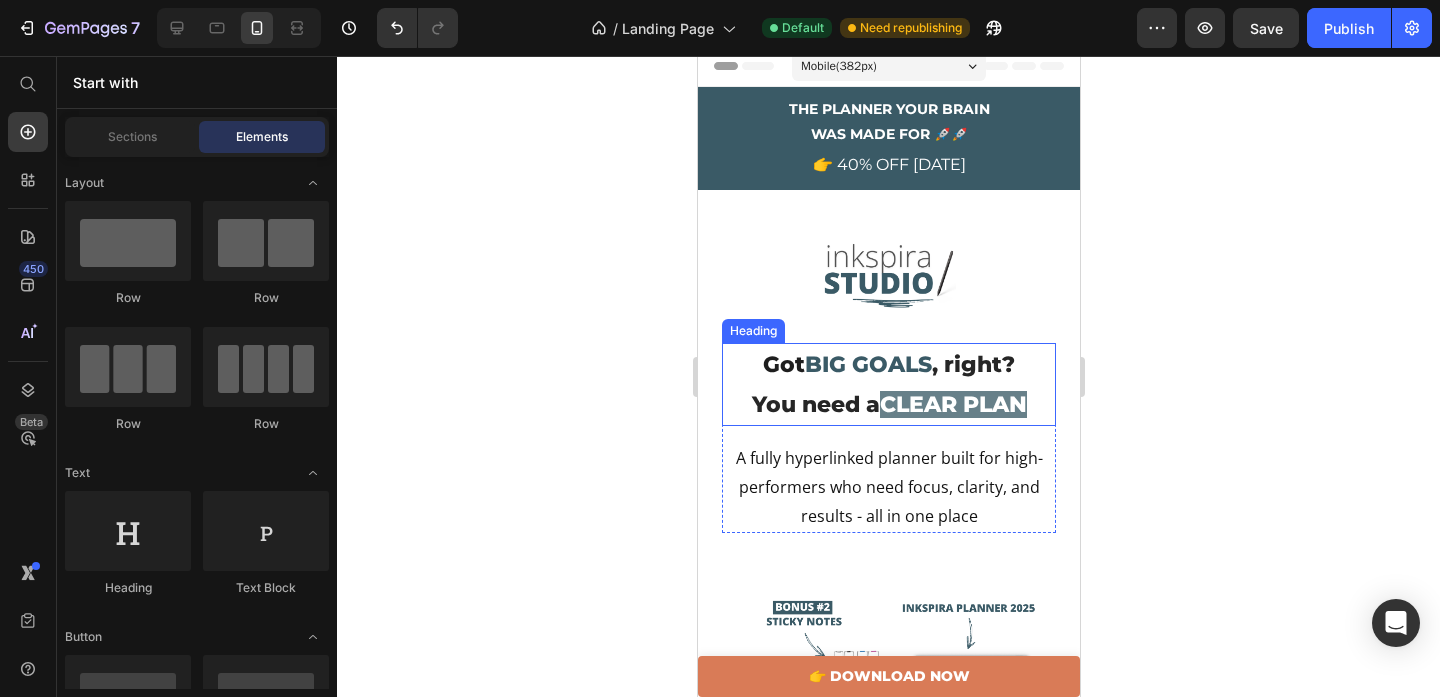 click on "⁠⁠⁠⁠⁠⁠⁠ Got  BIG GOALS , right?  You need a   CLEAR PLAN" at bounding box center [888, 384] 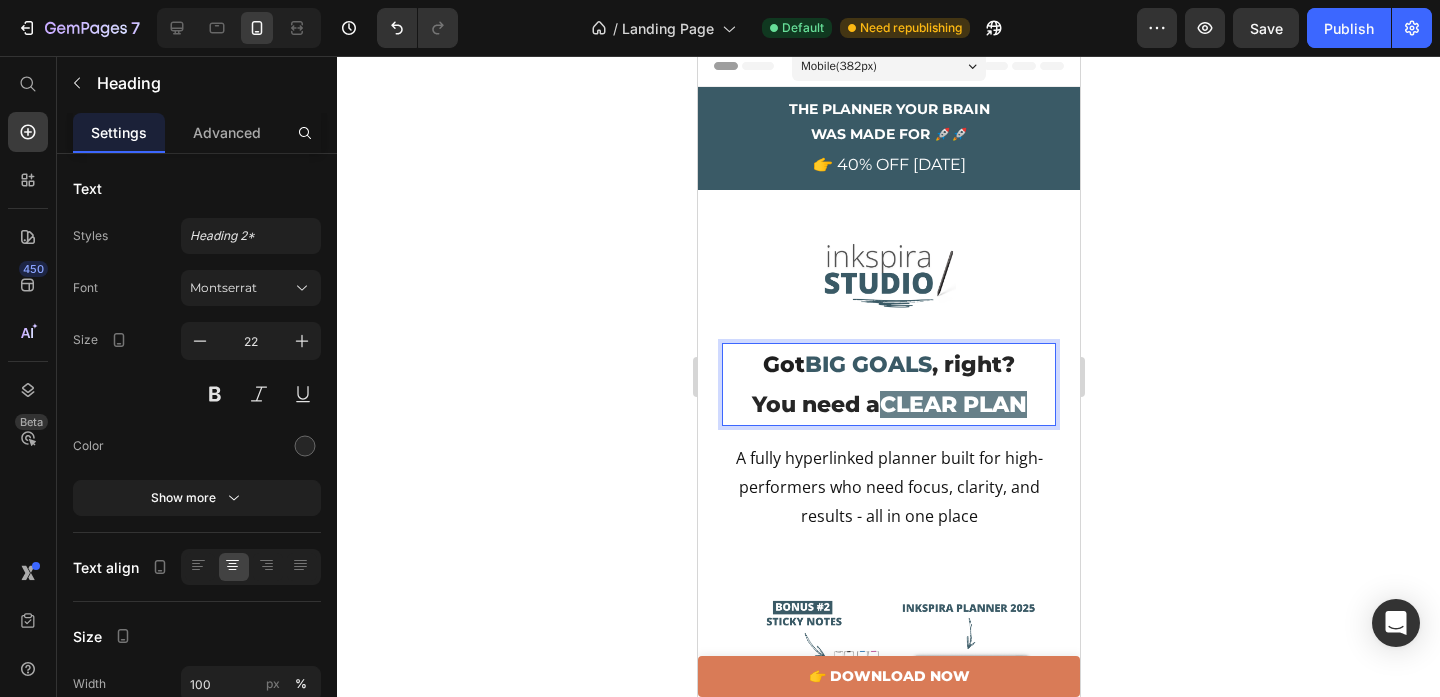 click on "Got  BIG GOALS , right?  You need a   CLEAR PLAN" at bounding box center (888, 384) 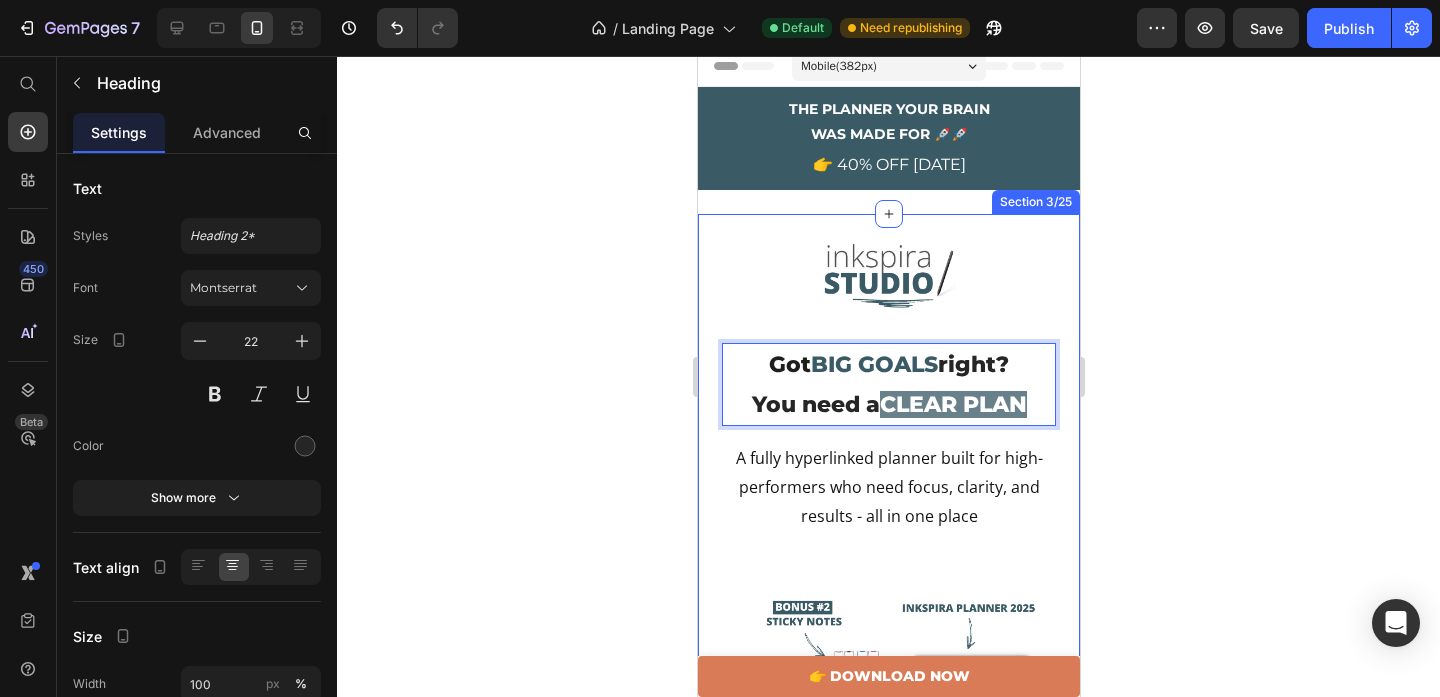 click 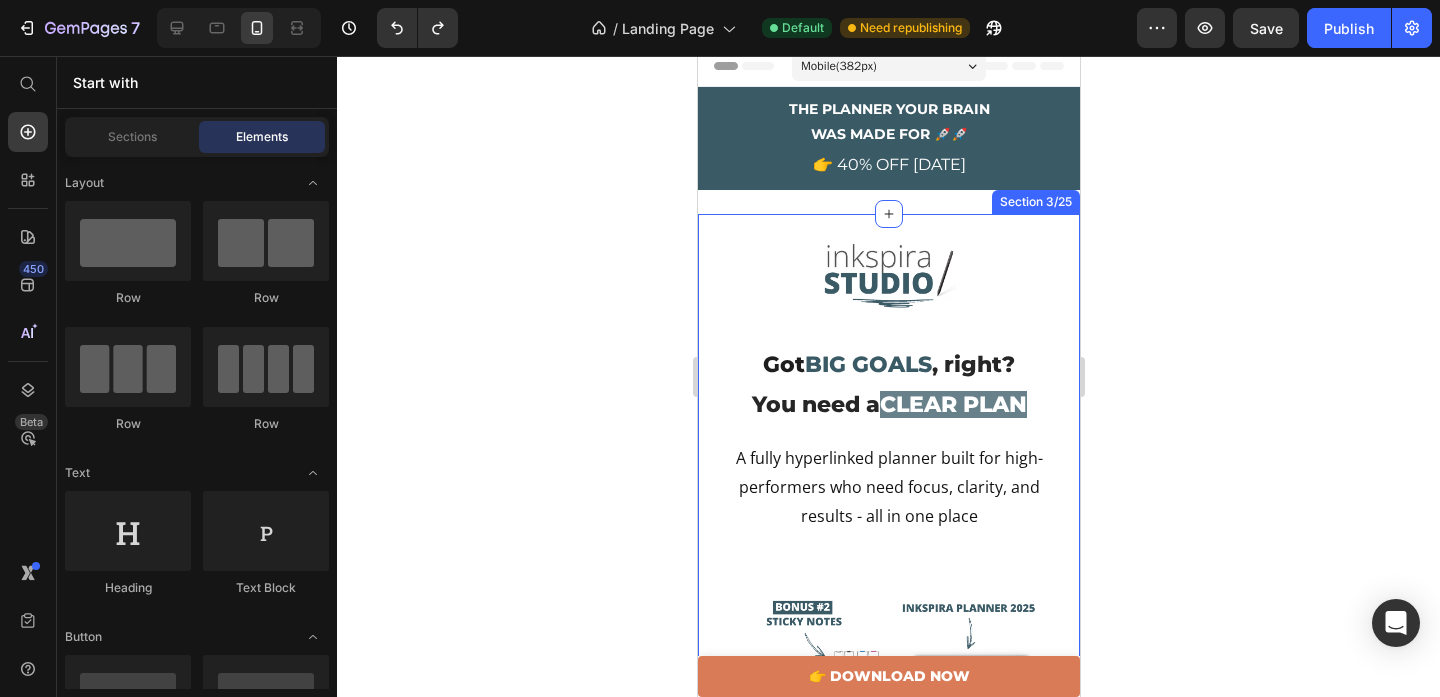 click 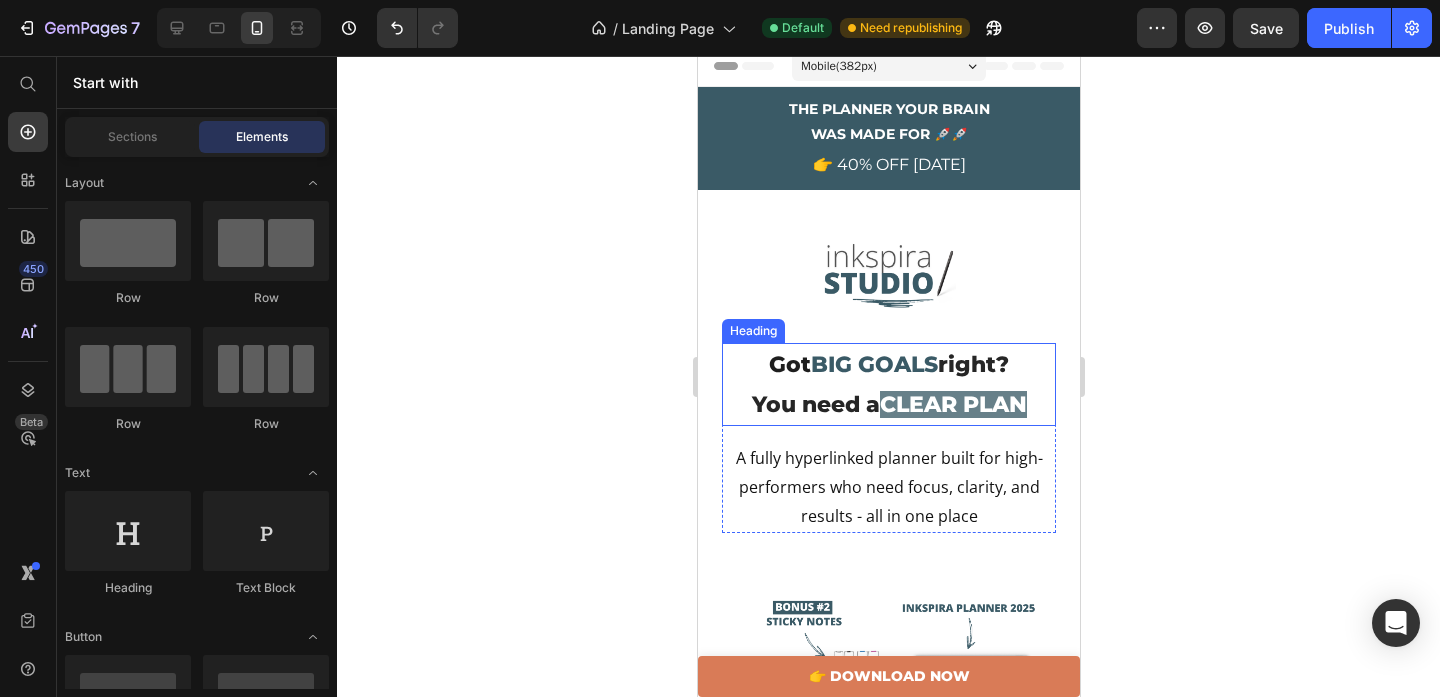 click on "Got  BIG GOALS  right?  You need a   CLEAR PLAN" at bounding box center (888, 384) 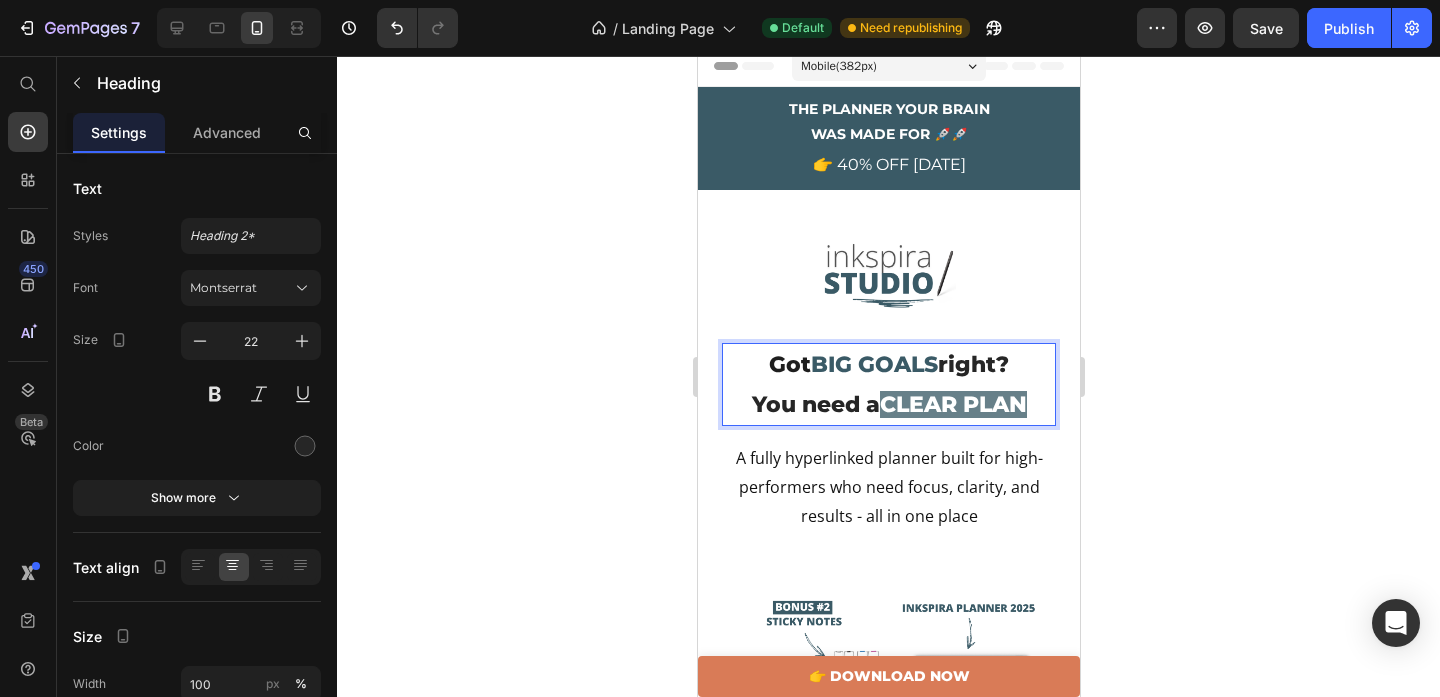 click on "BIG GOALS" at bounding box center [873, 364] 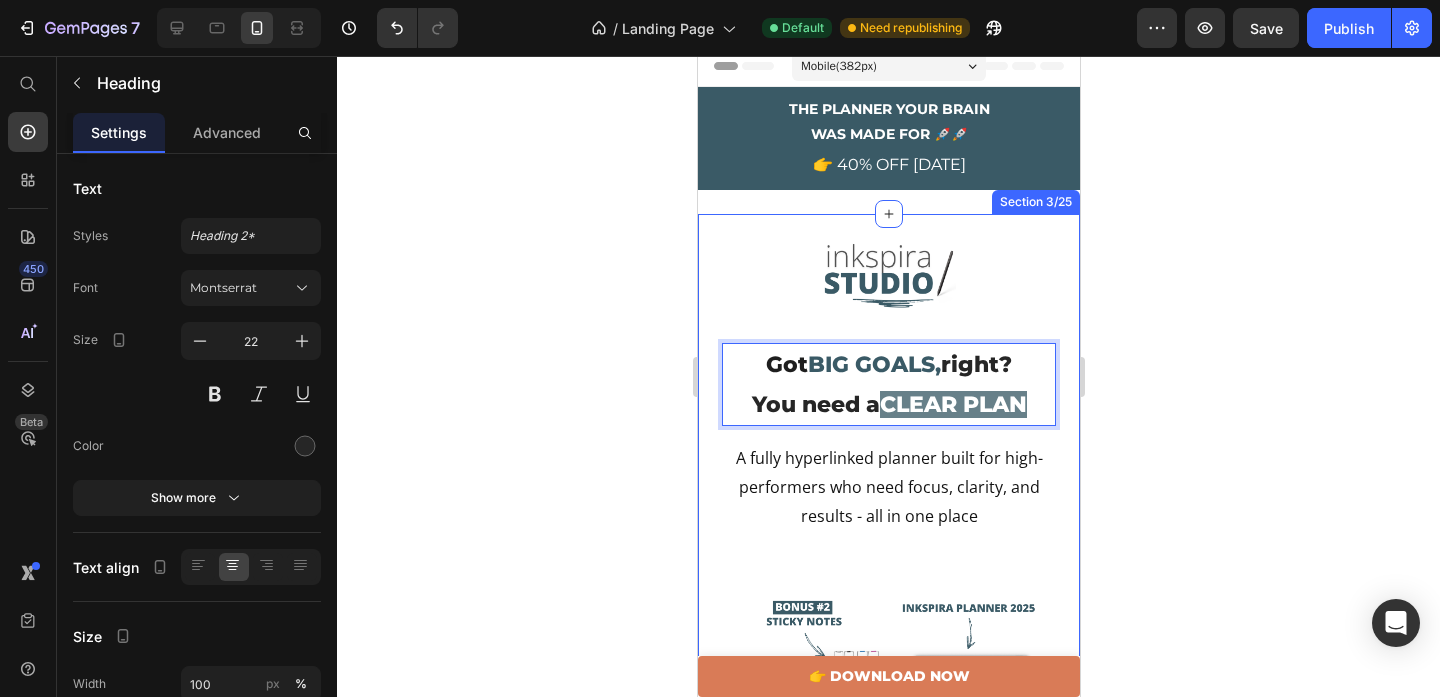 click 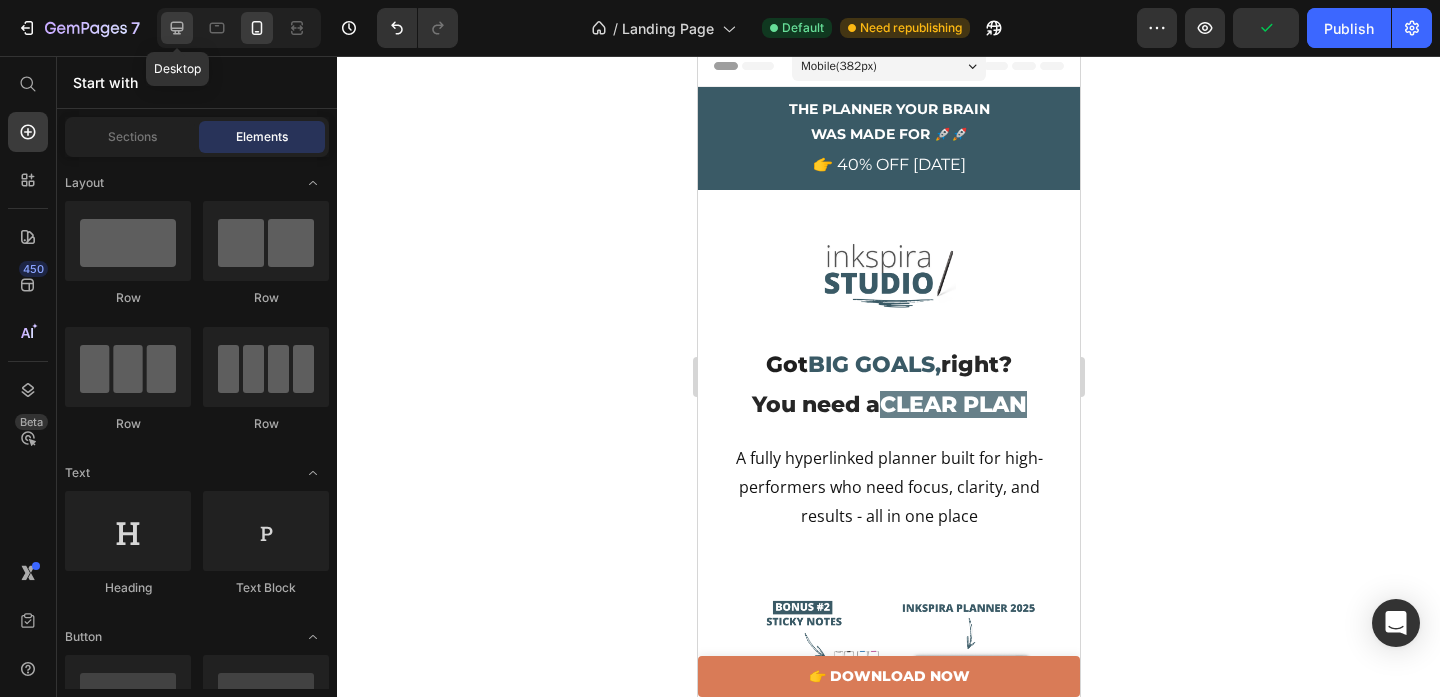click 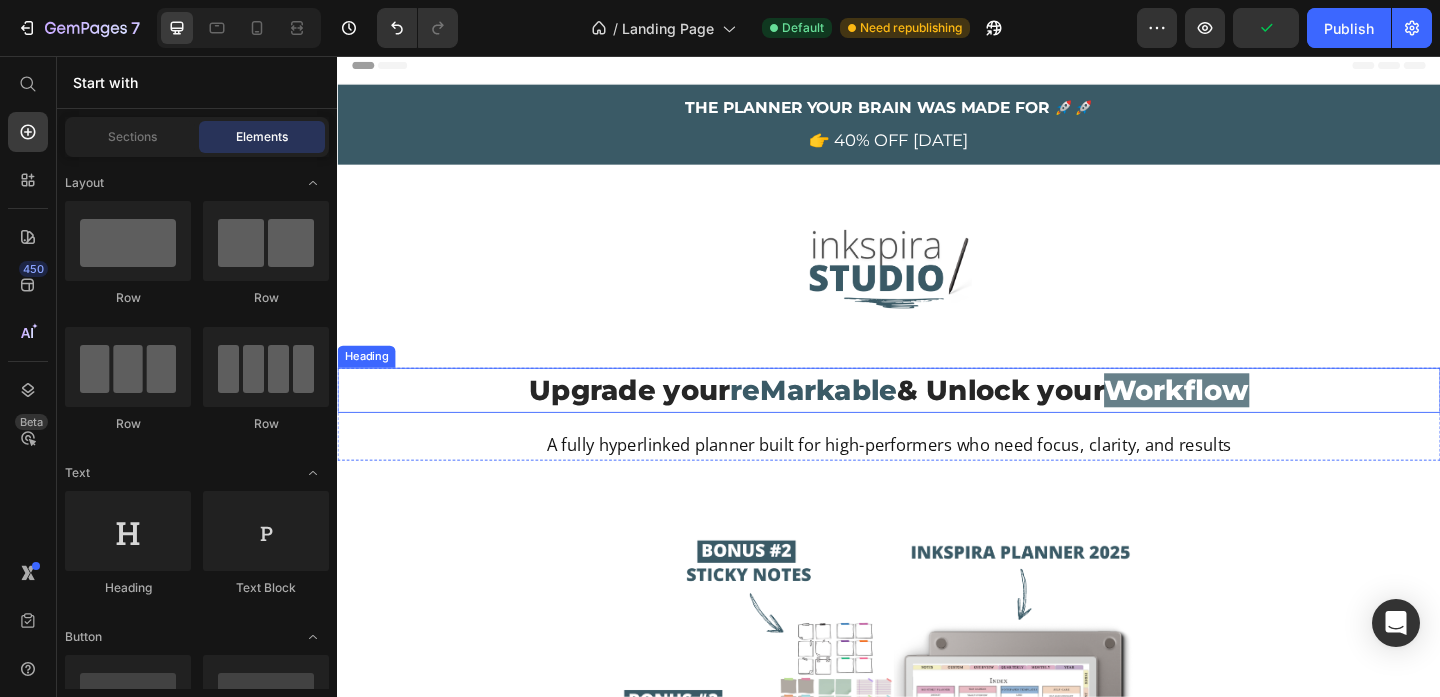 click on "reMarkable" at bounding box center (855, 419) 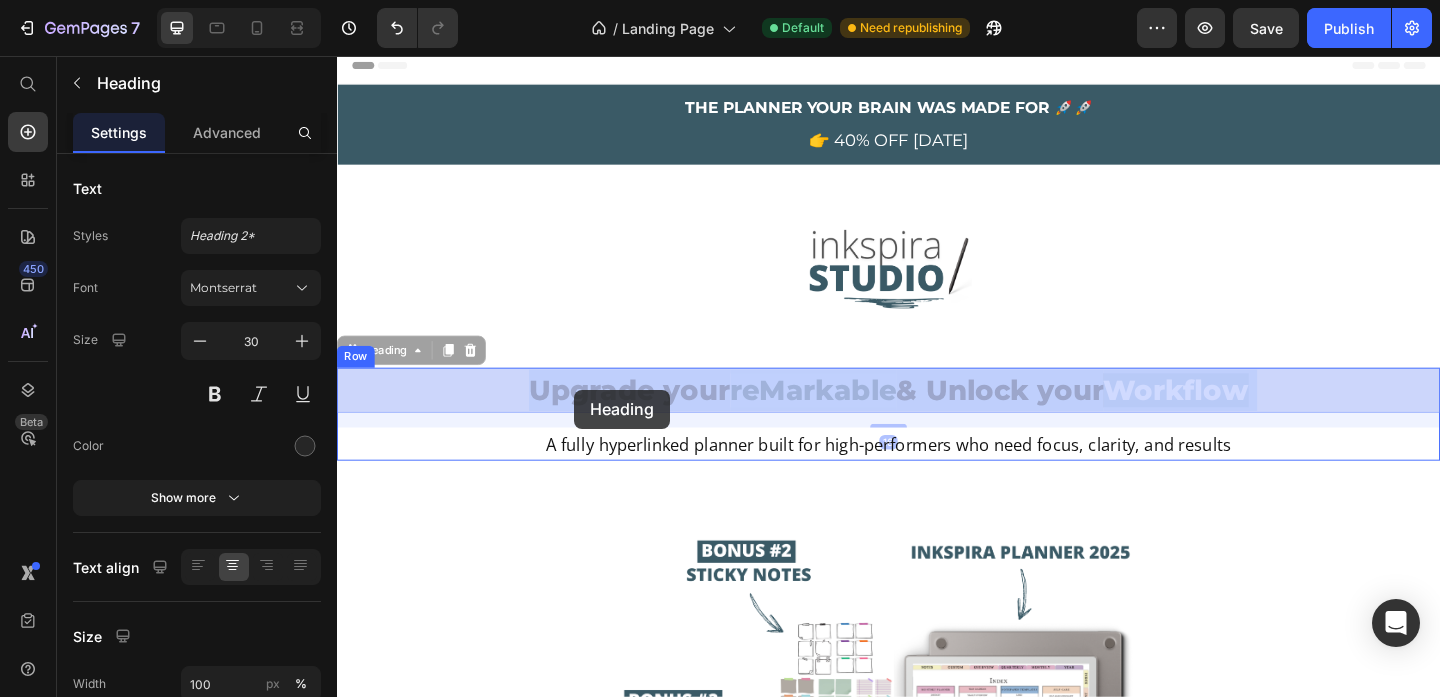 drag, startPoint x: 741, startPoint y: 422, endPoint x: 611, endPoint y: 422, distance: 130 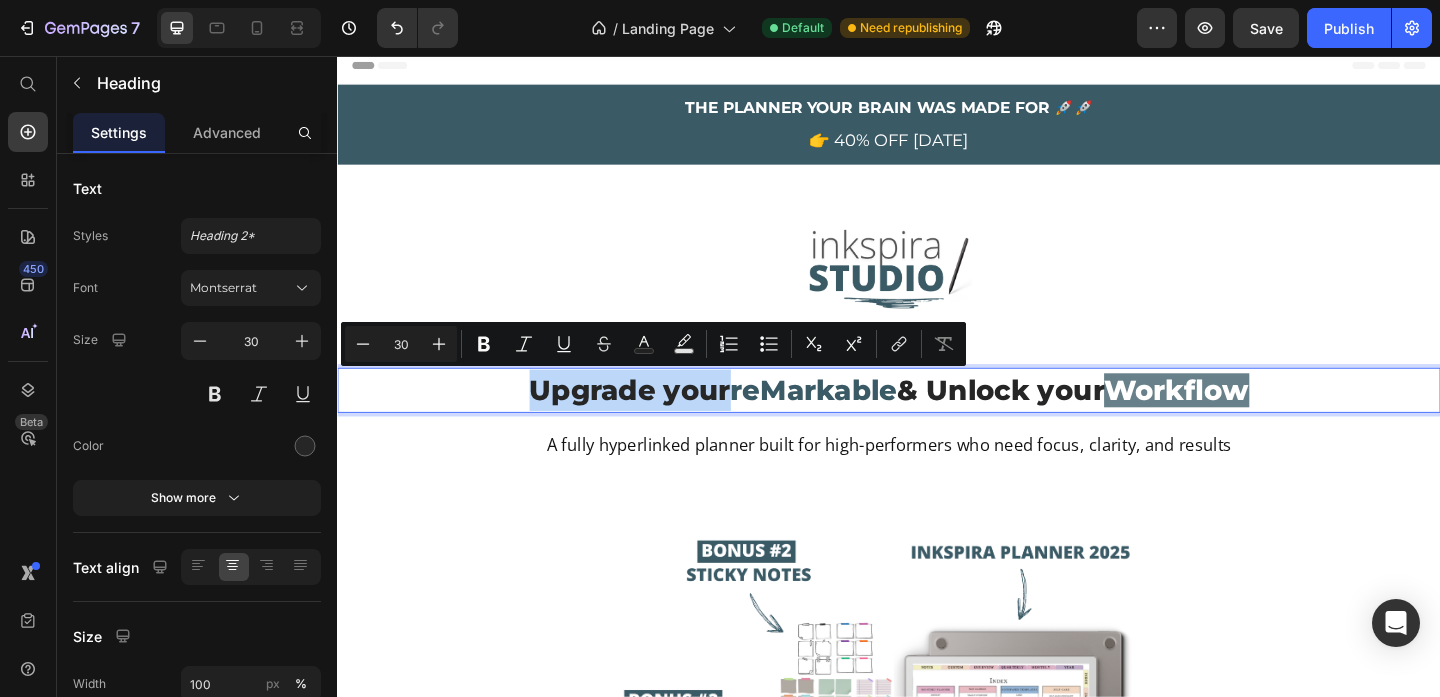 drag, startPoint x: 741, startPoint y: 415, endPoint x: 533, endPoint y: 416, distance: 208.00241 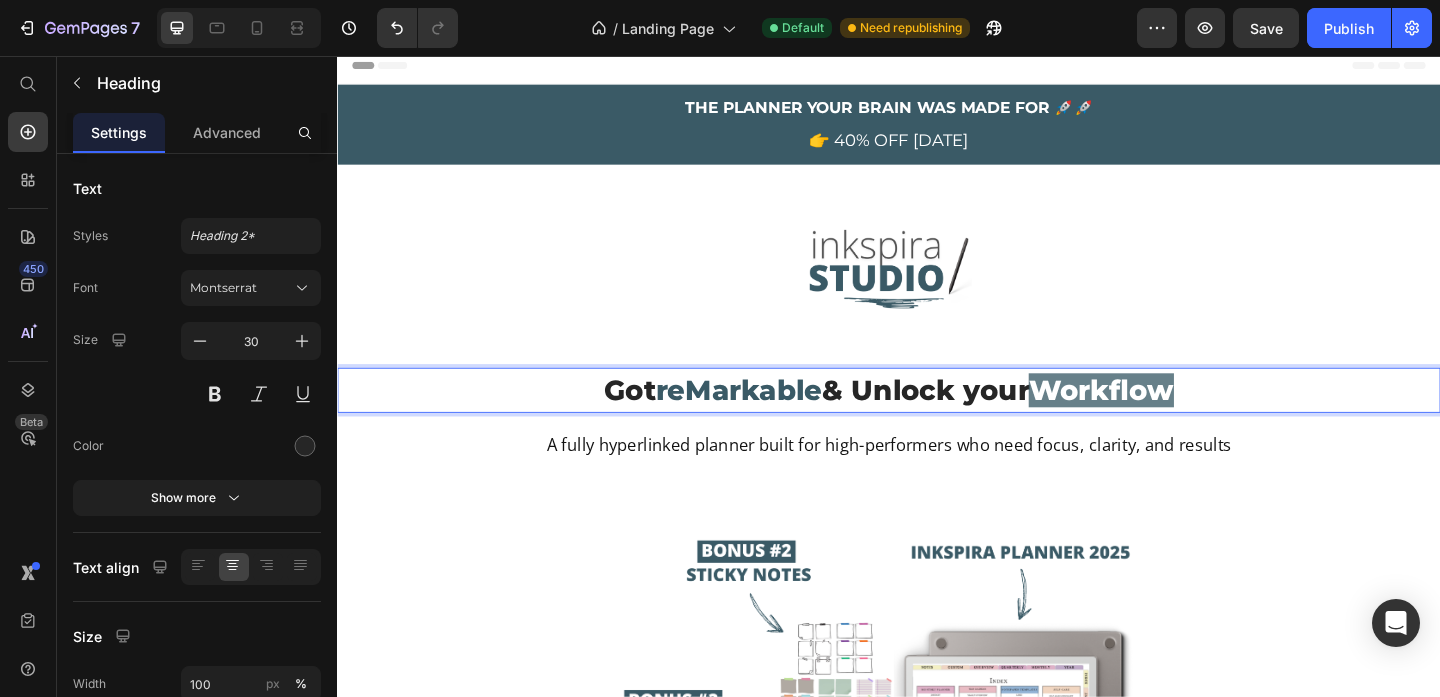 click on "reMarkable" at bounding box center [773, 419] 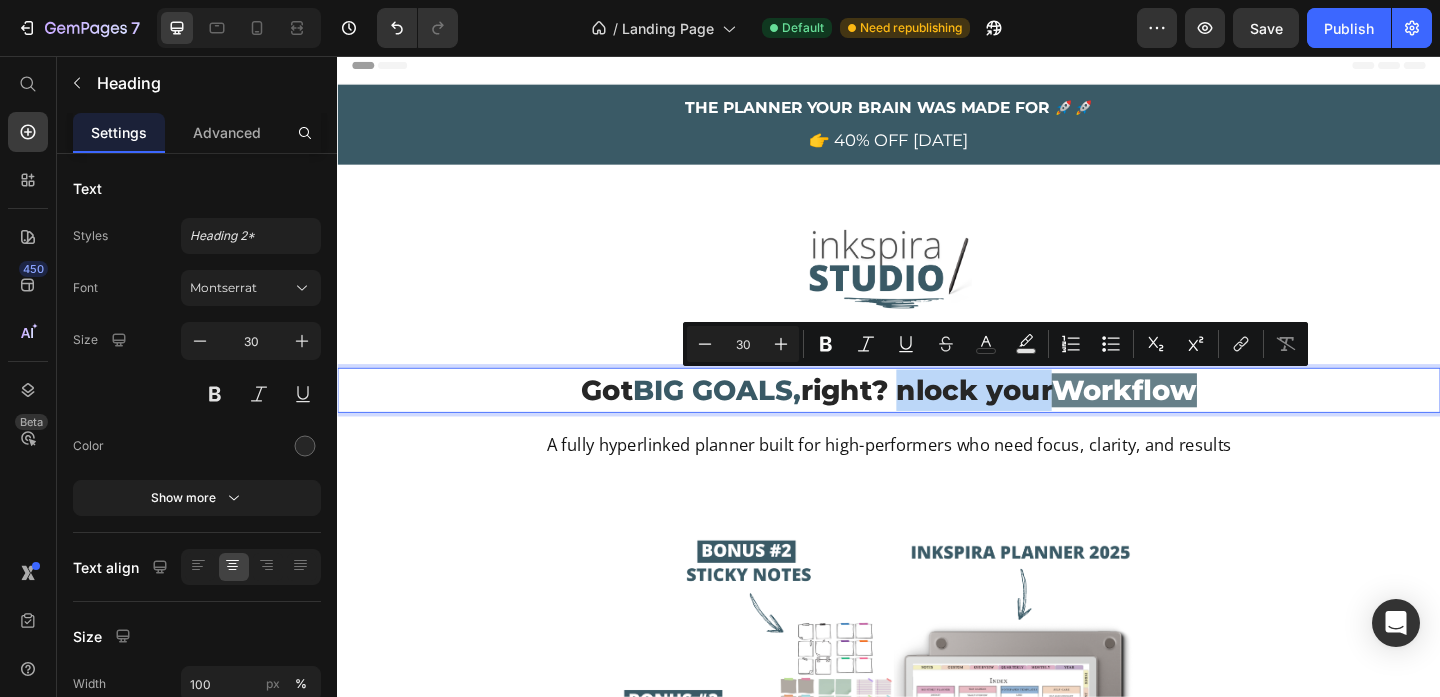 drag, startPoint x: 945, startPoint y: 424, endPoint x: 1106, endPoint y: 425, distance: 161.00311 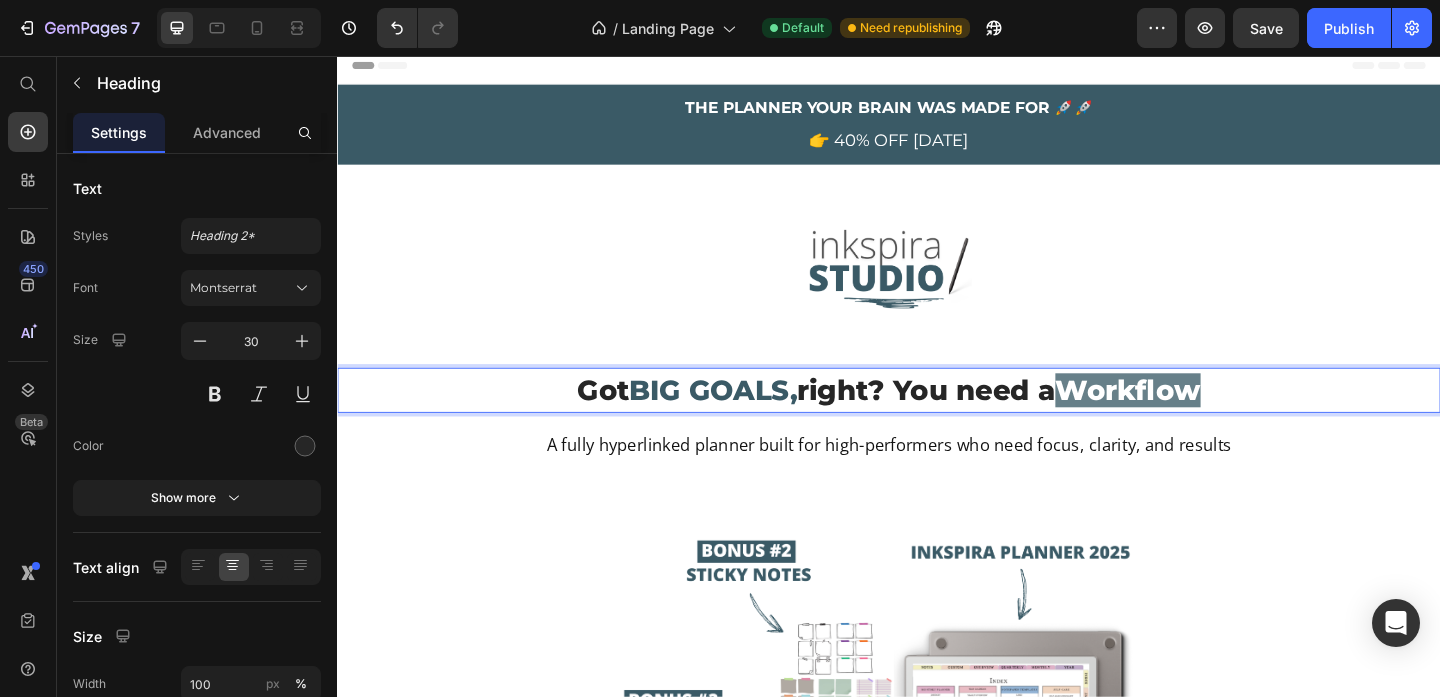 drag, startPoint x: 1142, startPoint y: 429, endPoint x: 1281, endPoint y: 434, distance: 139.0899 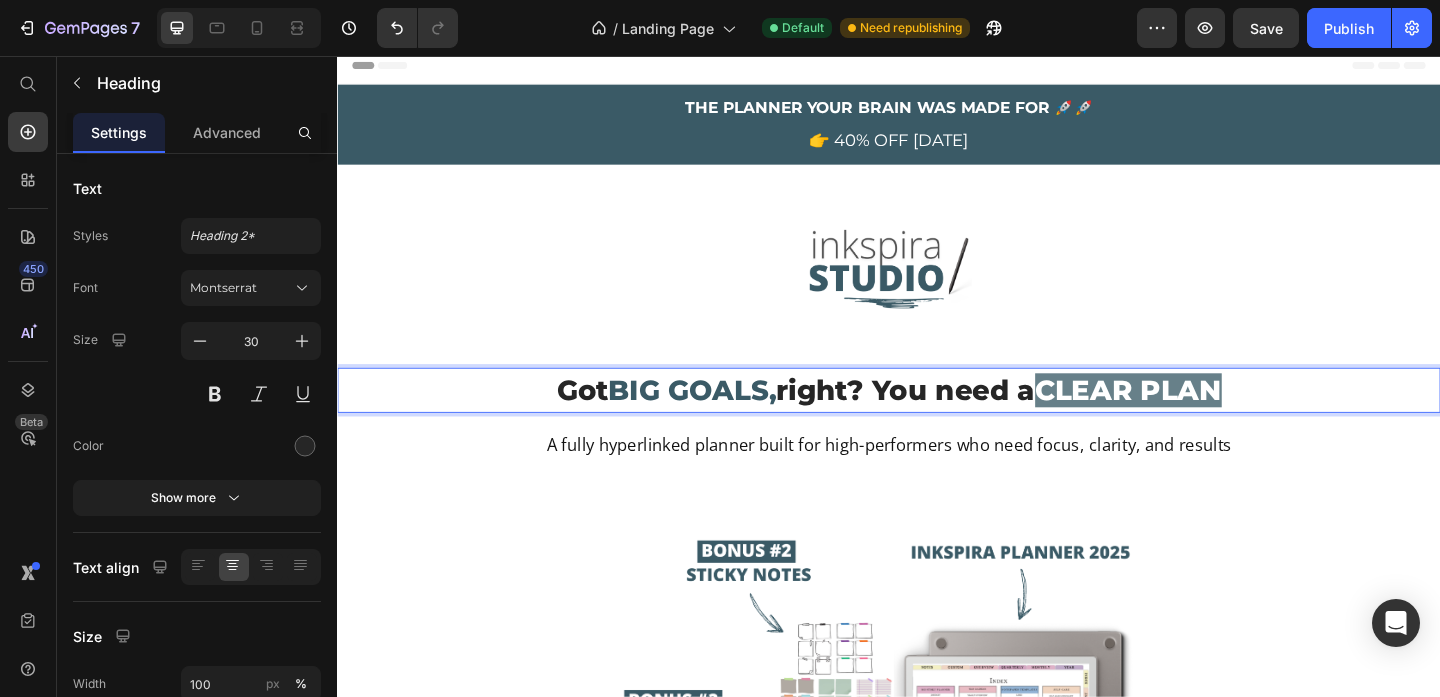 click on "Got  BIG GOALS,  right? You need a   CLEAR PLAN" at bounding box center [937, 419] 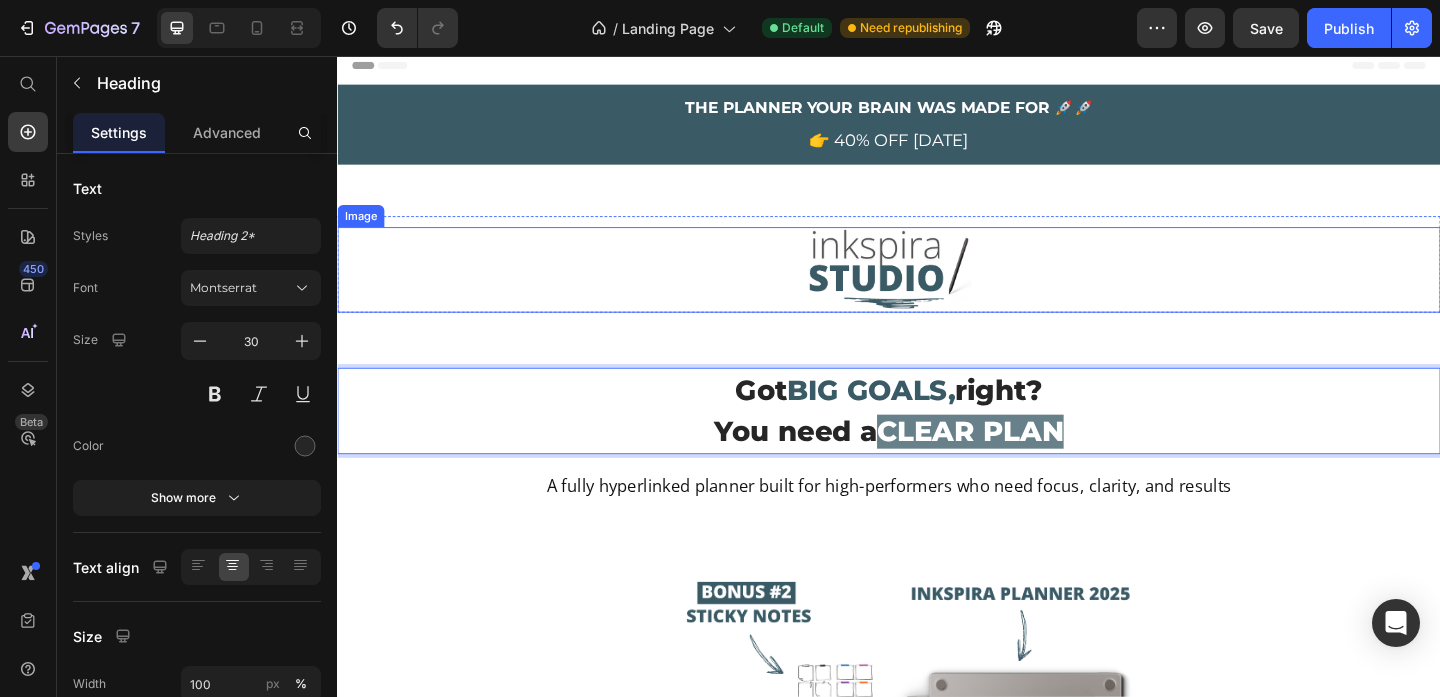 click at bounding box center [937, 288] 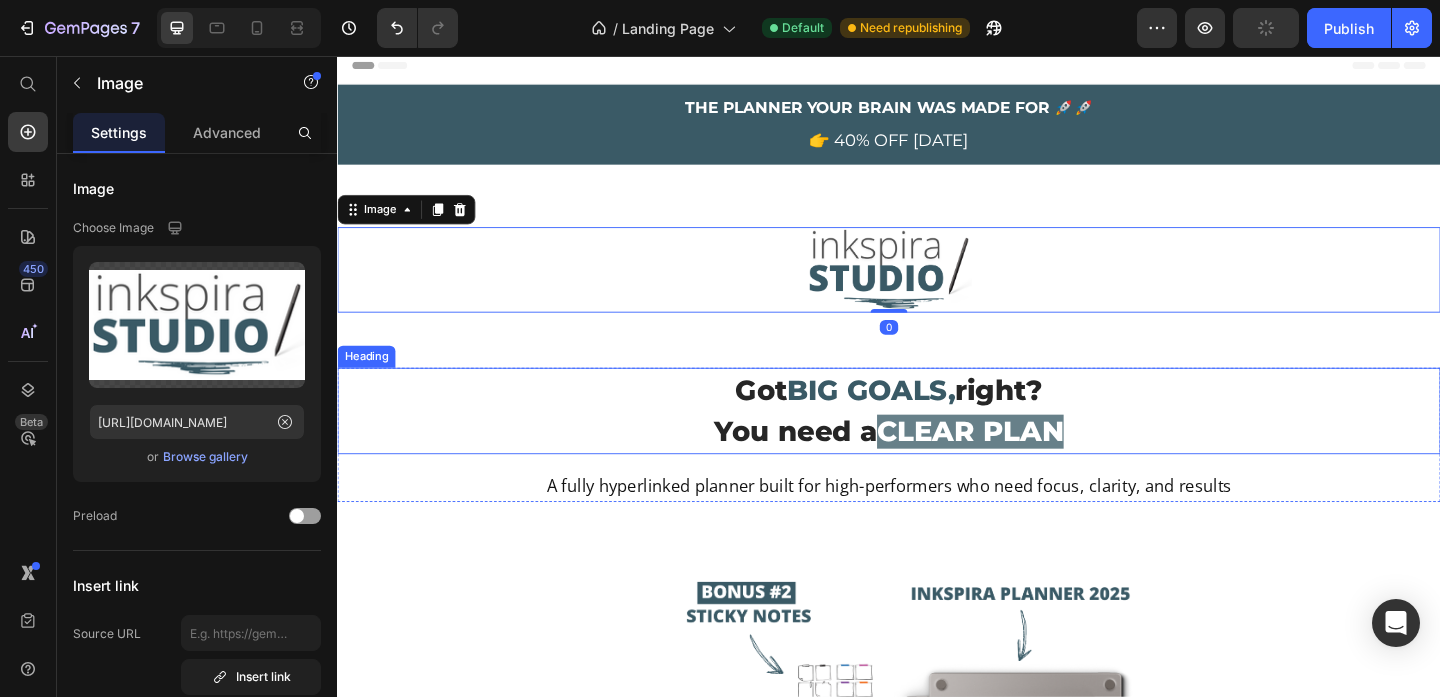 click on "CLEAR PLAN" at bounding box center [1025, 464] 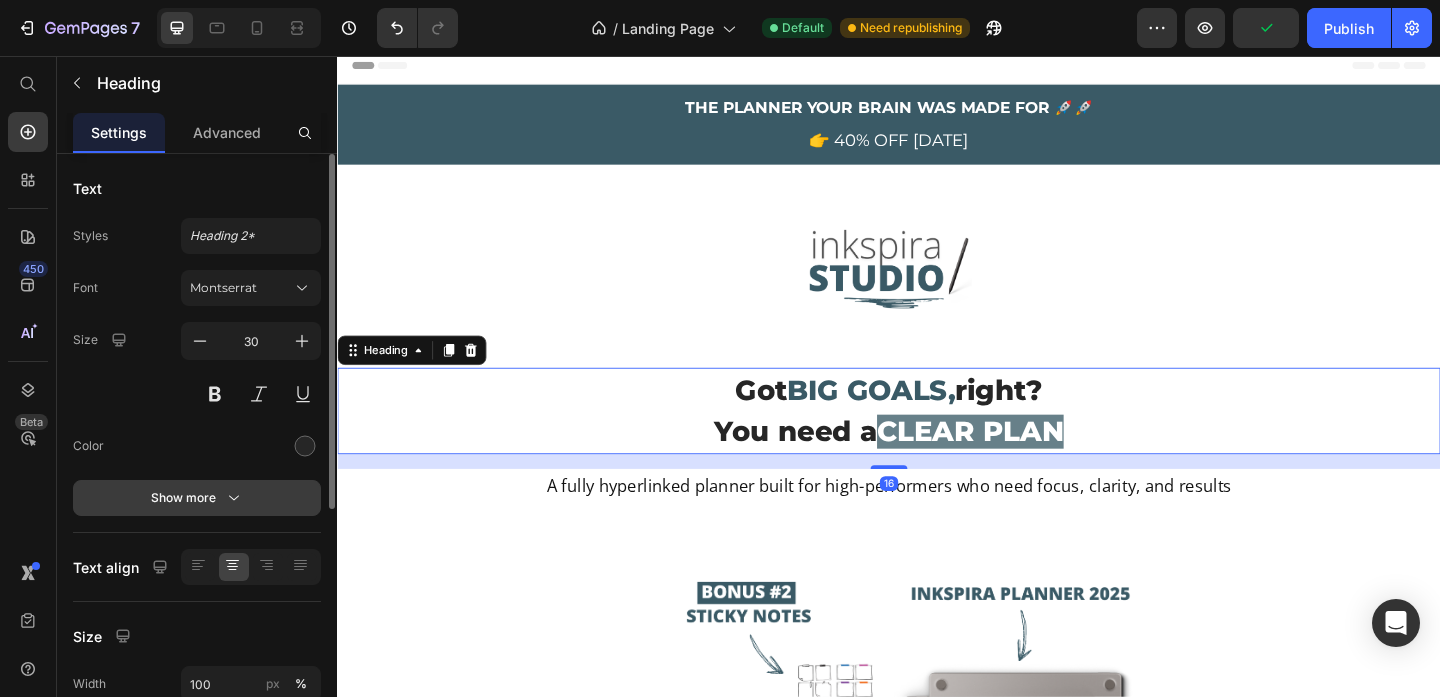 click on "Show more" at bounding box center [197, 498] 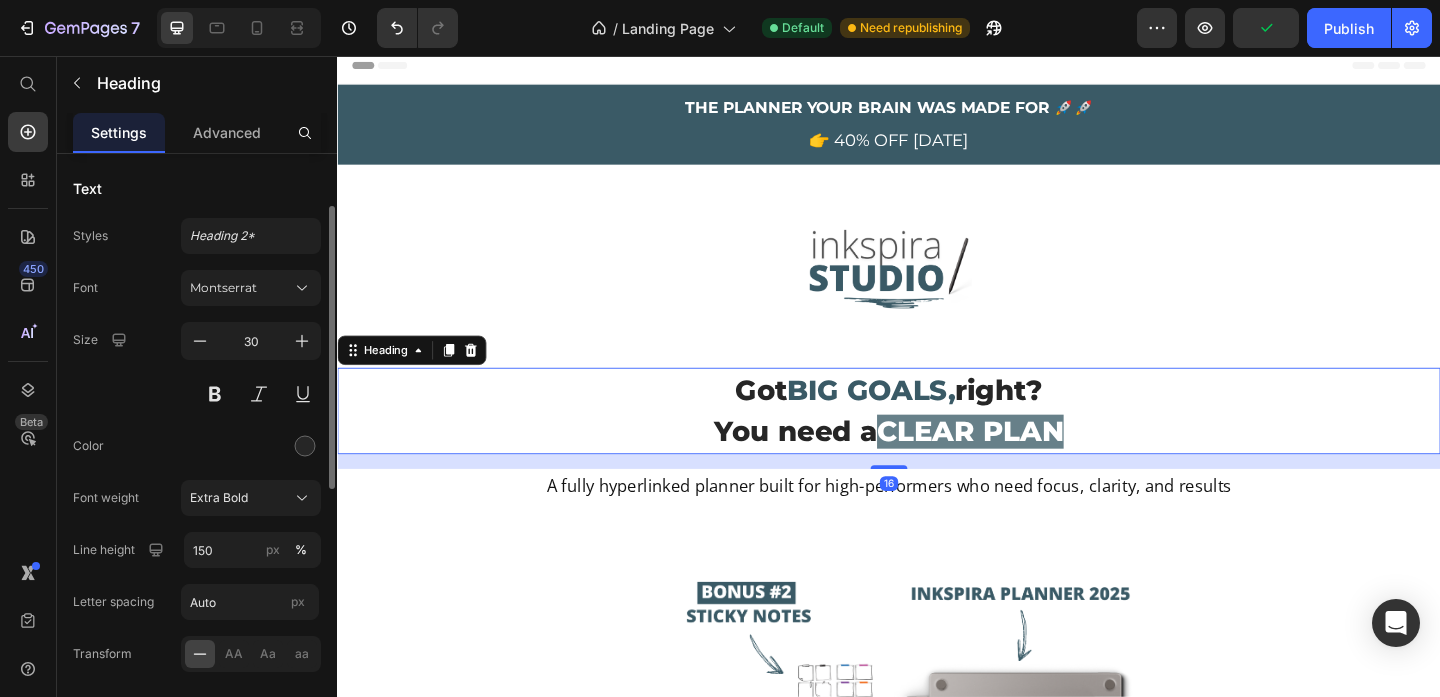 scroll, scrollTop: 91, scrollLeft: 0, axis: vertical 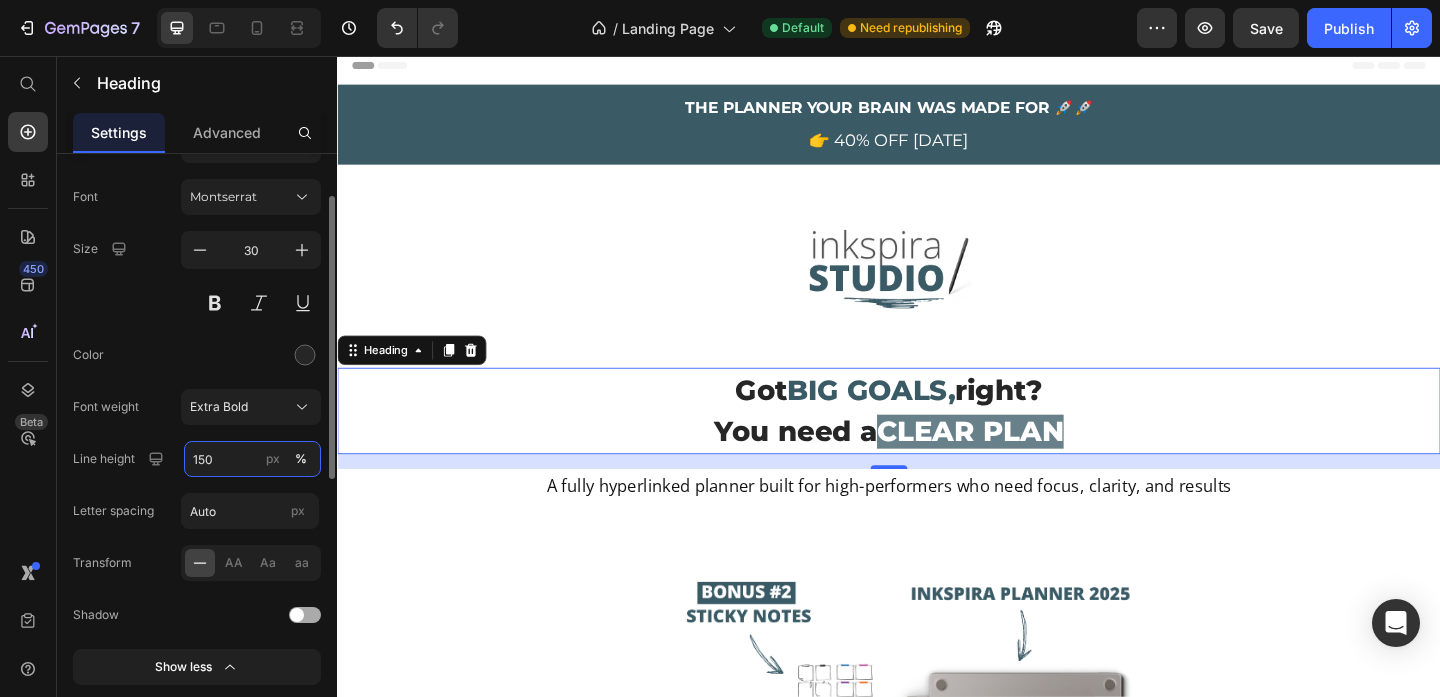 click on "150" at bounding box center (252, 459) 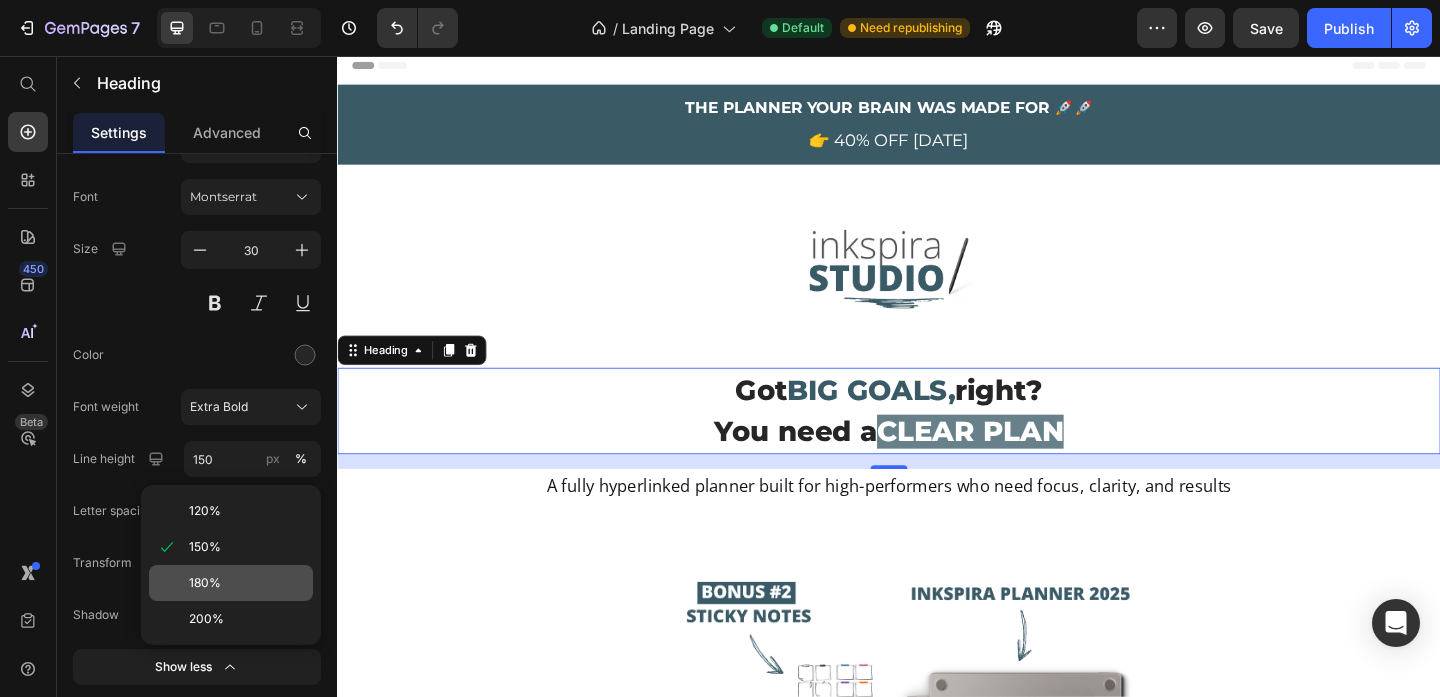 click on "180%" at bounding box center (205, 583) 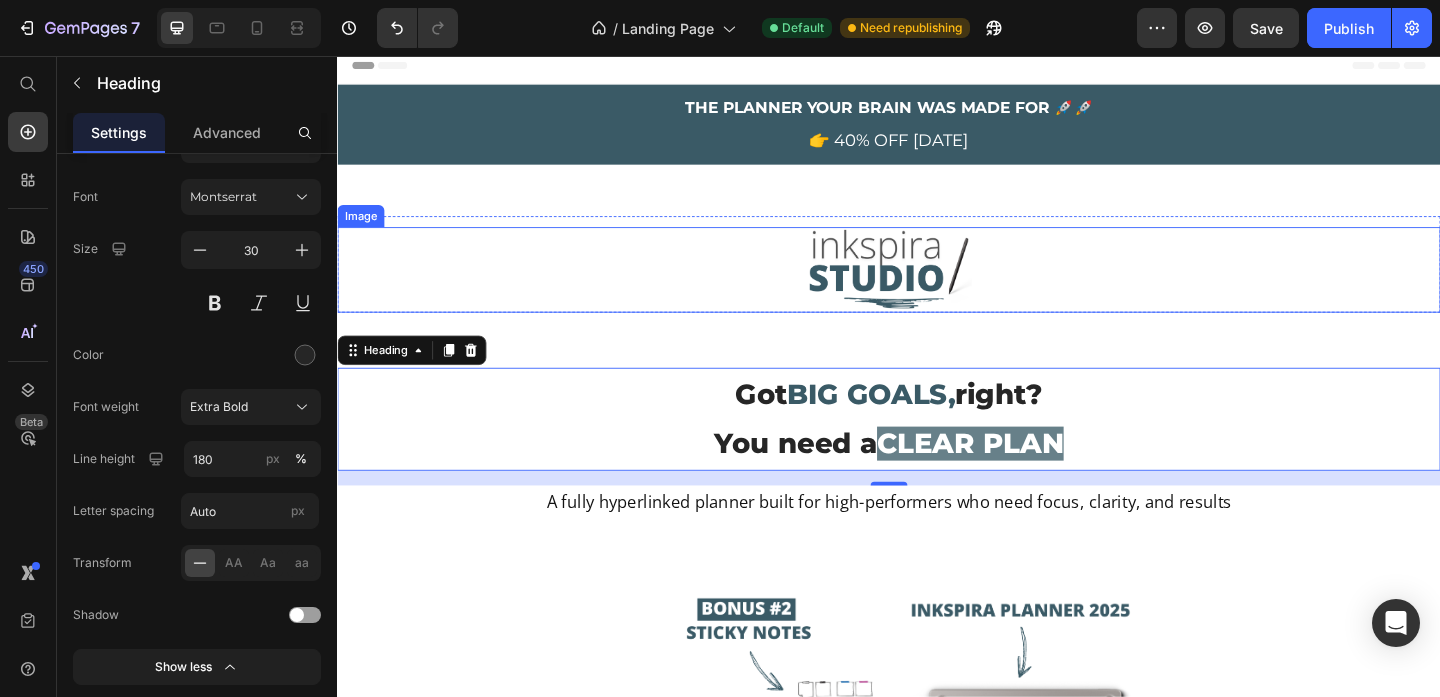 click at bounding box center [937, 288] 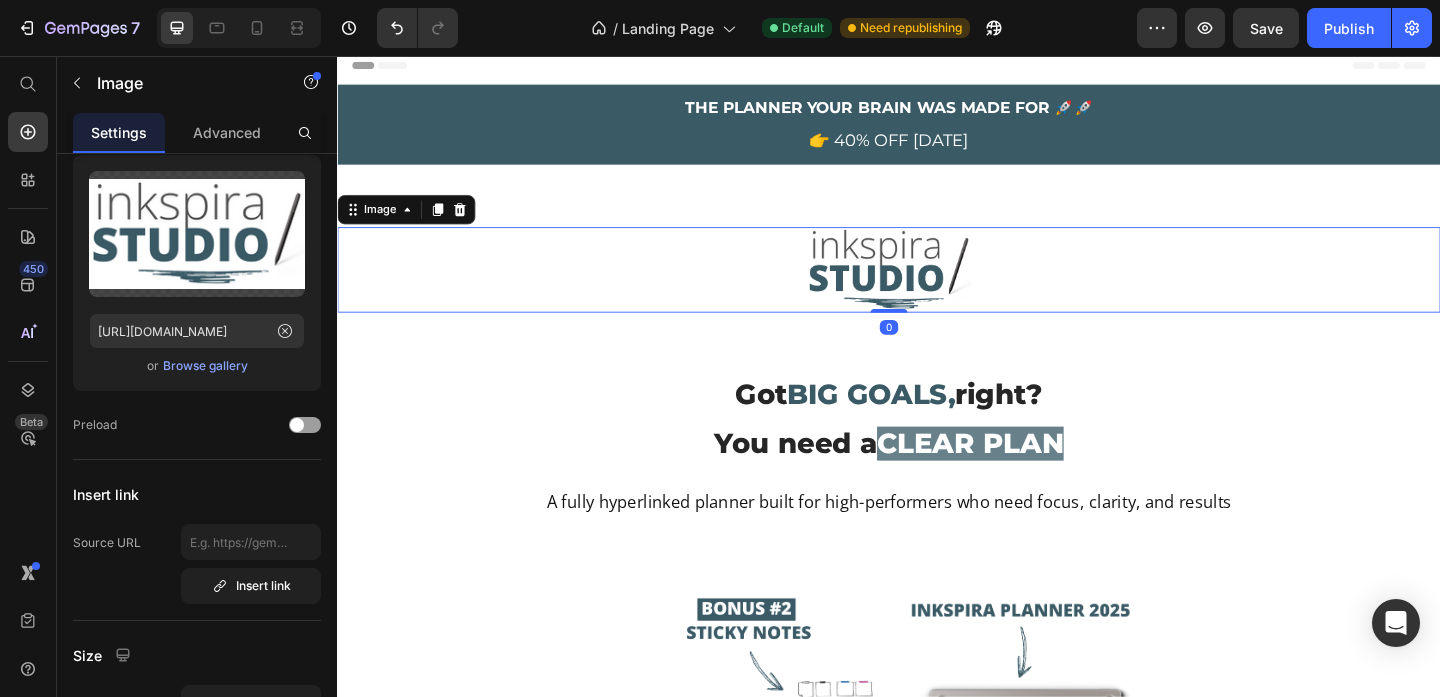 scroll, scrollTop: 0, scrollLeft: 0, axis: both 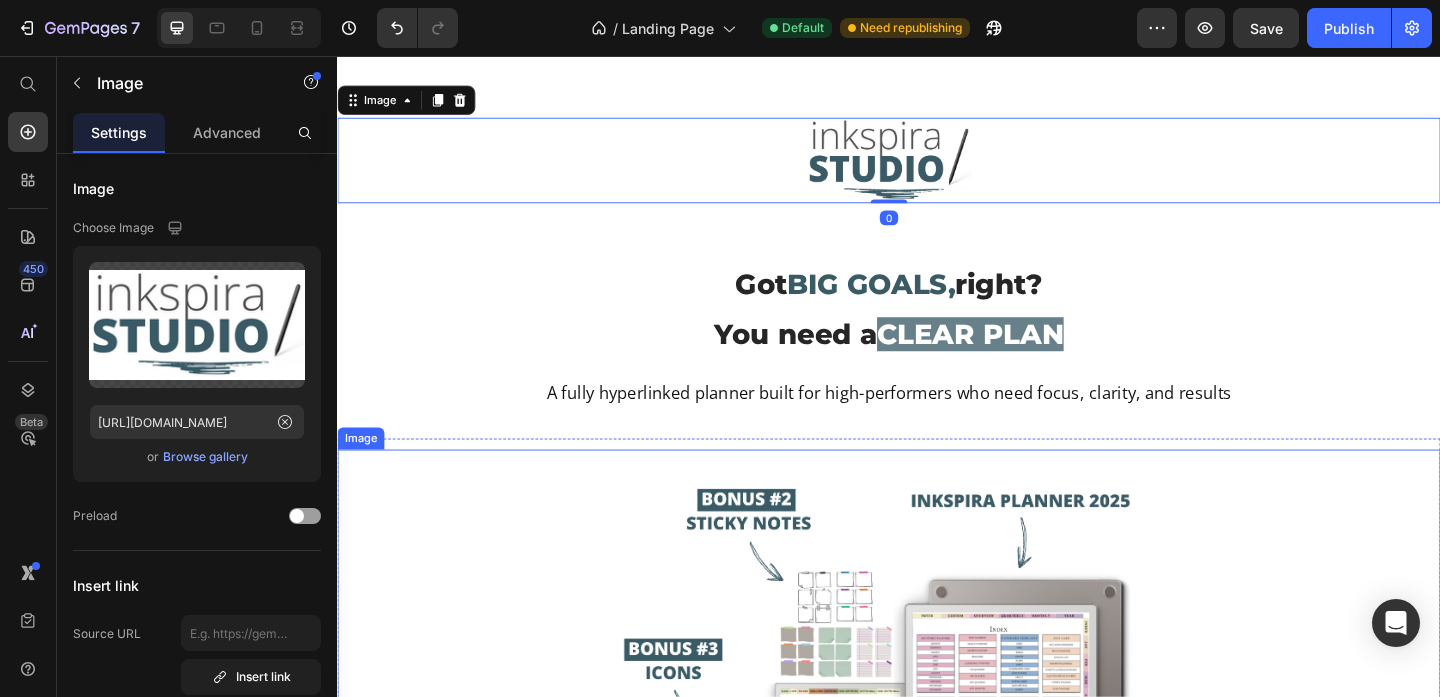 click at bounding box center [937, 784] 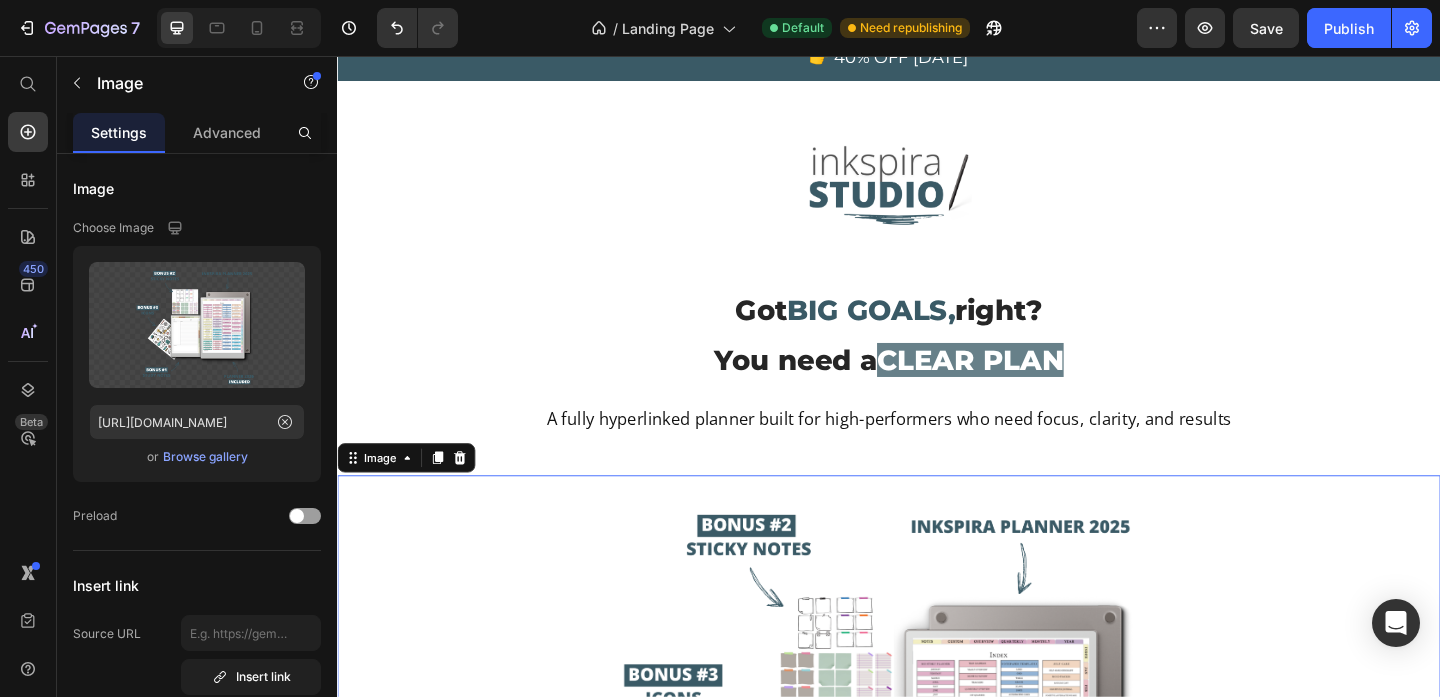 scroll, scrollTop: 0, scrollLeft: 0, axis: both 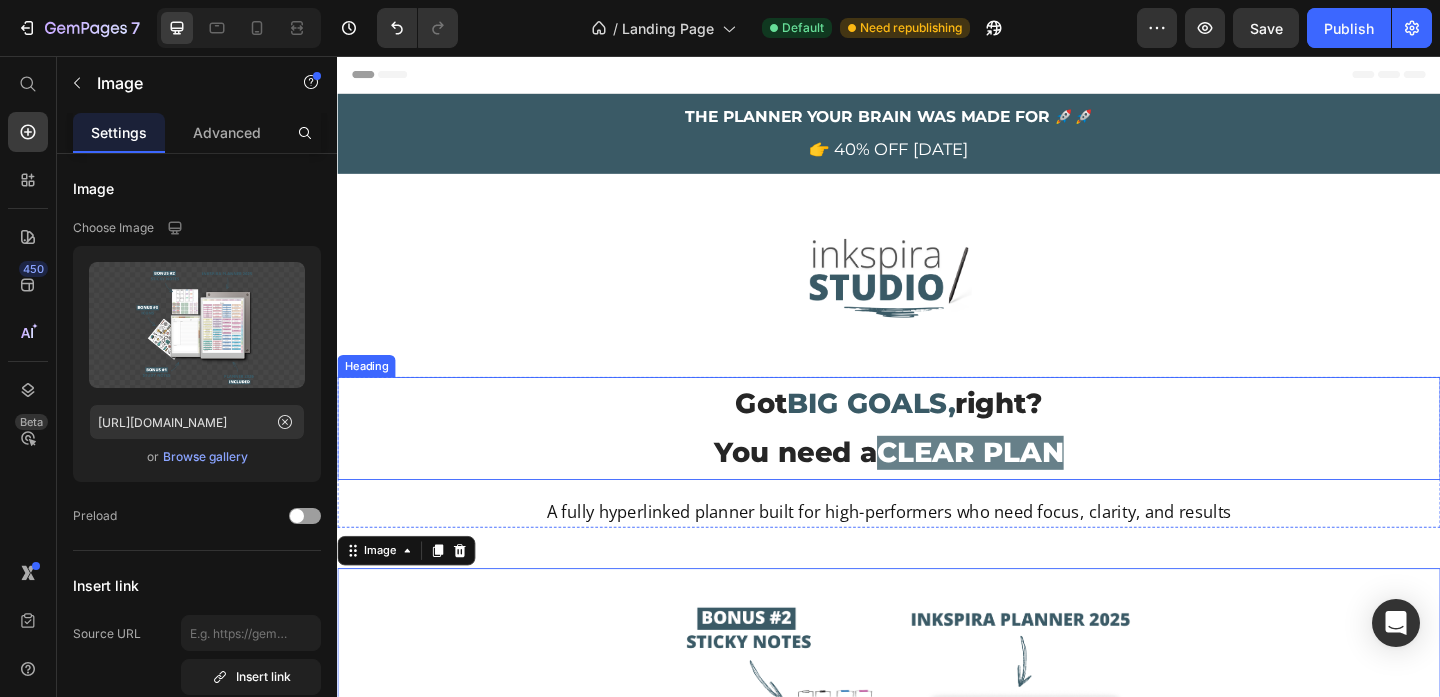 click on "Got  BIG GOALS,  right?  You need a   CLEAR PLAN" at bounding box center [937, 461] 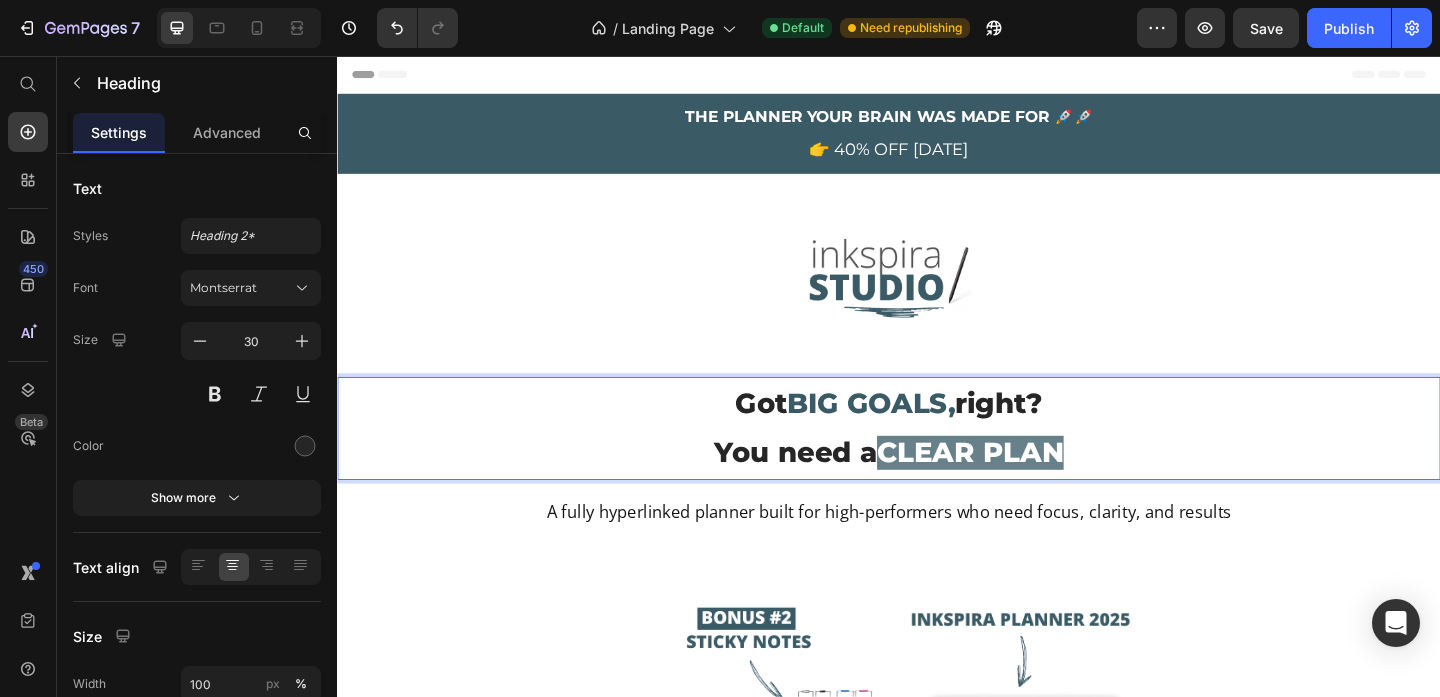 click on "Got  BIG GOALS,  right?  You need a   CLEAR PLAN" at bounding box center (937, 461) 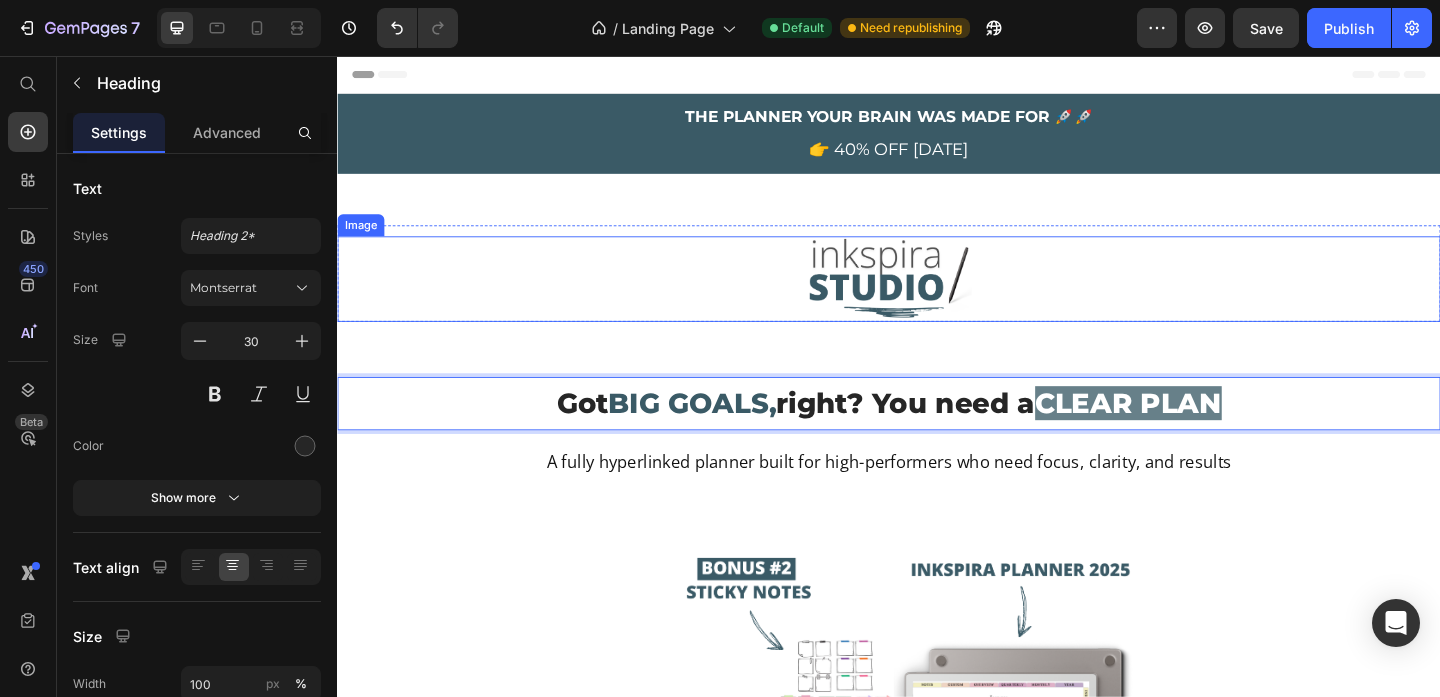 click at bounding box center (937, 298) 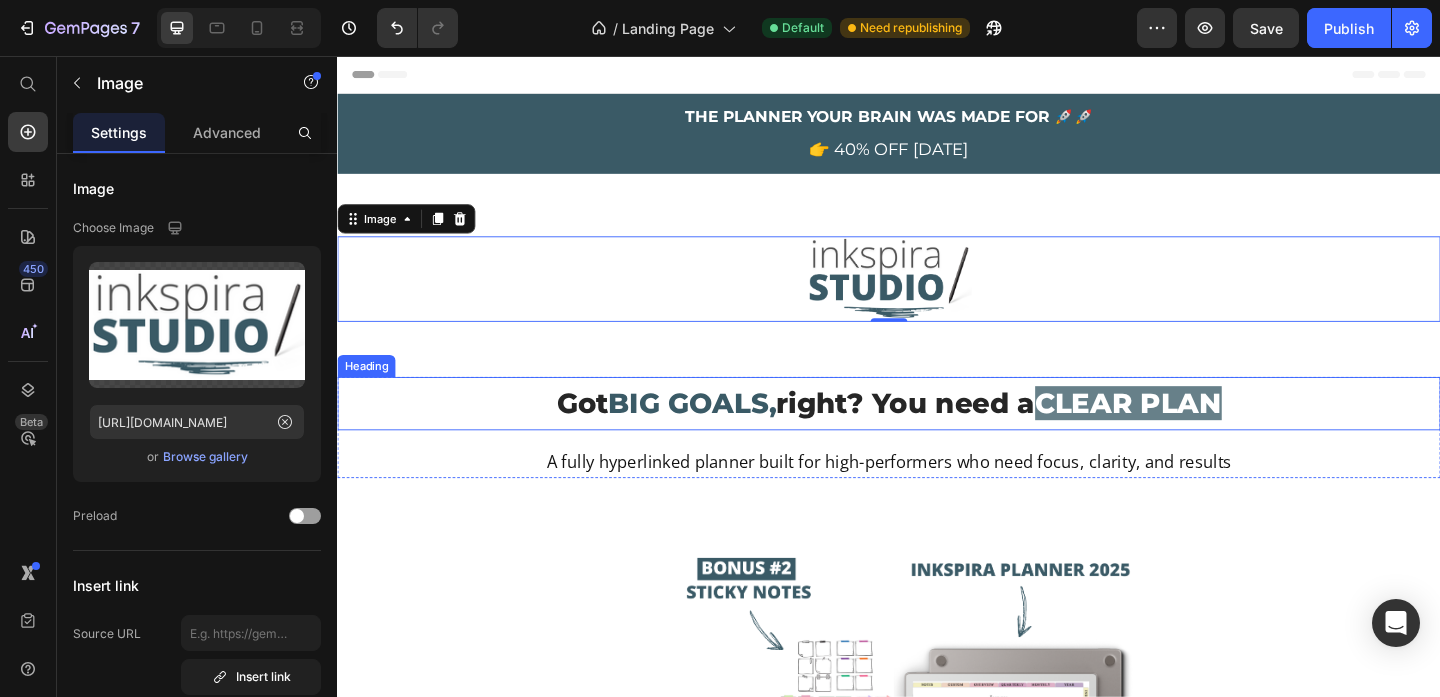 click on "Got  BIG GOALS,  right? You need a   CLEAR PLAN" at bounding box center (937, 434) 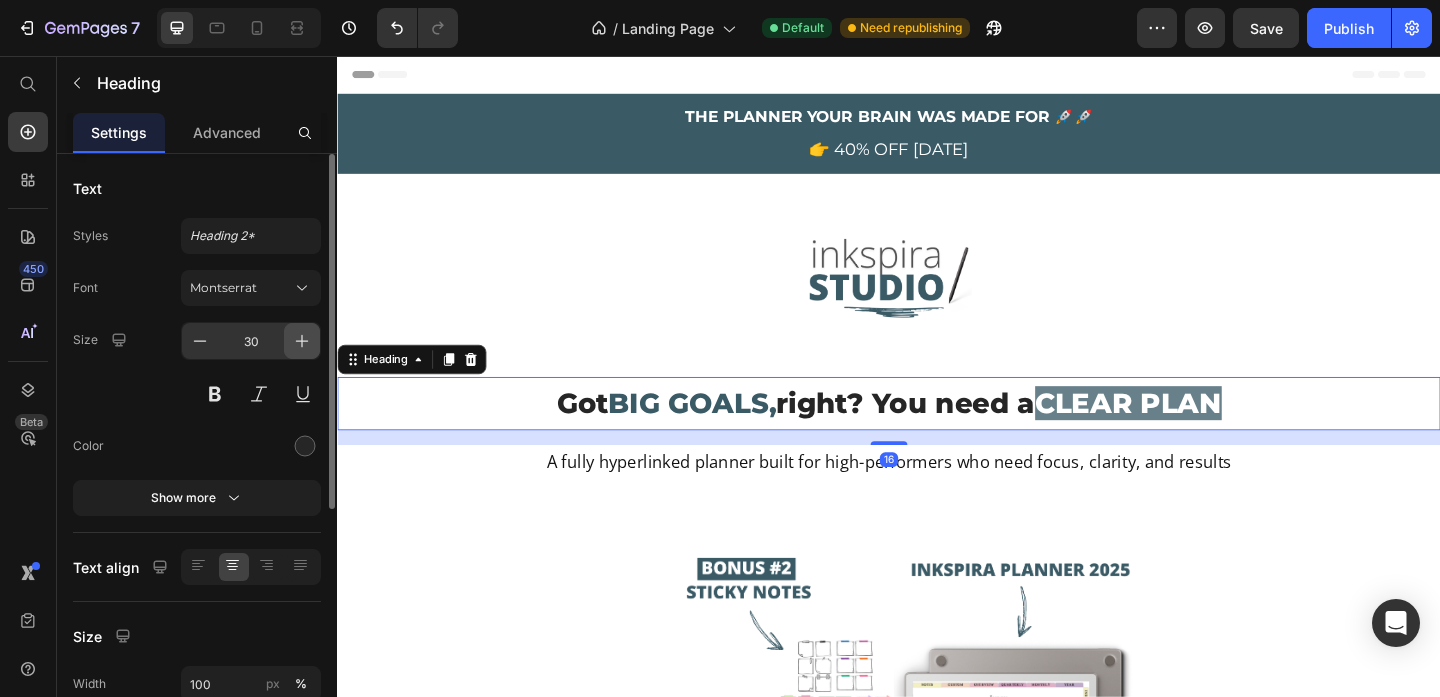 click at bounding box center [302, 341] 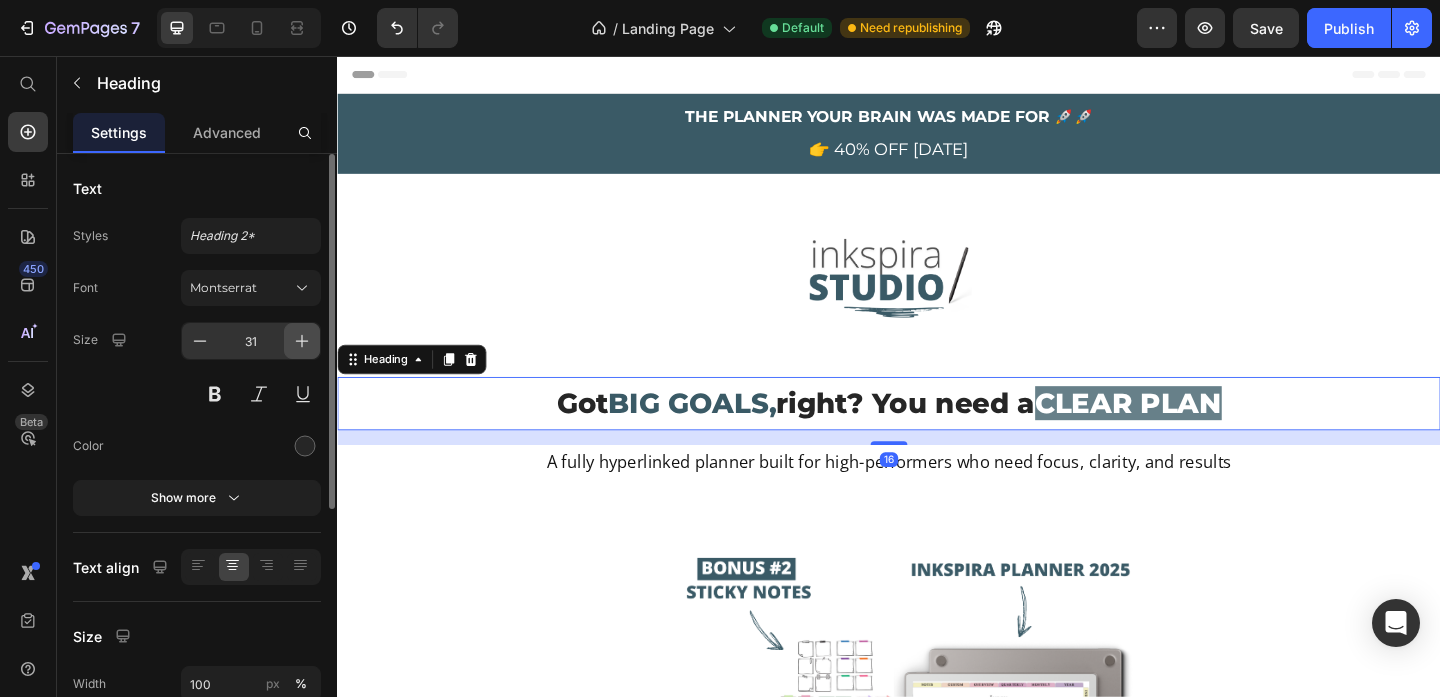 click at bounding box center (302, 341) 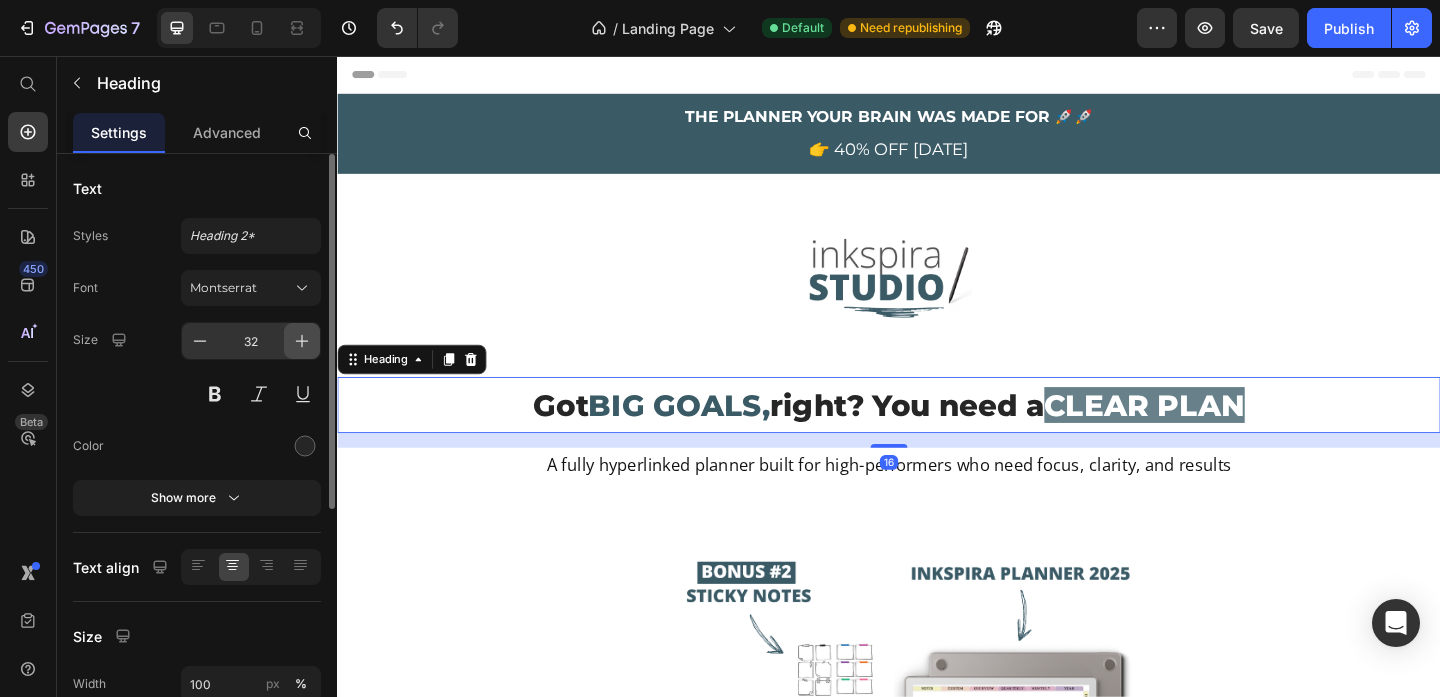 click at bounding box center (302, 341) 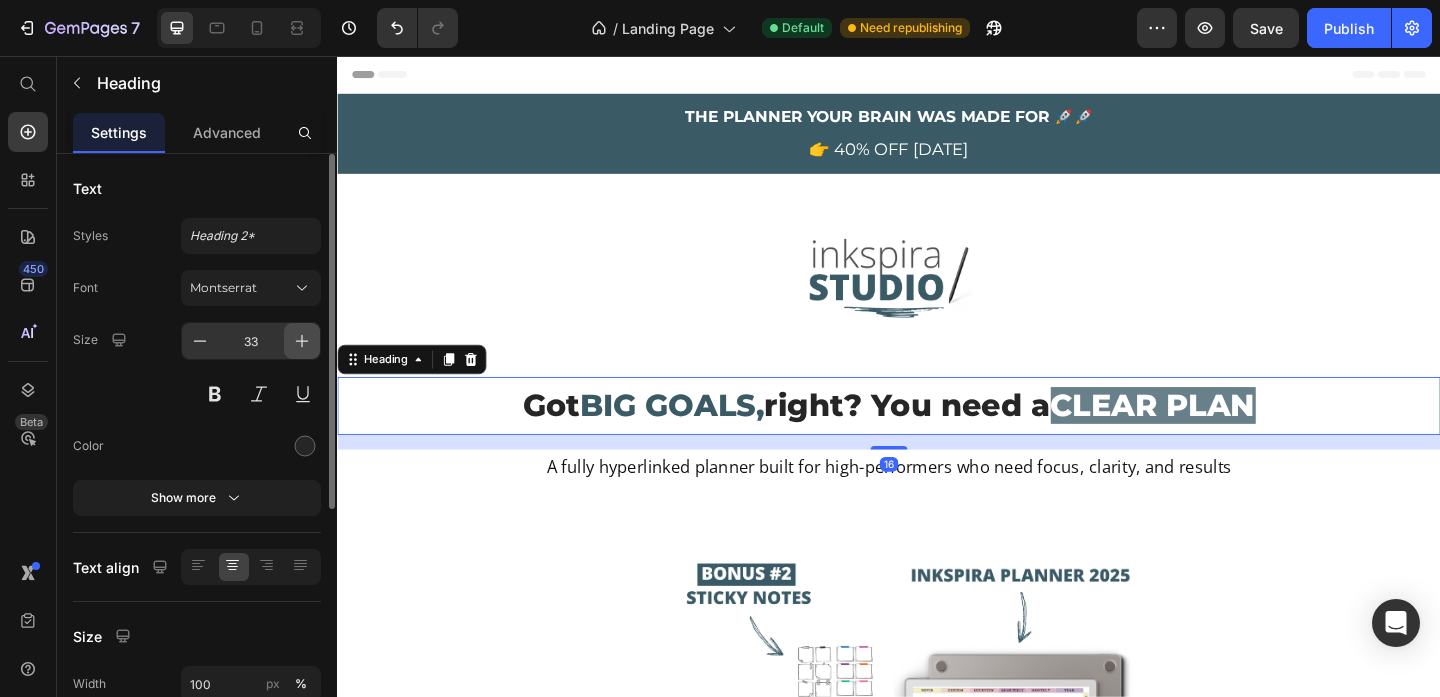 click at bounding box center [302, 341] 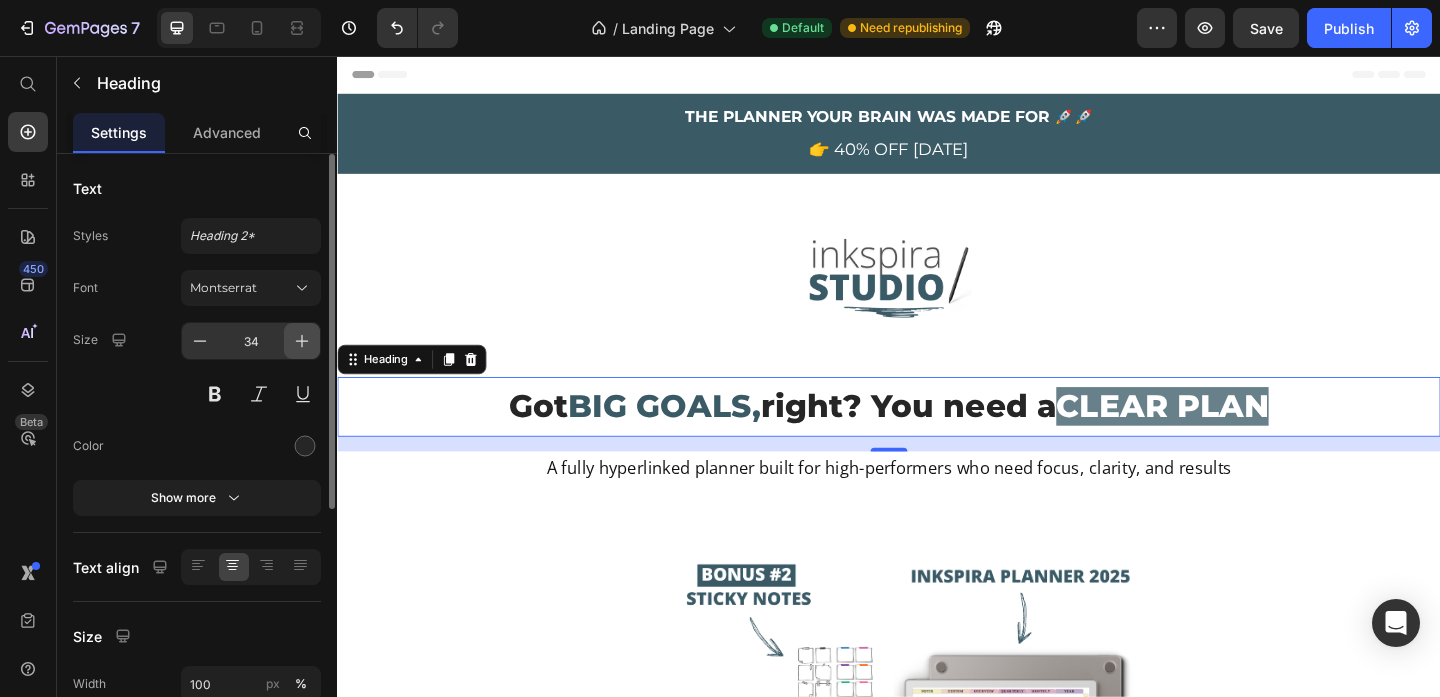 click at bounding box center [302, 341] 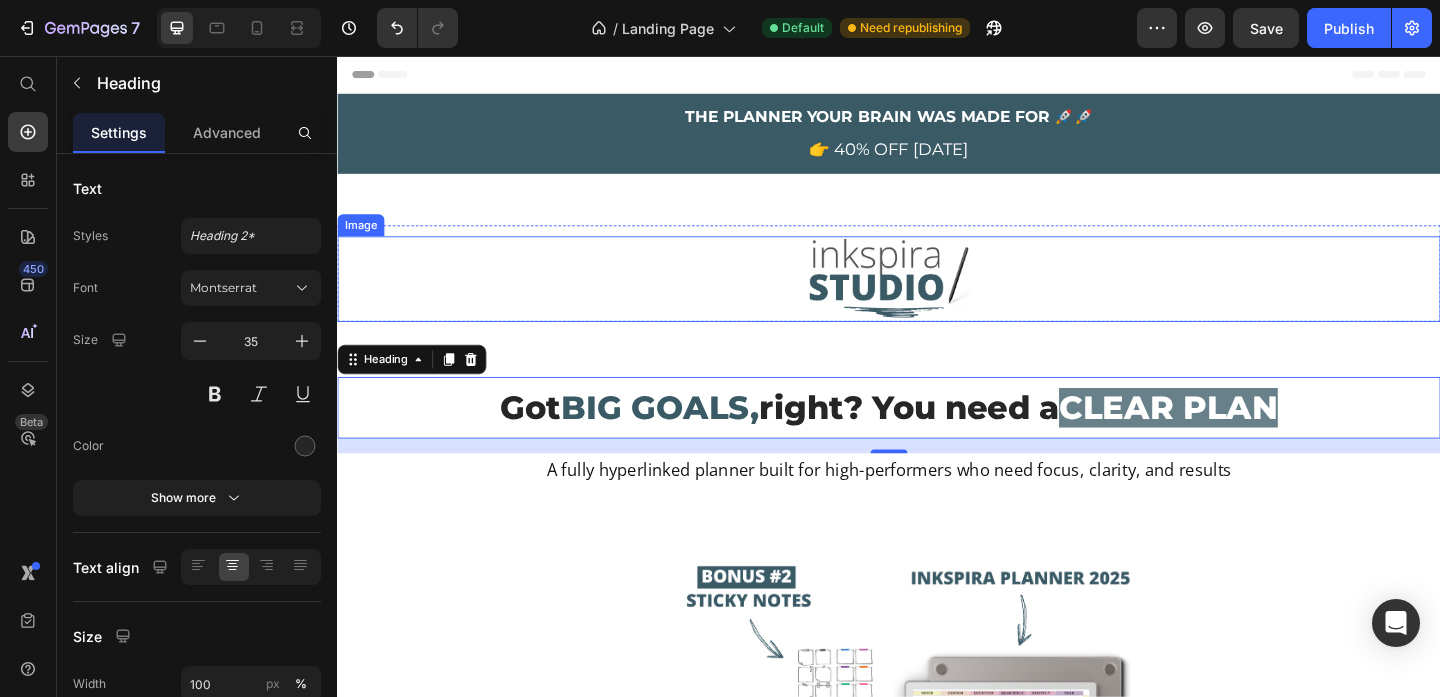 click at bounding box center [937, 298] 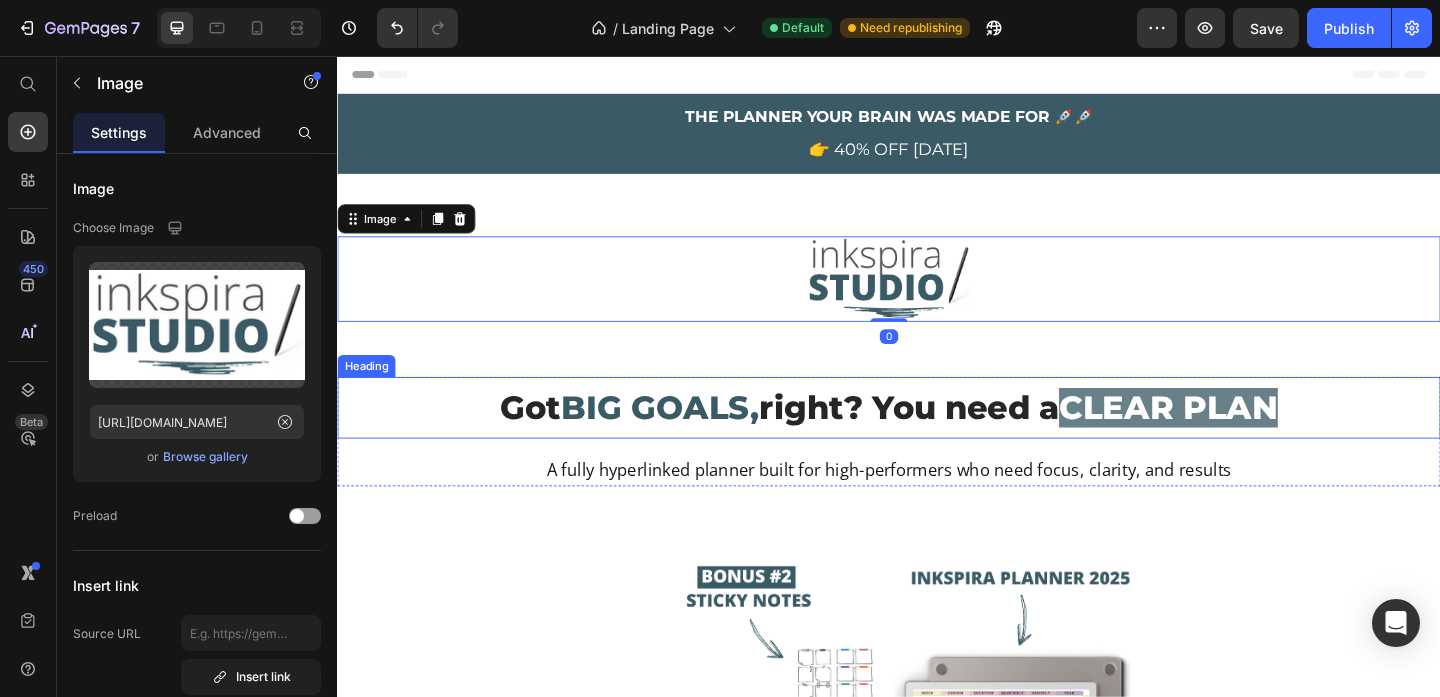 click on "Got  BIG GOALS,  right? You need a   CLEAR PLAN" at bounding box center [937, 438] 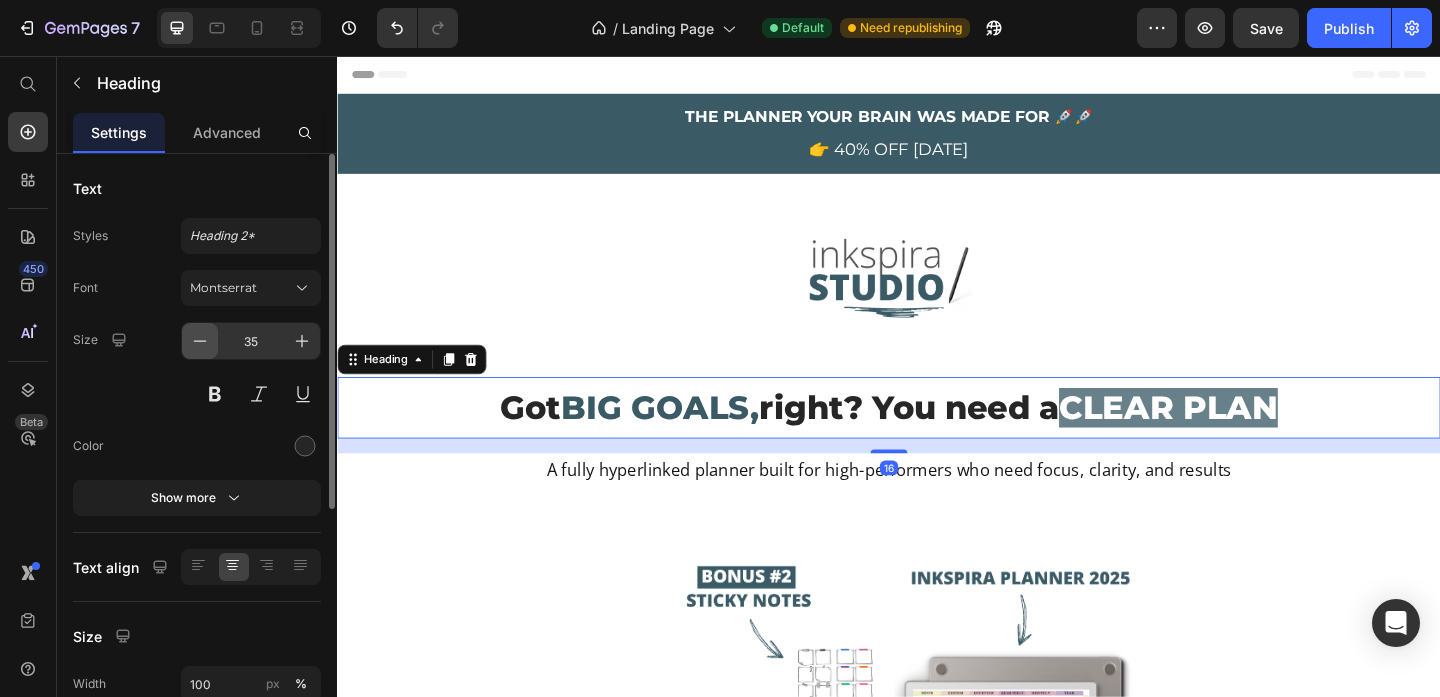 click 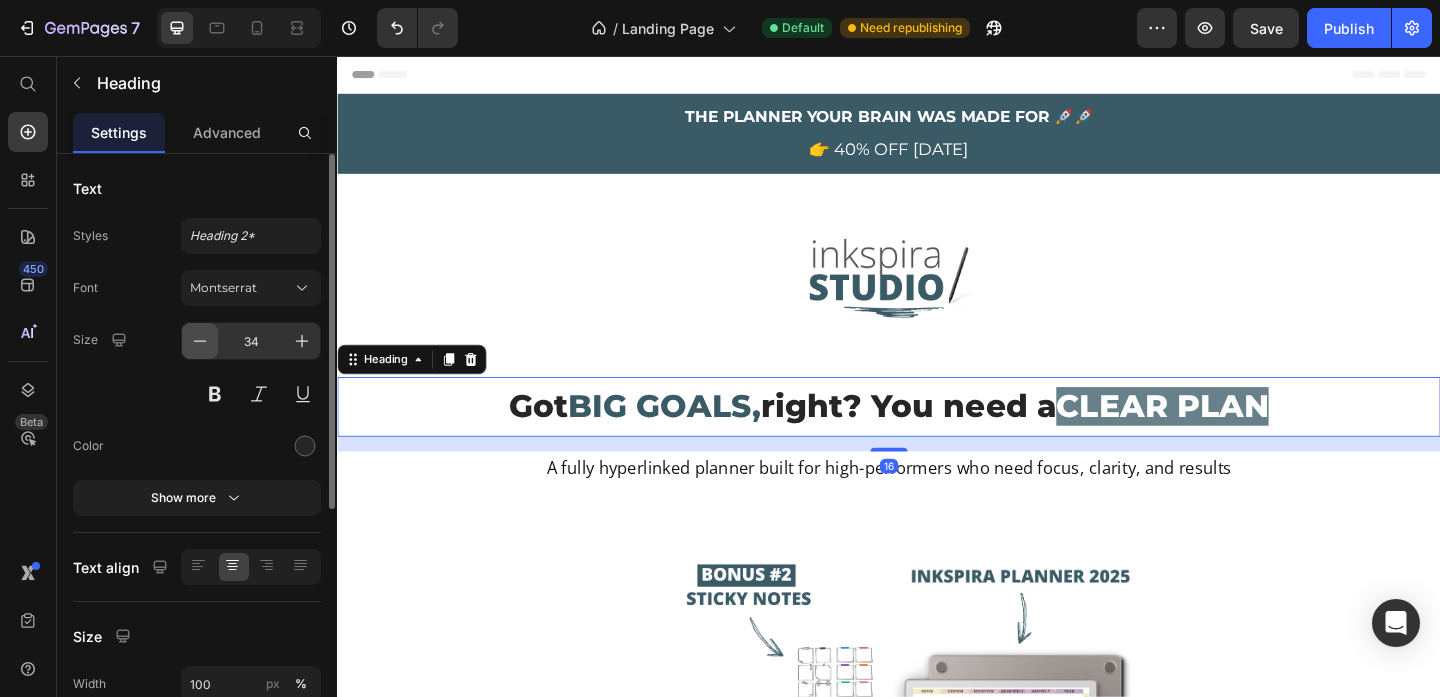 click 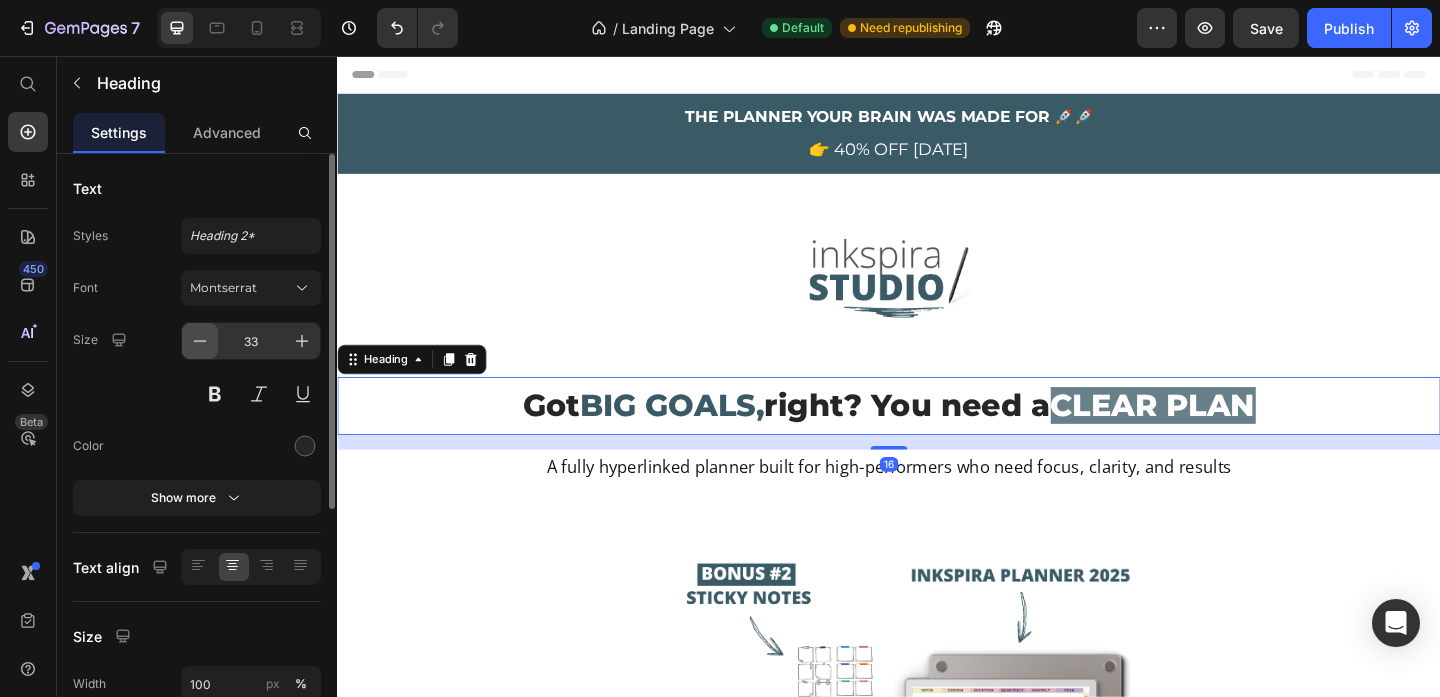click 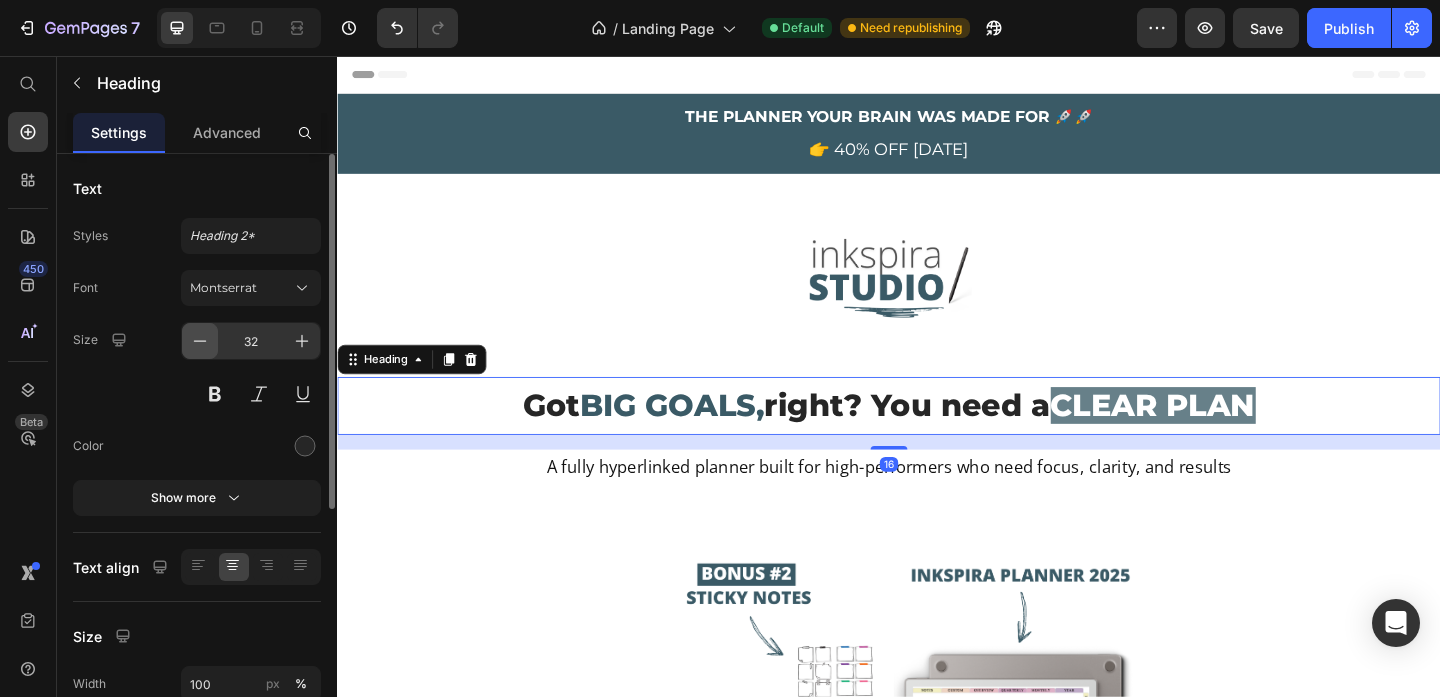 click 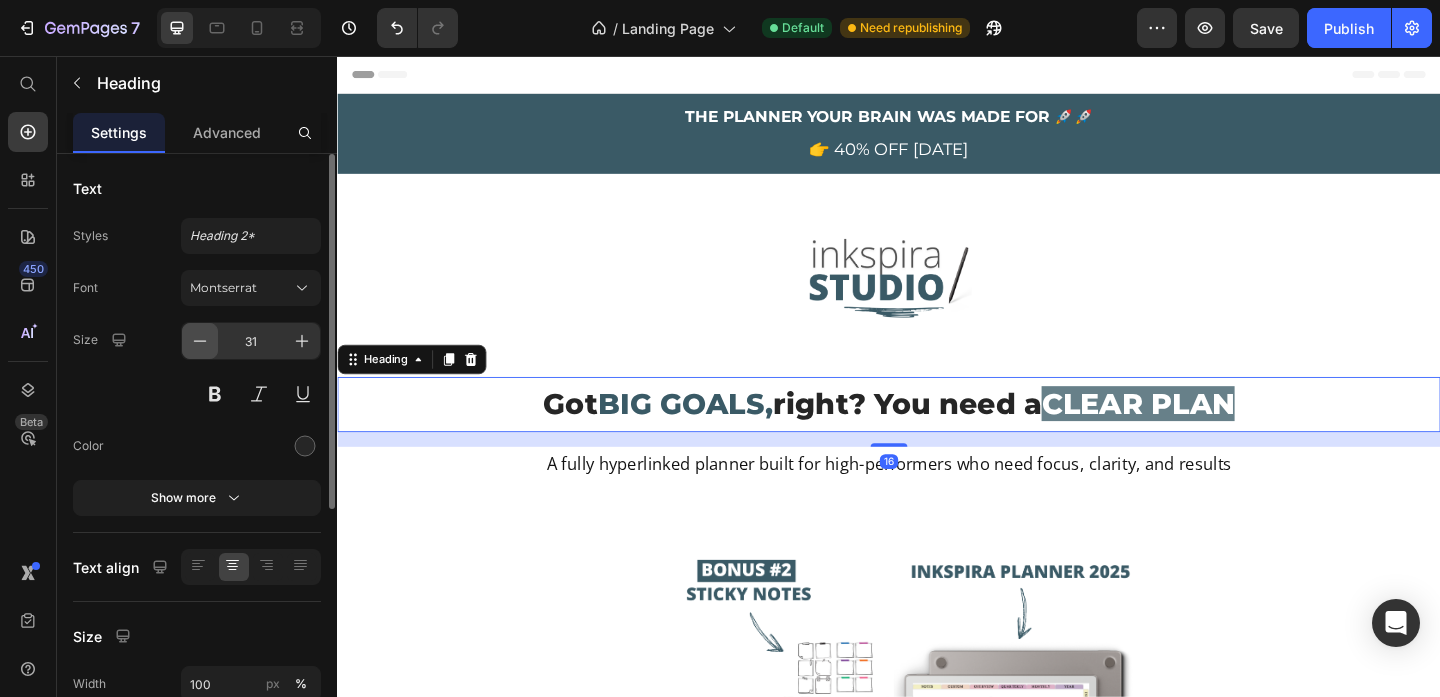click 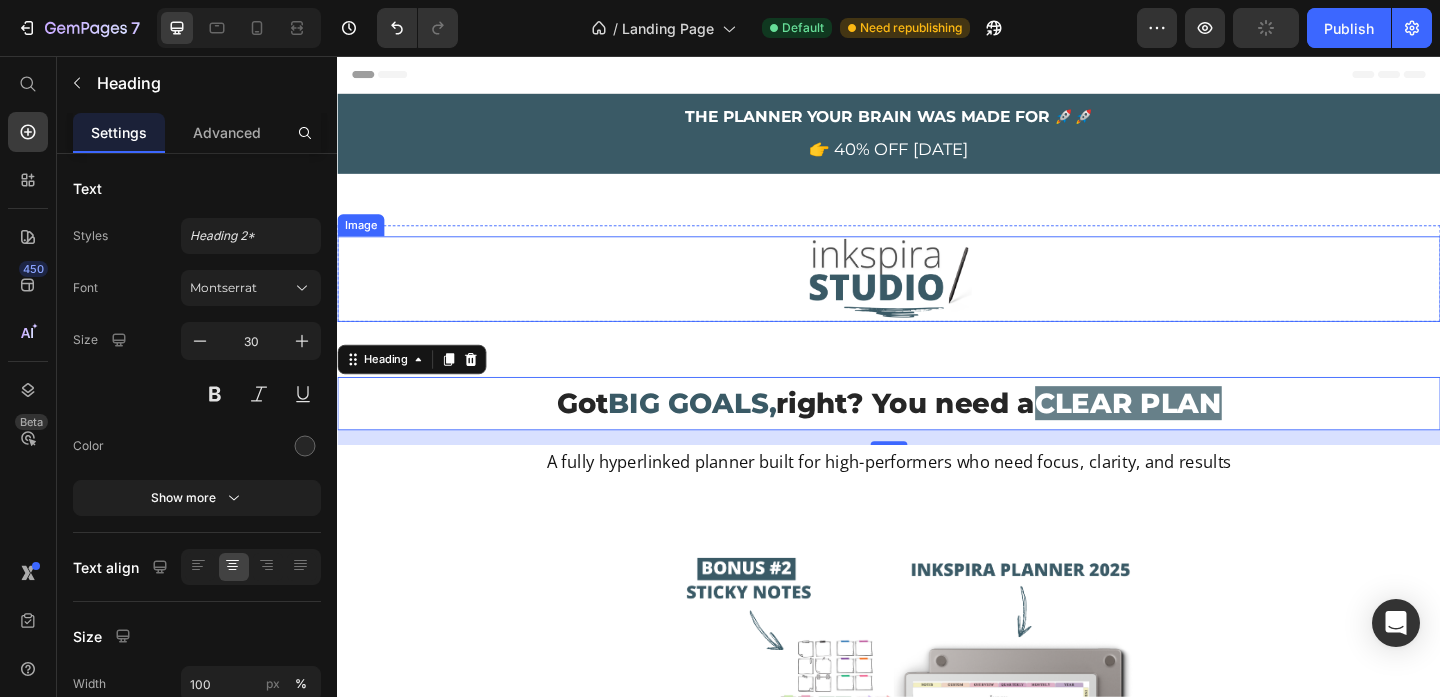 click at bounding box center (937, 298) 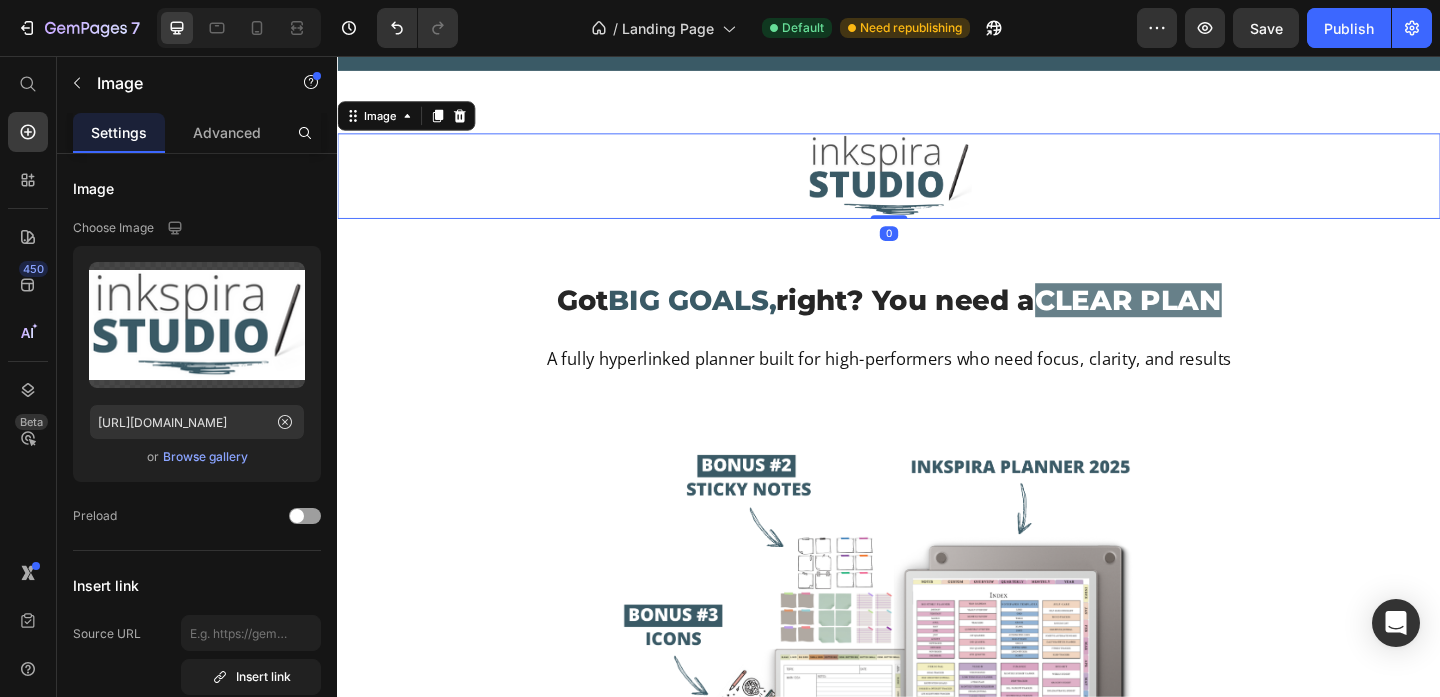 scroll, scrollTop: 131, scrollLeft: 0, axis: vertical 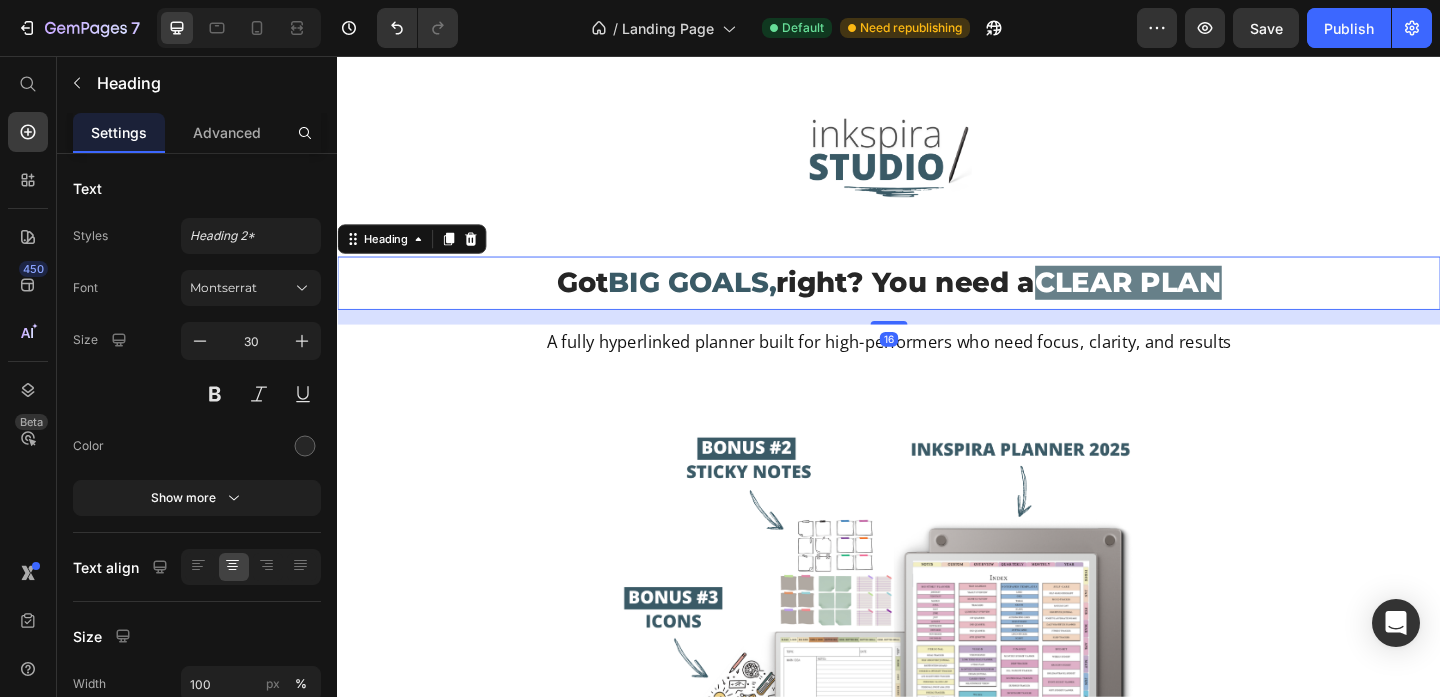 click on "BIG GOALS," at bounding box center [723, 302] 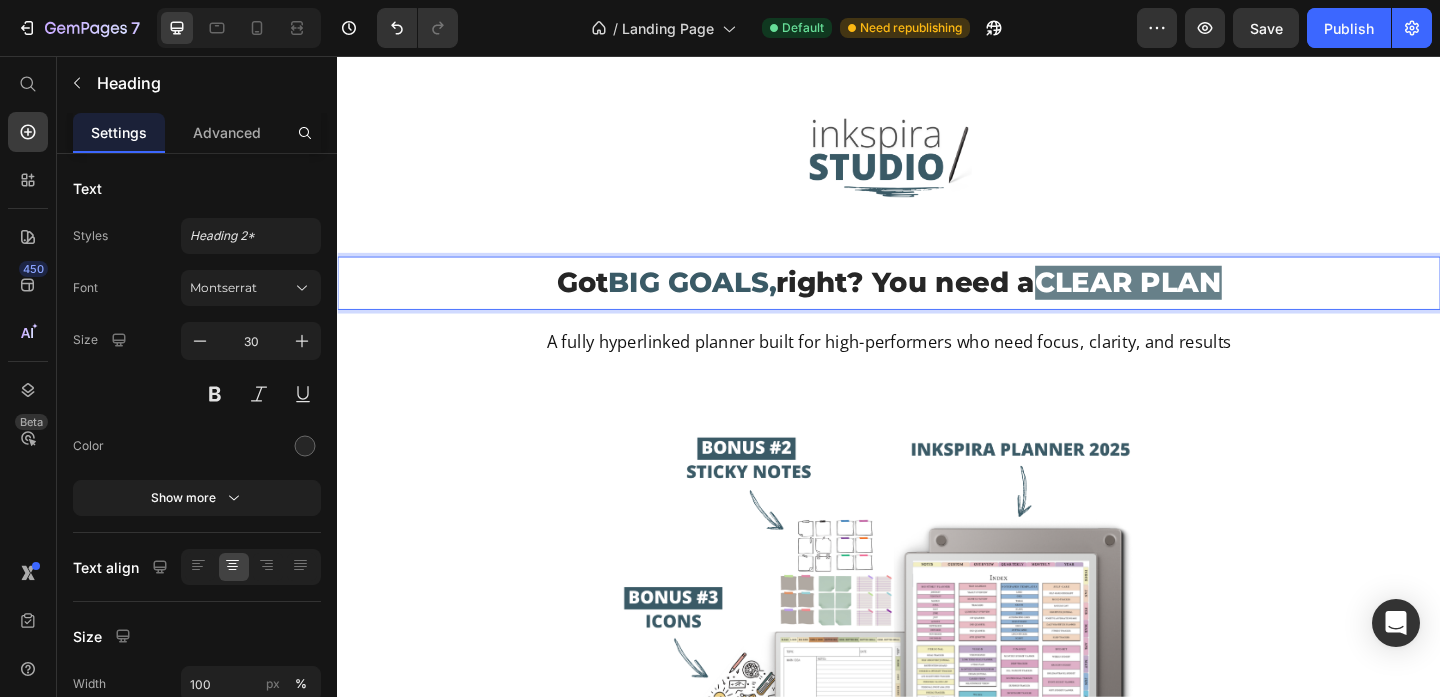 click on "BIG GOALS," at bounding box center [723, 302] 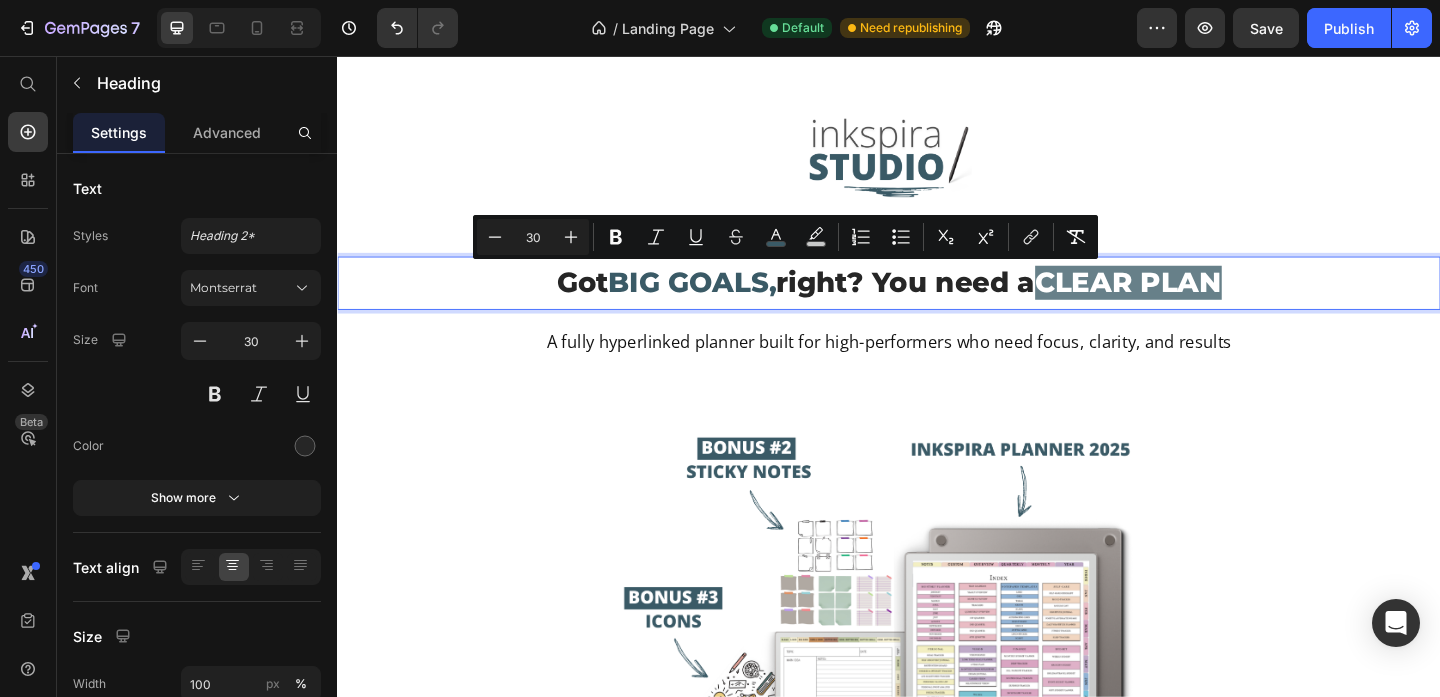 click on "BIG GOALS," at bounding box center [723, 302] 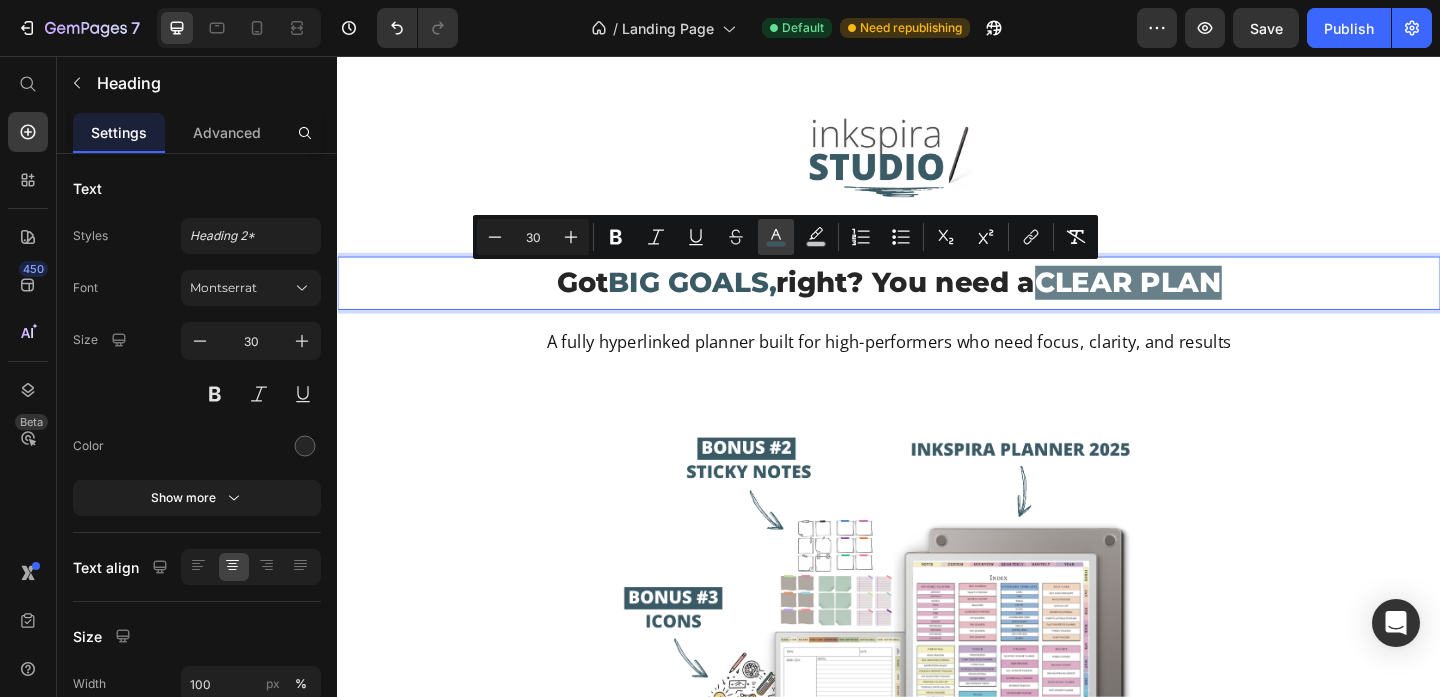 click 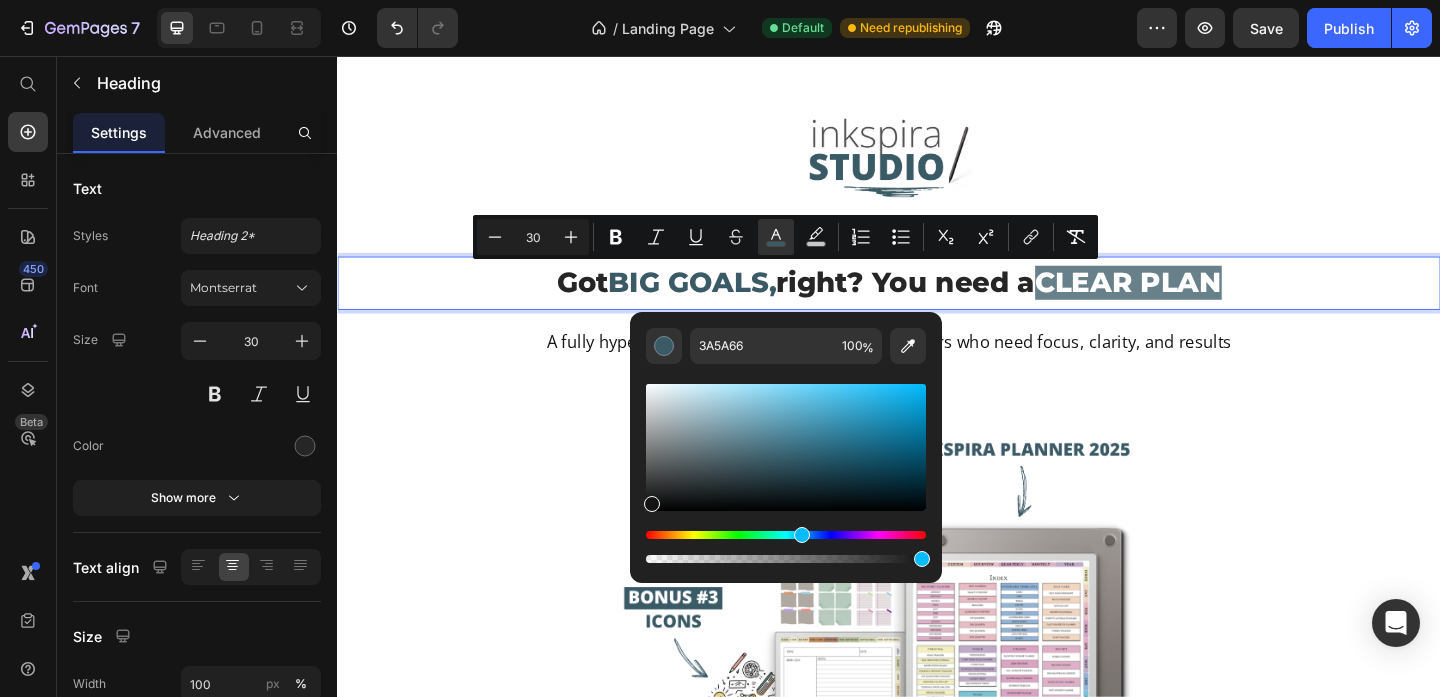 click at bounding box center [786, 447] 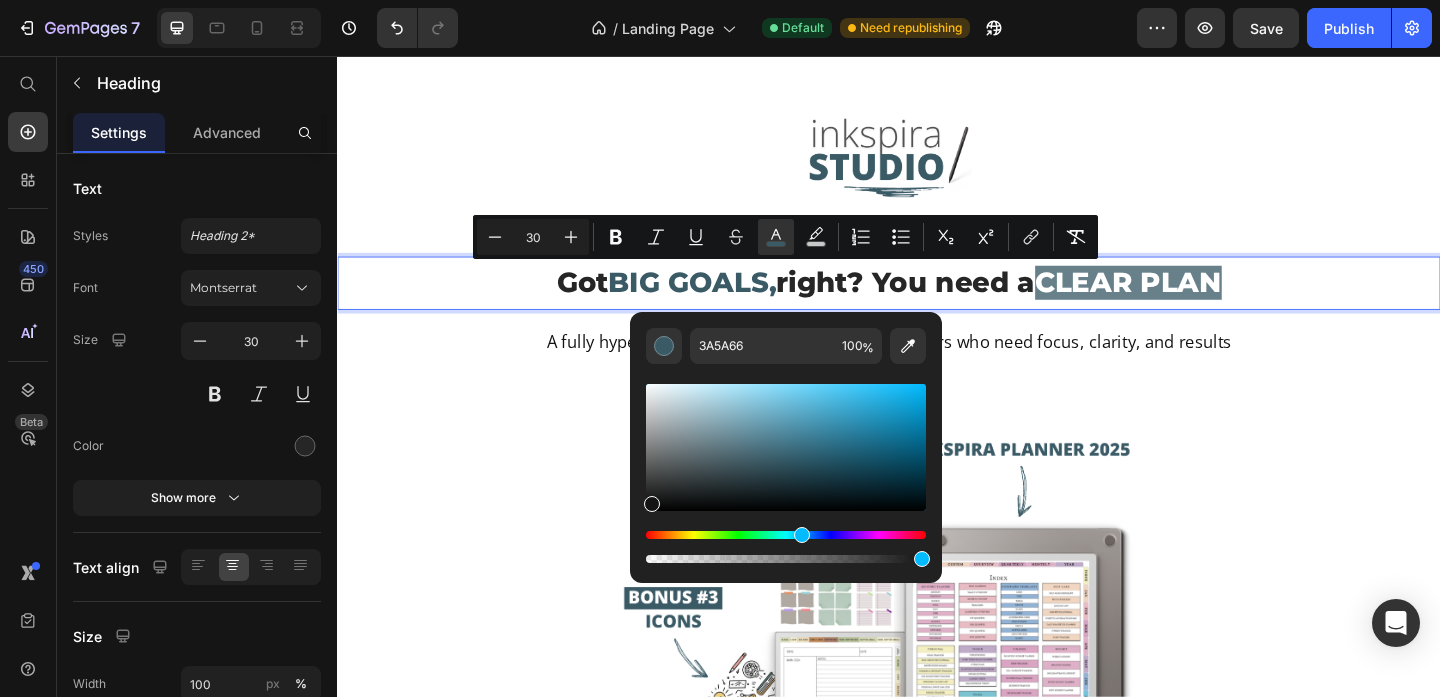 type on "141414" 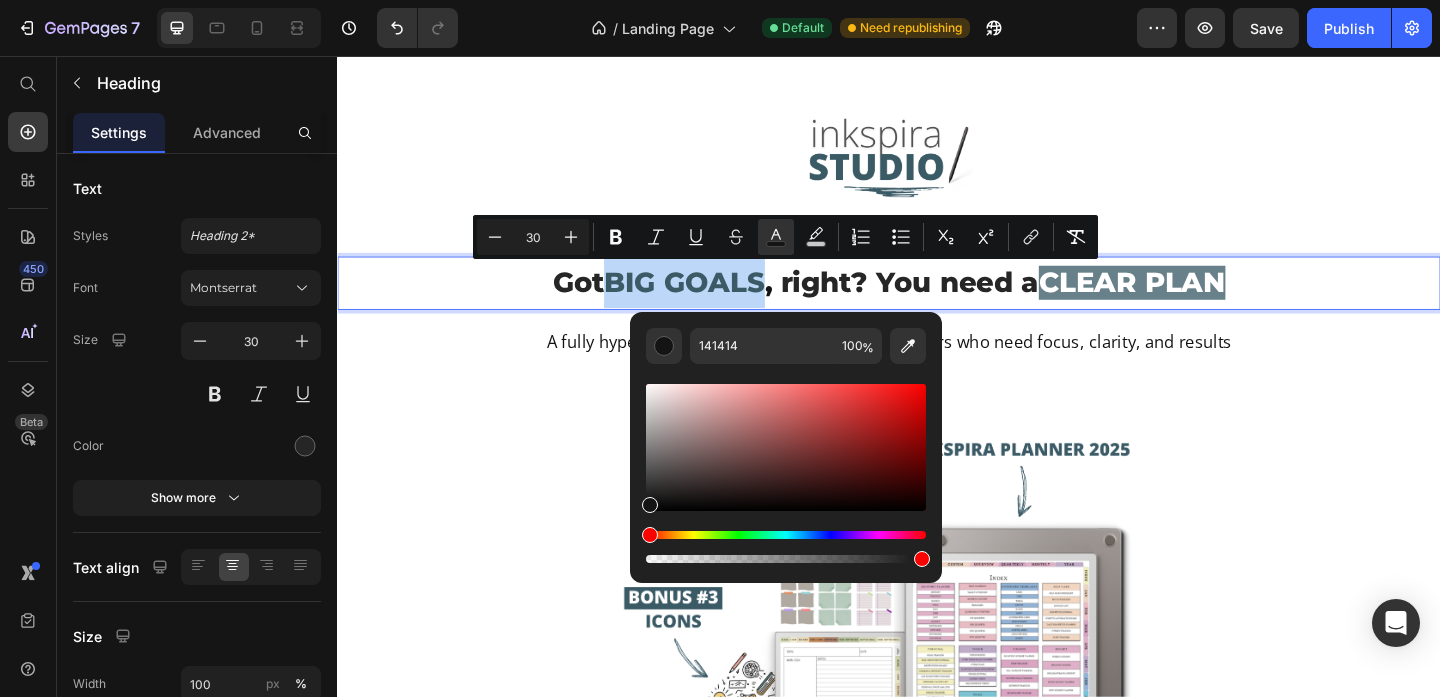 click at bounding box center (650, 505) 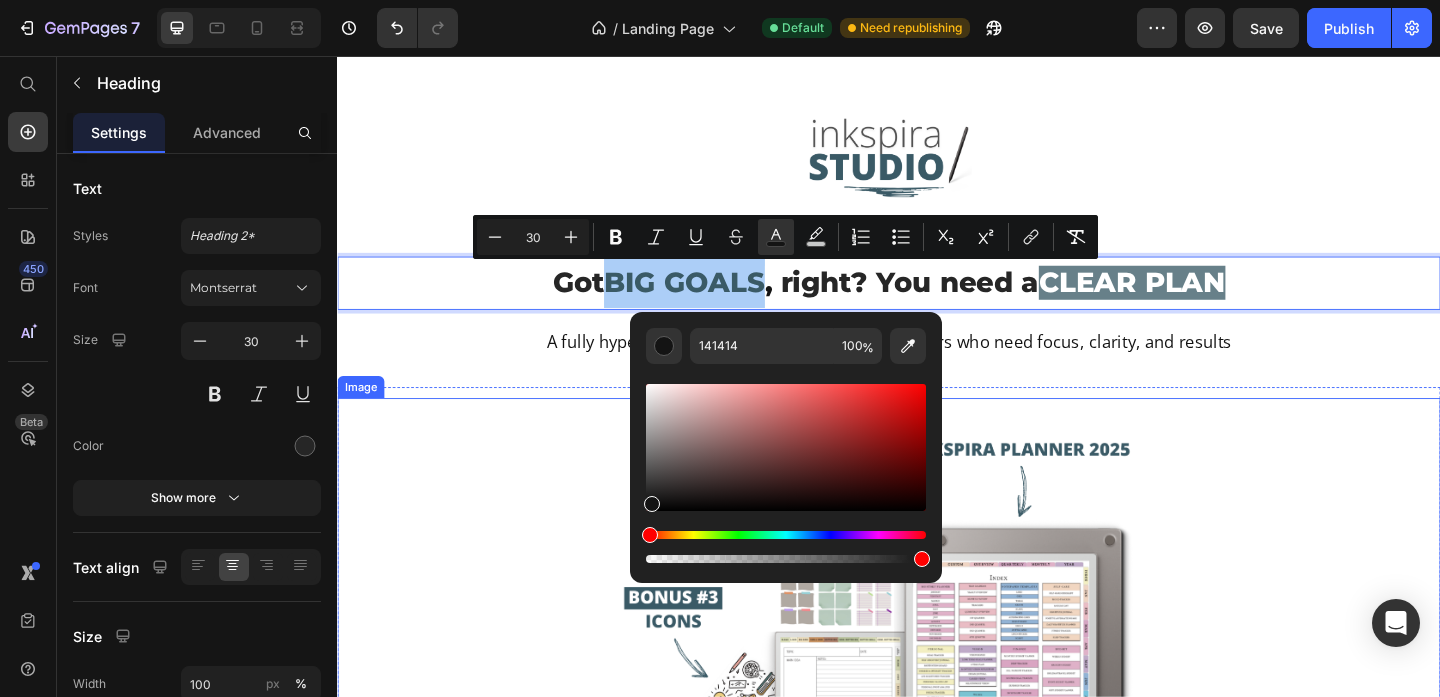 click at bounding box center [937, 728] 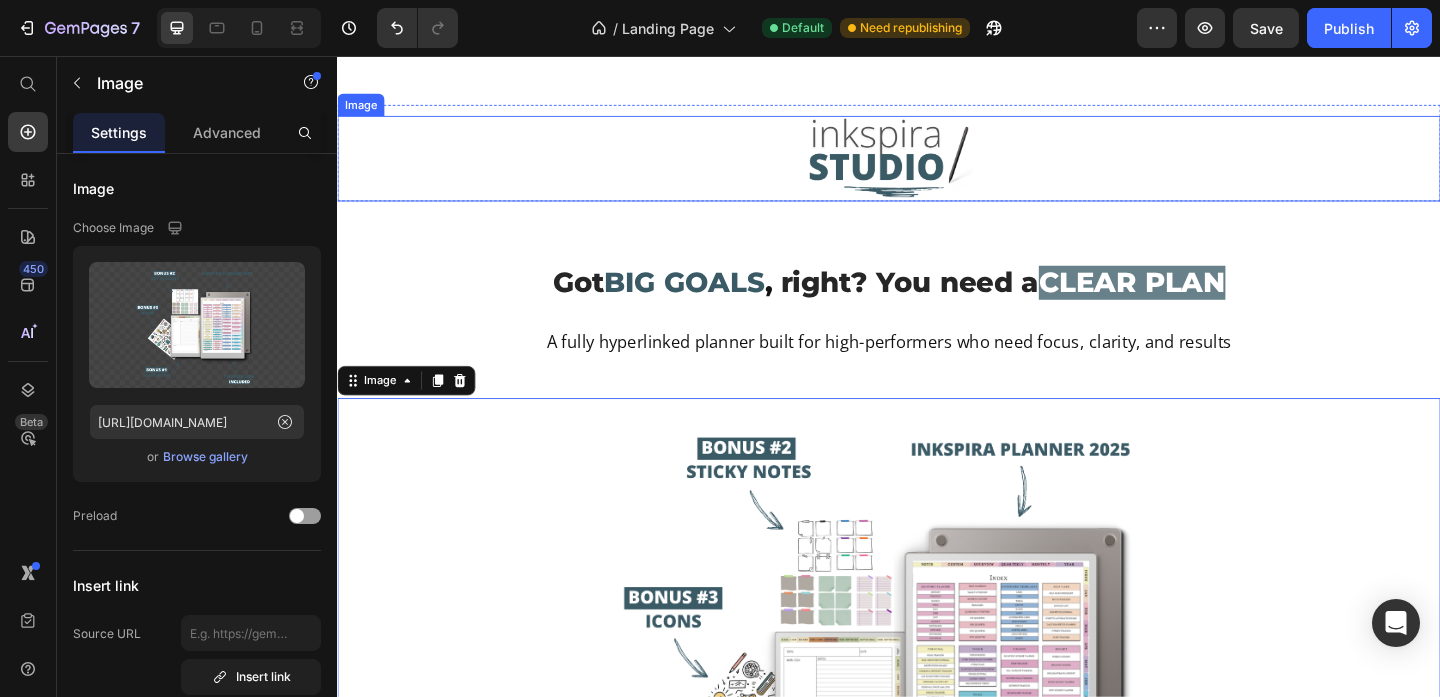 click at bounding box center [937, 167] 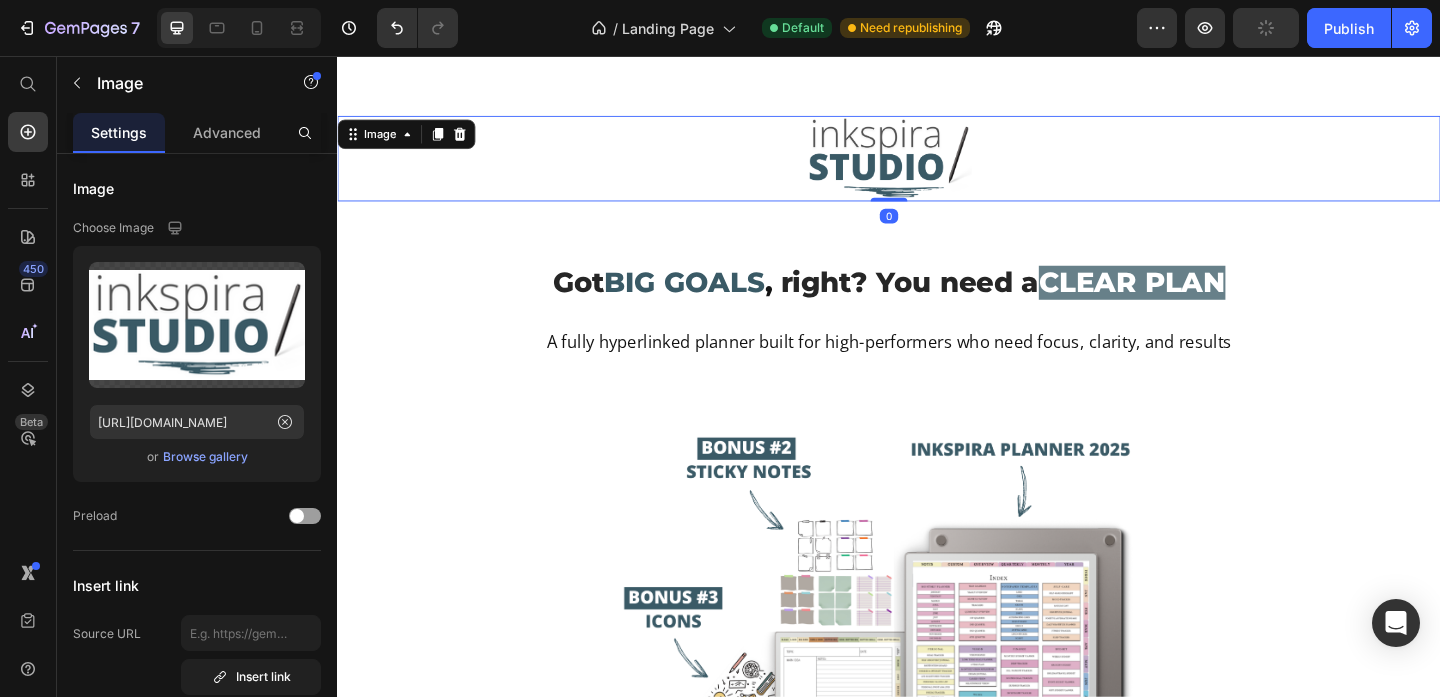 scroll, scrollTop: 8, scrollLeft: 0, axis: vertical 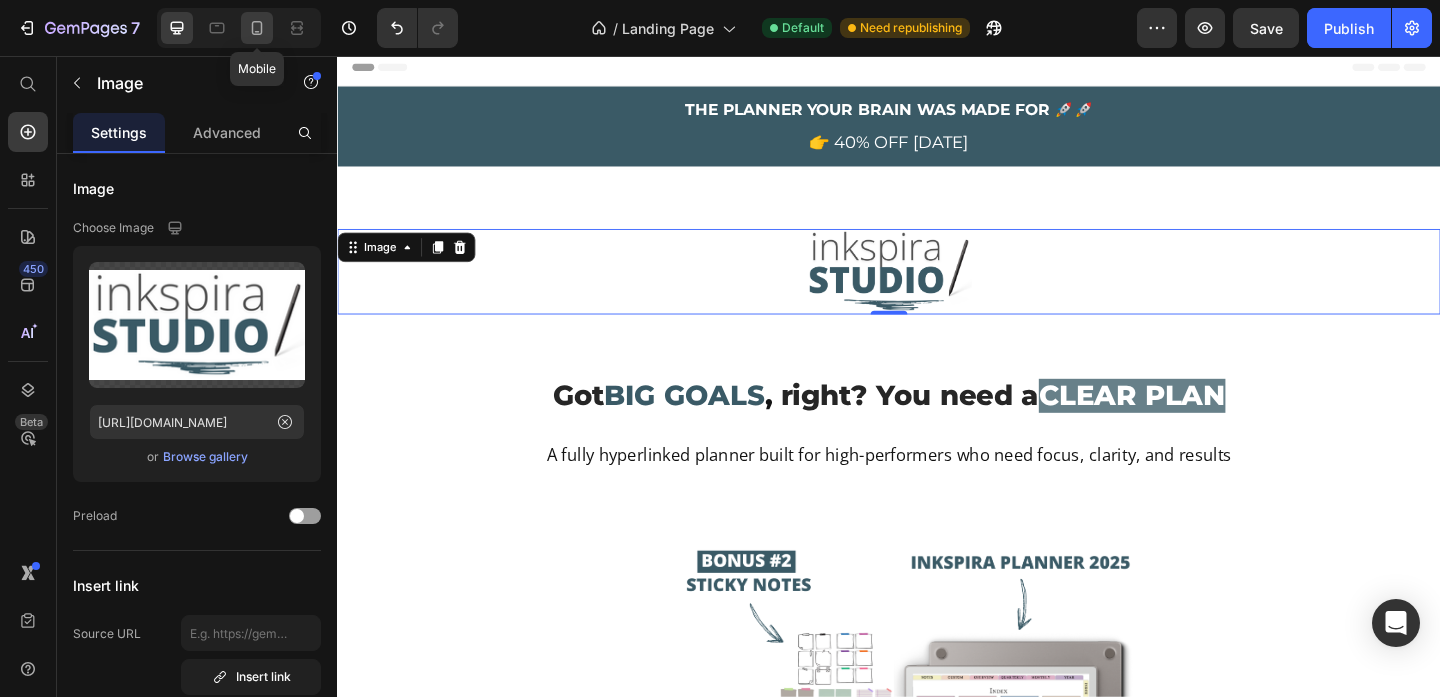 click 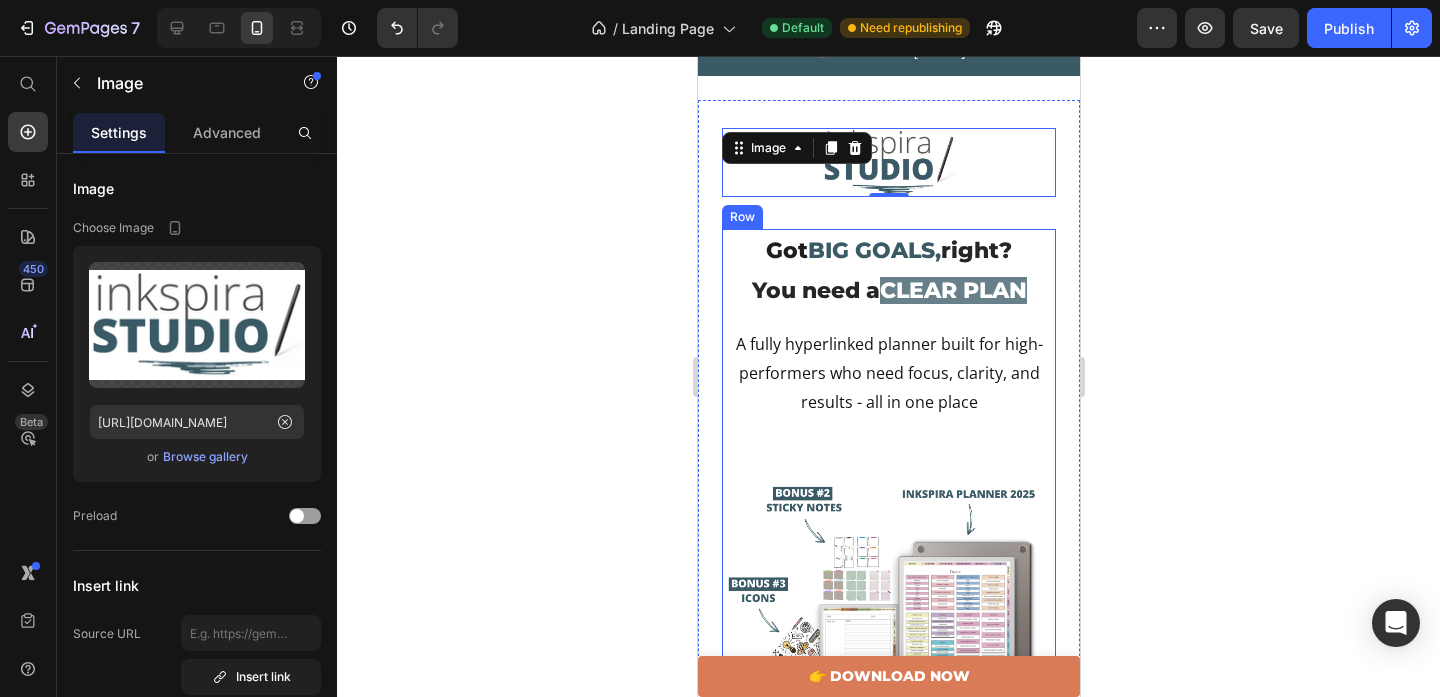 scroll, scrollTop: 126, scrollLeft: 0, axis: vertical 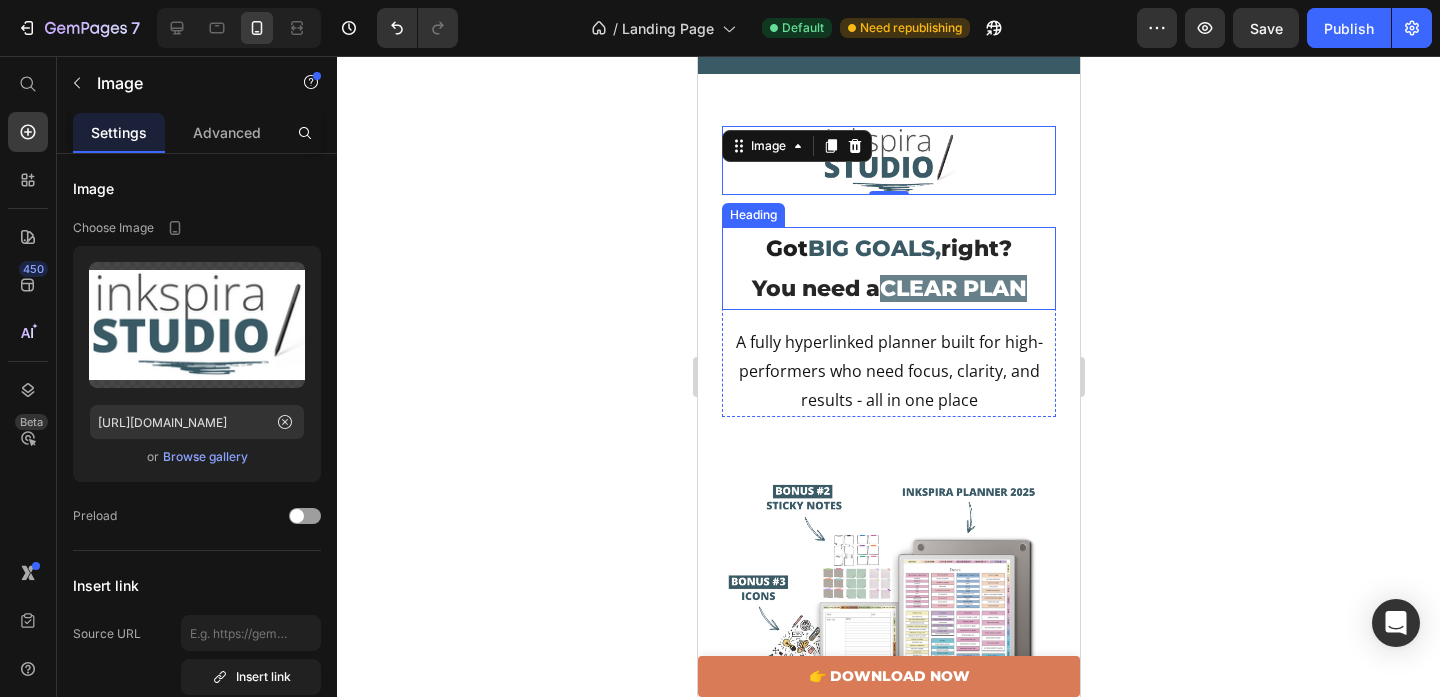 click on "BIG GOALS," at bounding box center [873, 248] 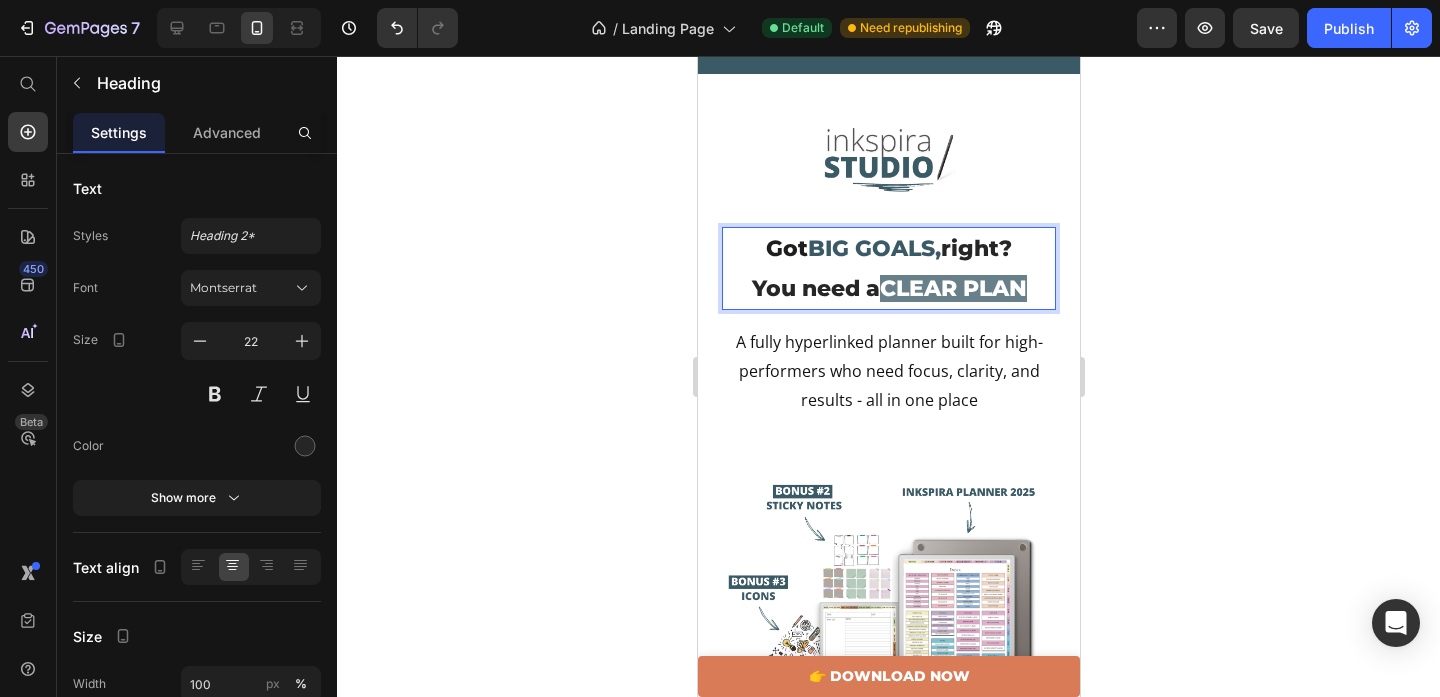 click on "BIG GOALS," at bounding box center (873, 248) 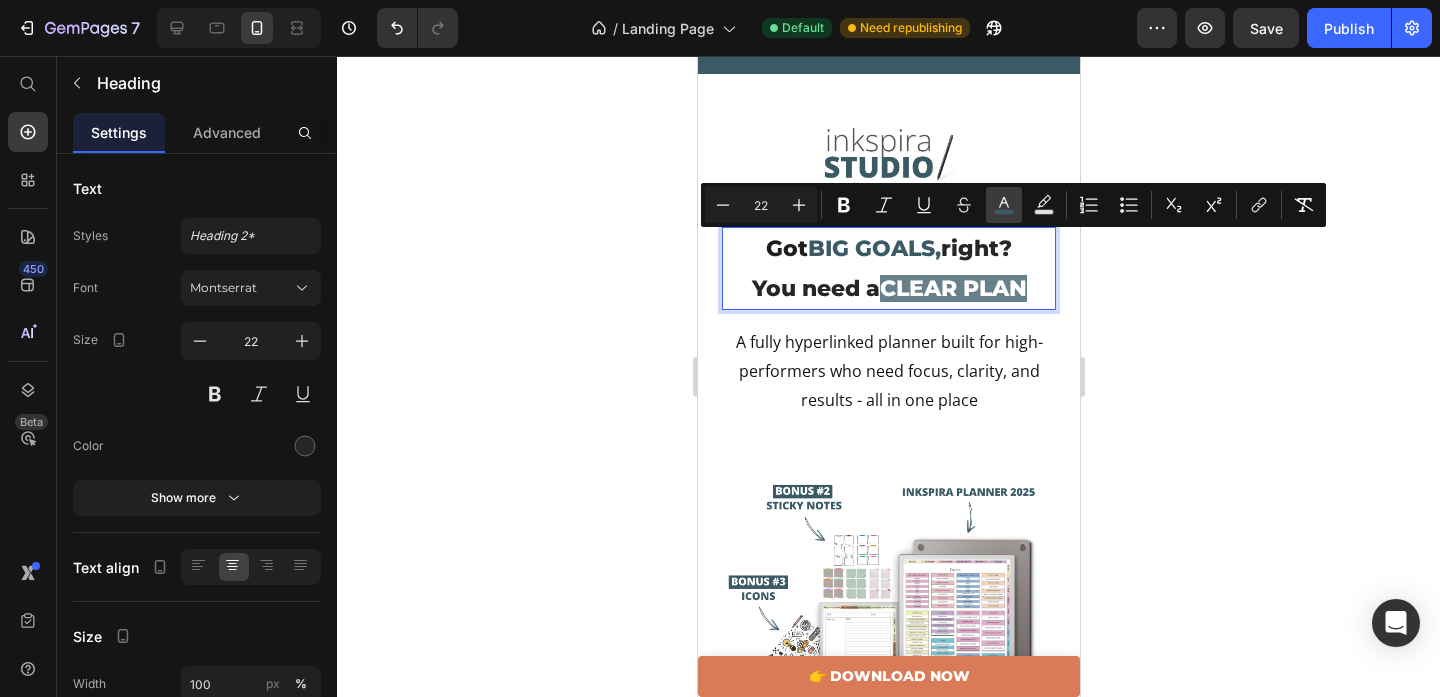 click 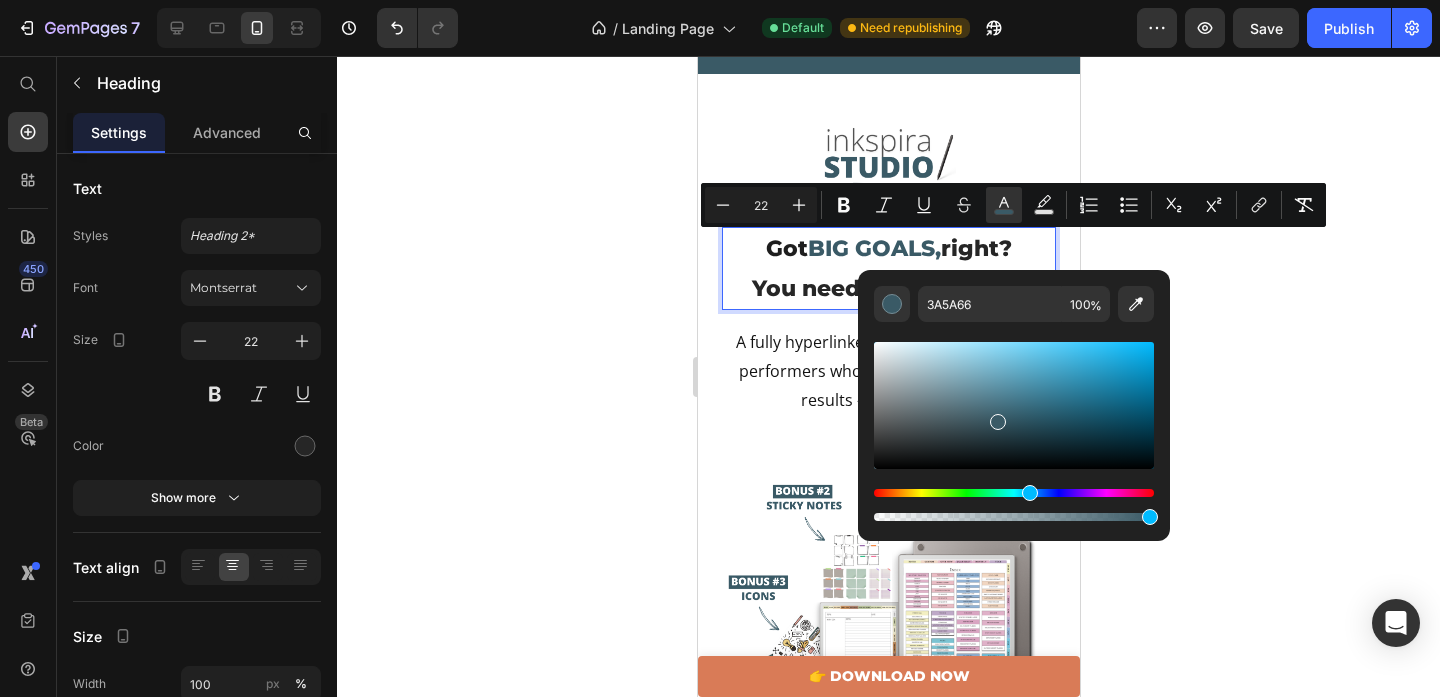 click at bounding box center (1014, 405) 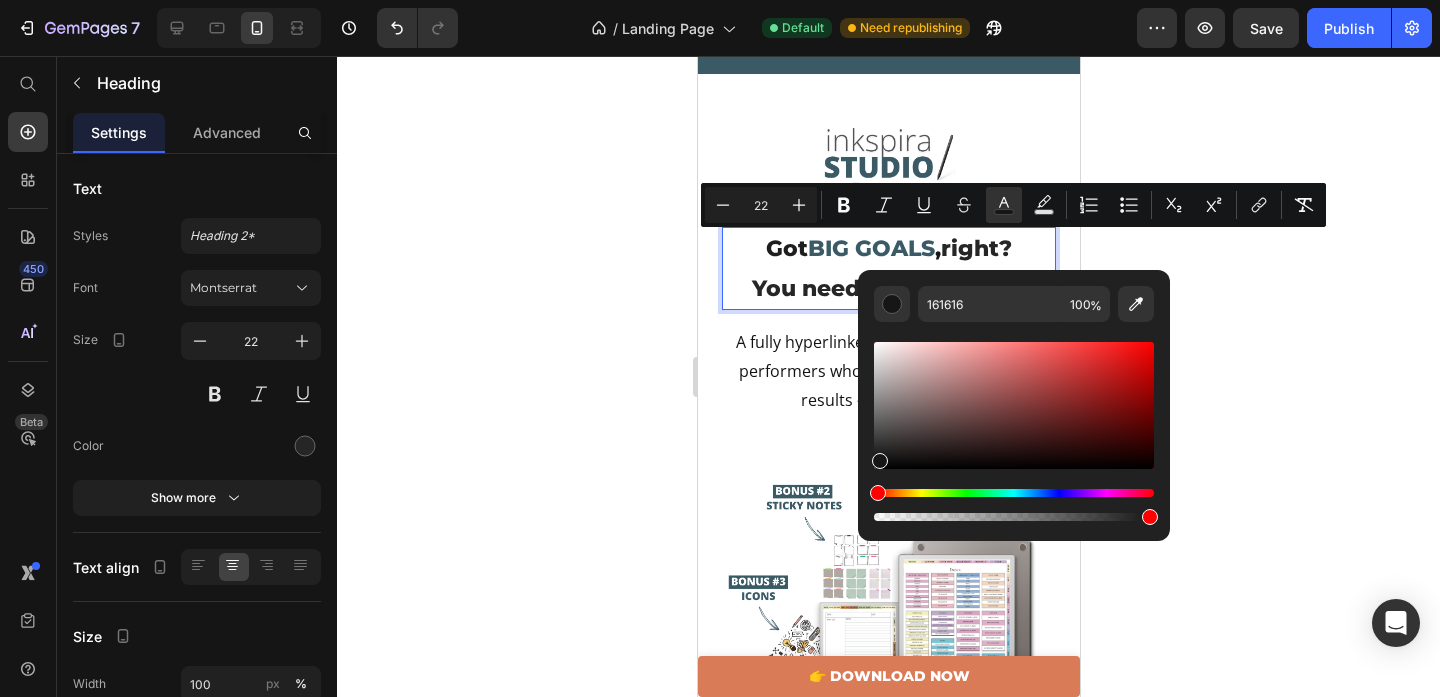click at bounding box center [880, 461] 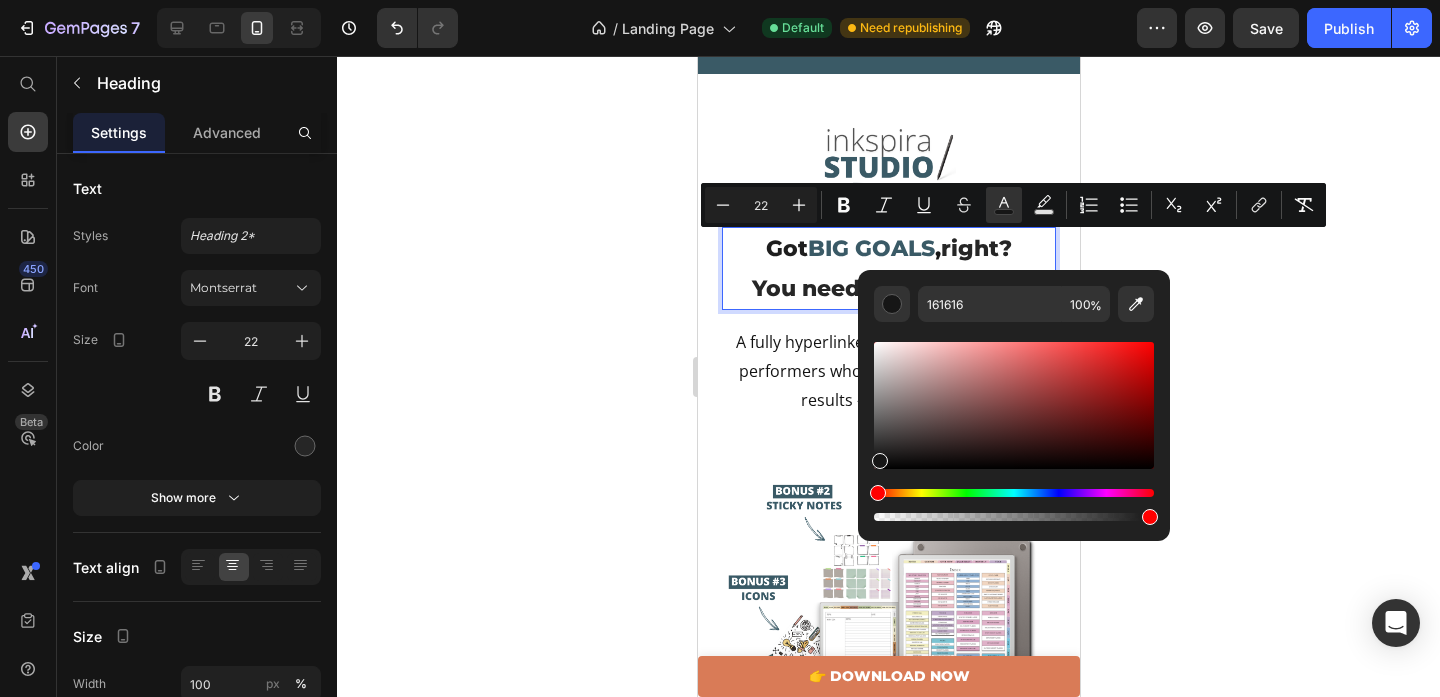 click at bounding box center (880, 461) 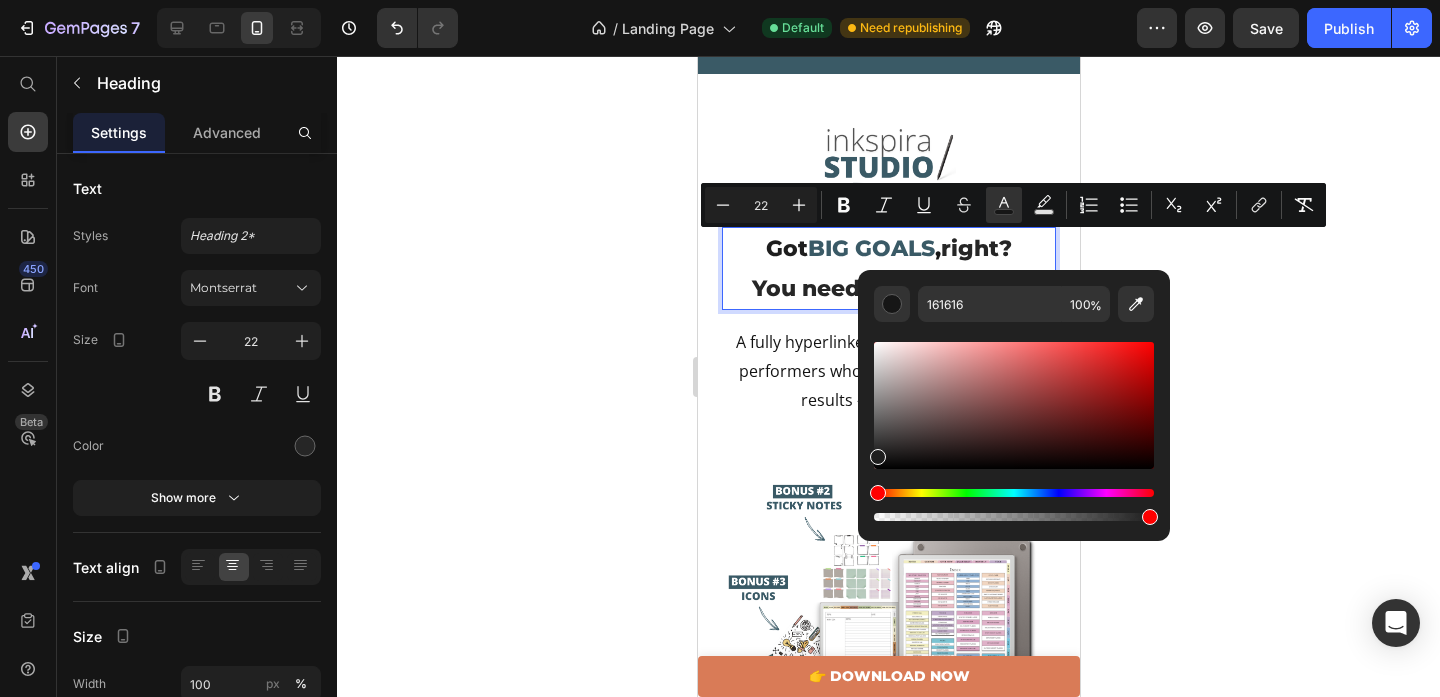 type on "1E1E1E" 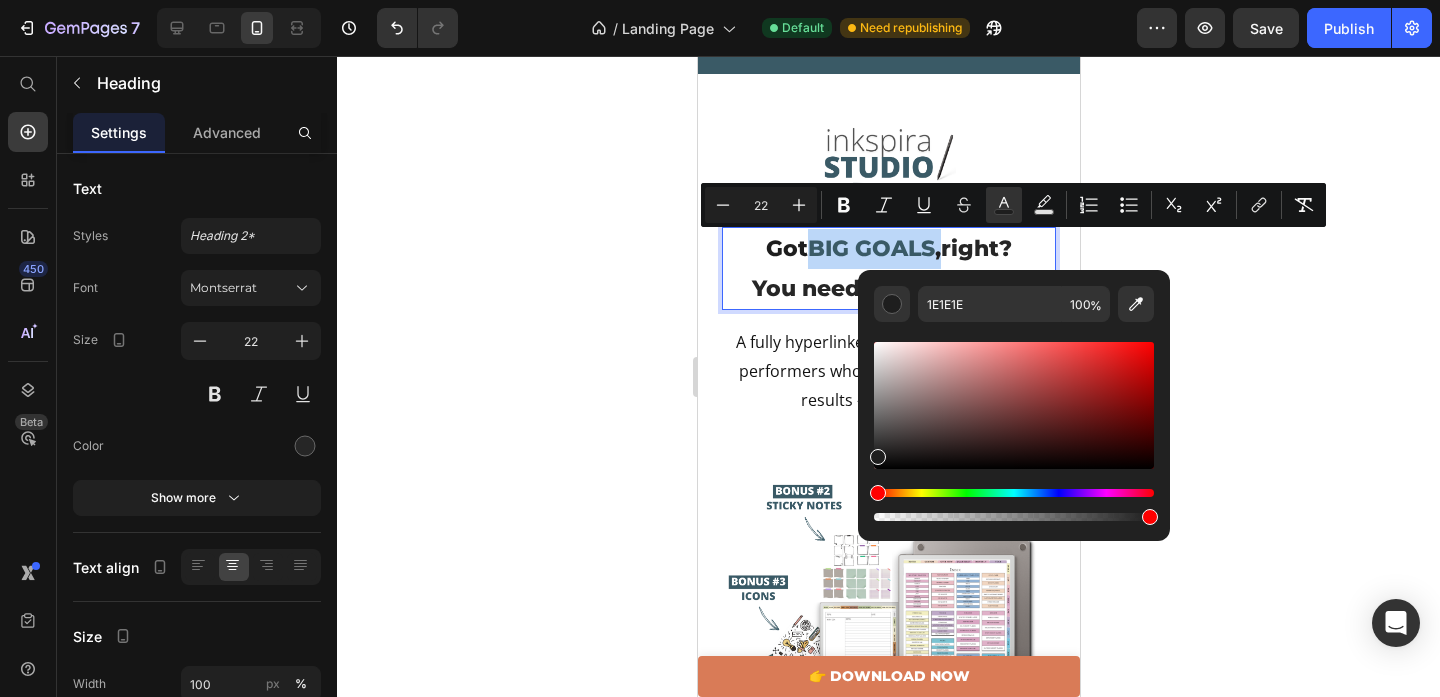 click at bounding box center [878, 457] 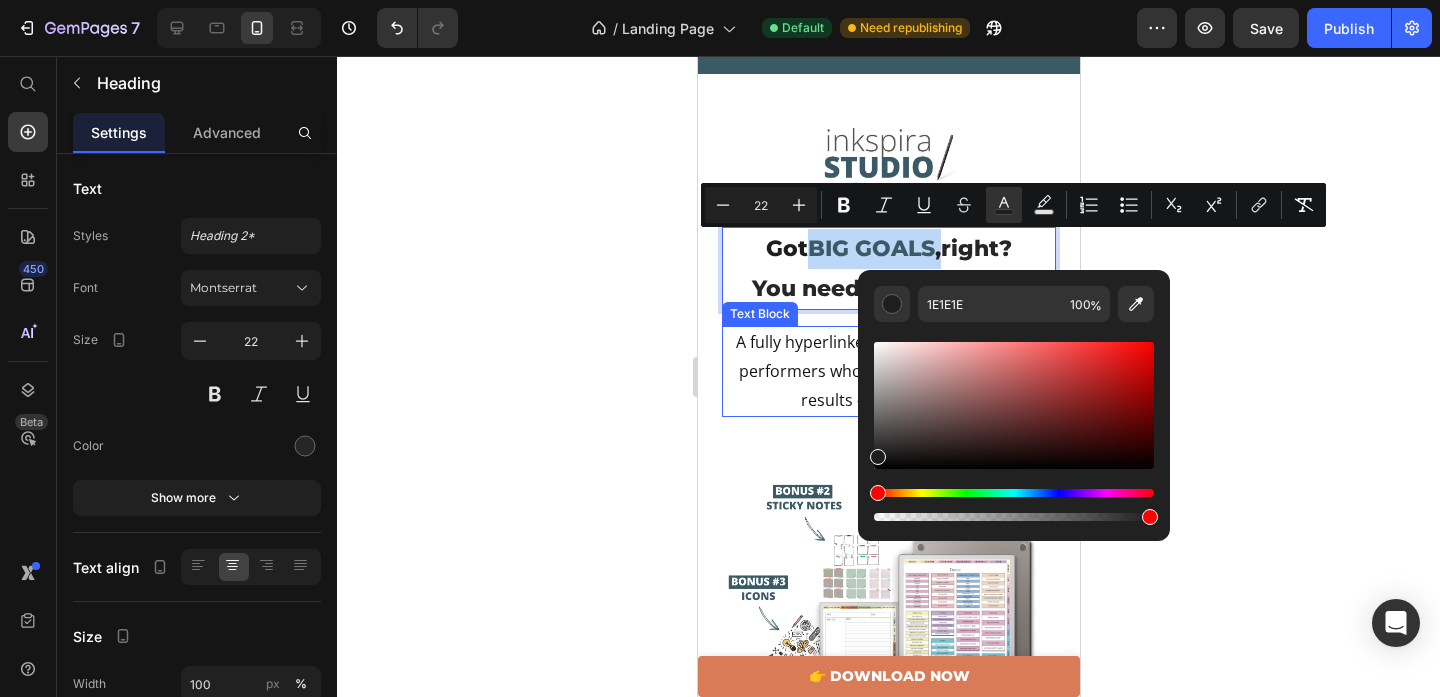click on "Got  BIG GOALS ,  right?  You need a   CLEAR PLAN  Heading   16 Got  BIG GOALS ,   right? You need a   CLEAR PLAN  Heading A fully hyperlinked planner built for high-performers who need focus, clarity, and results - all in one place Text Block A fully hyperlinked planner built for high-performers who need focus, clarity, and results Text Block" at bounding box center (888, 322) 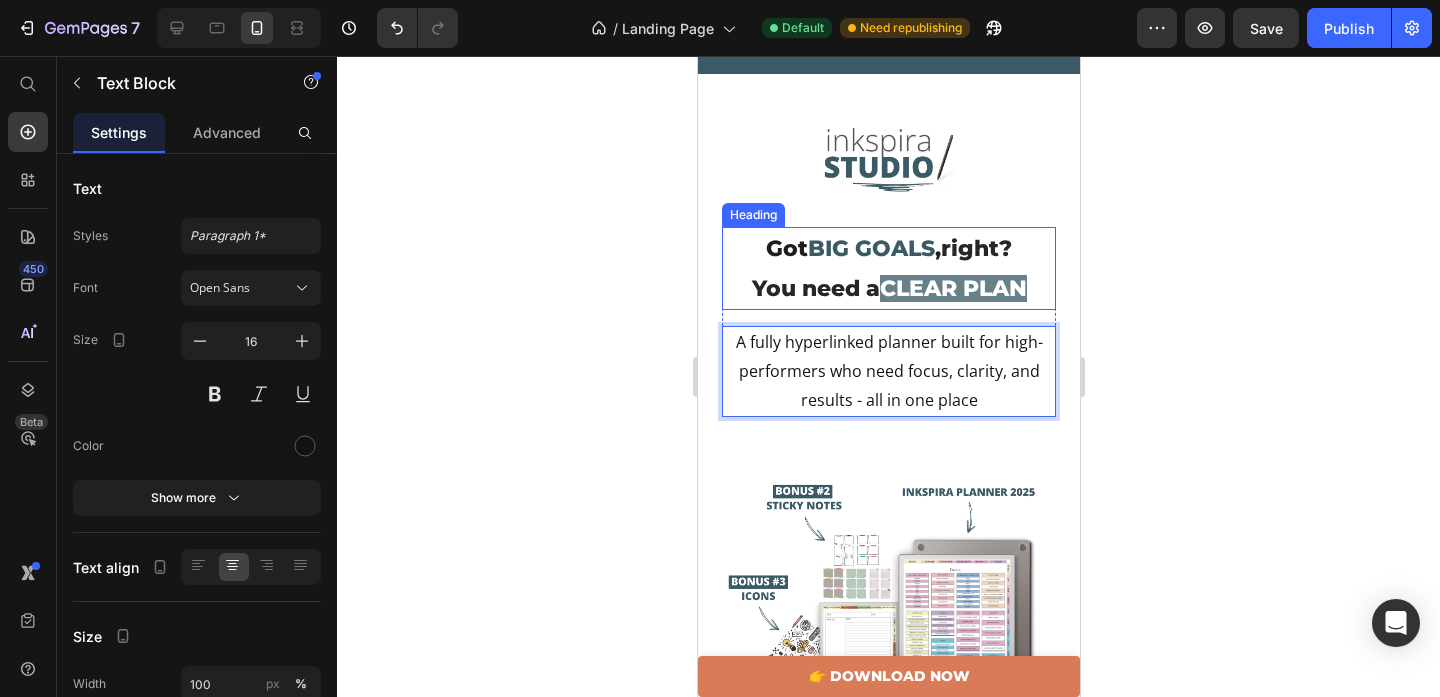 click 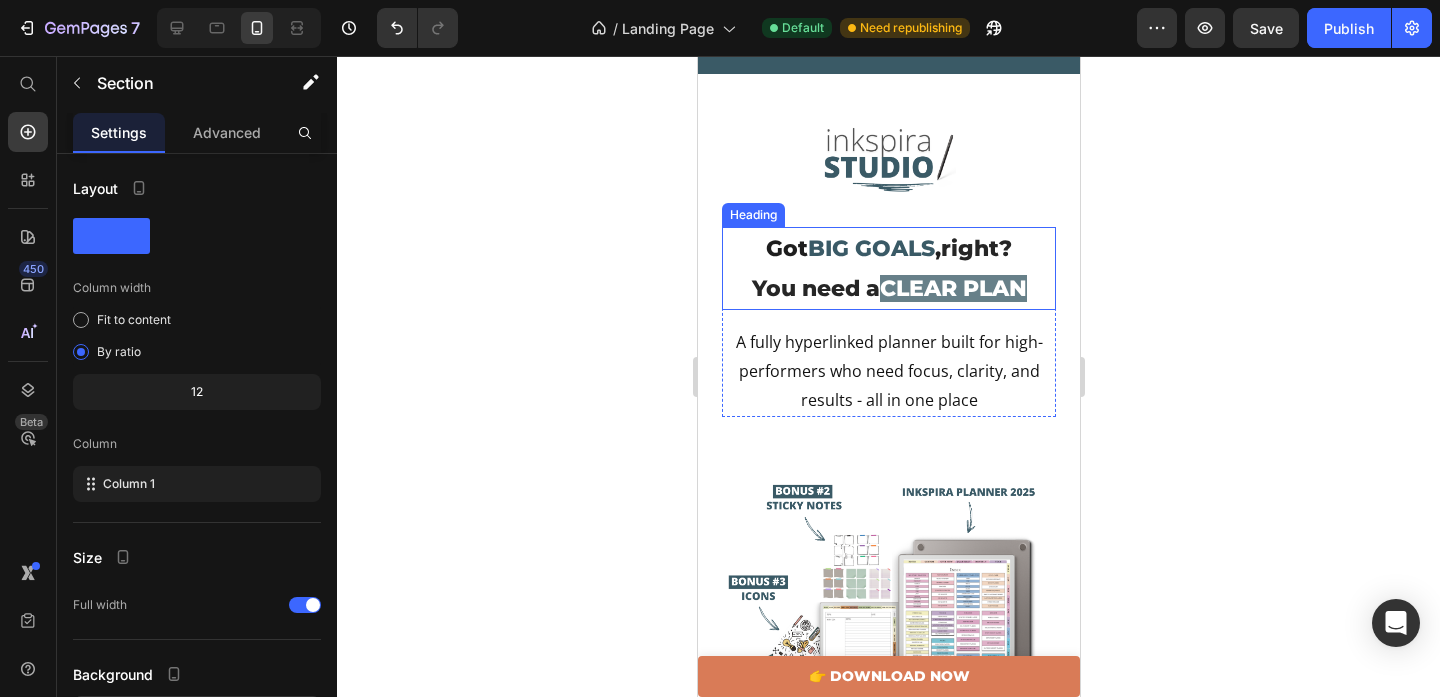 click on "Image Row Row ⁠⁠⁠⁠⁠⁠⁠ Got  BIG GOALS ,  right?  You need a   CLEAR PLAN  Heading Got  BIG GOALS ,   right? You need a   CLEAR PLAN  Heading A fully hyperlinked planner built for high-performers who need focus, clarity, and results - all in one place Text Block A fully hyperlinked planner built for high-performers who need focus, clarity, and results Text Block Row Image Row Row Section 3/25" at bounding box center [888, 458] 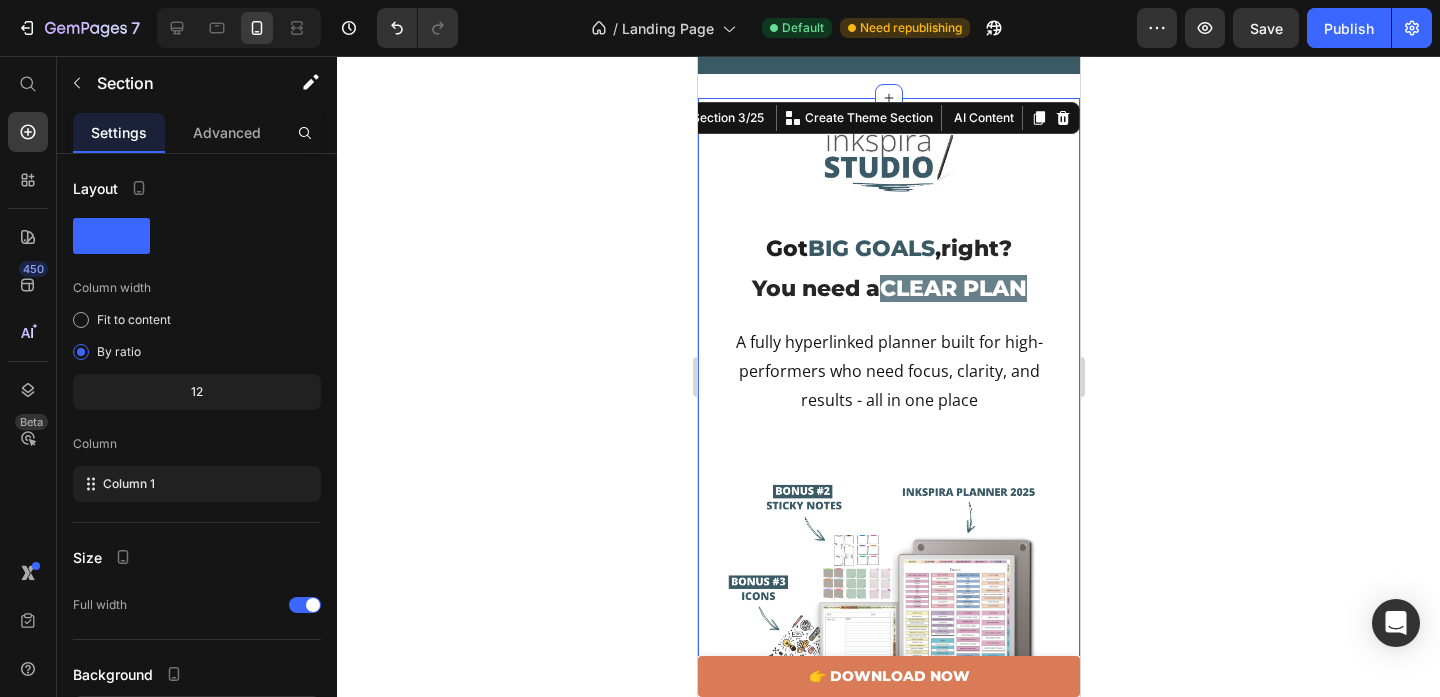 click 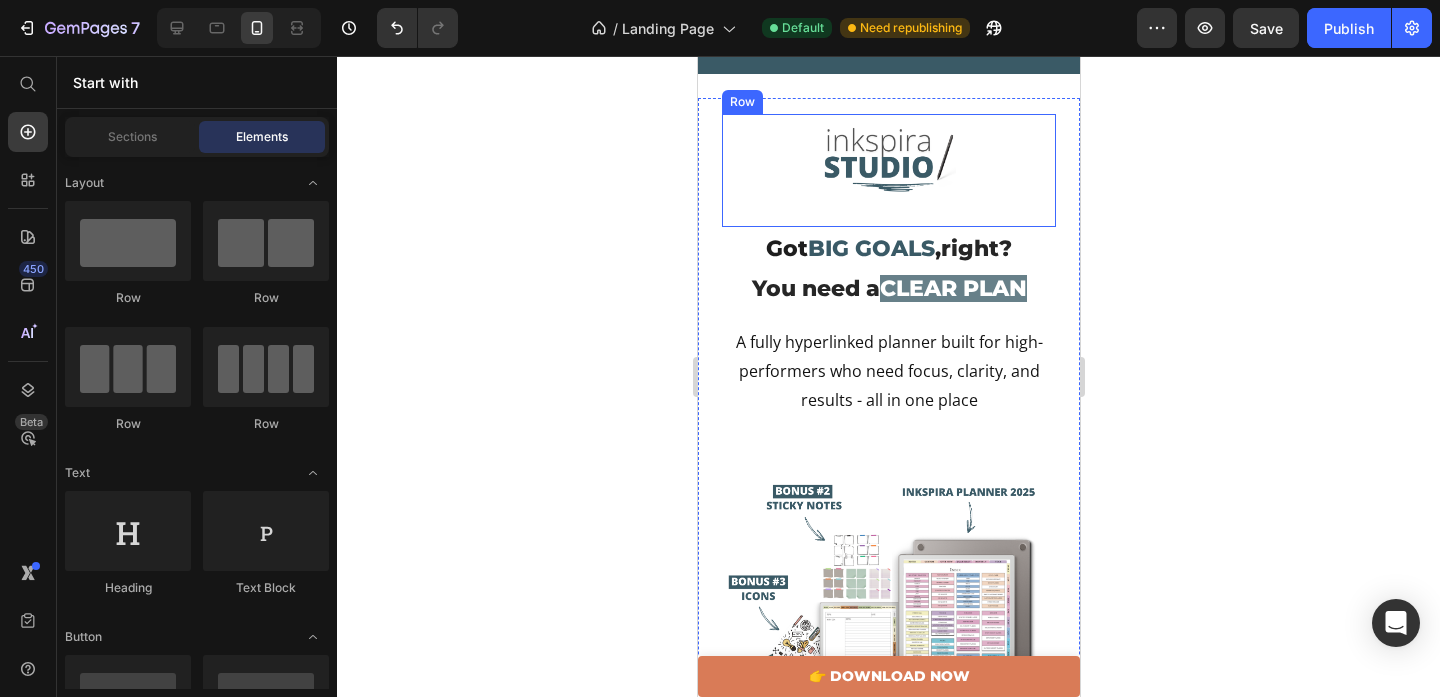 scroll, scrollTop: 10, scrollLeft: 0, axis: vertical 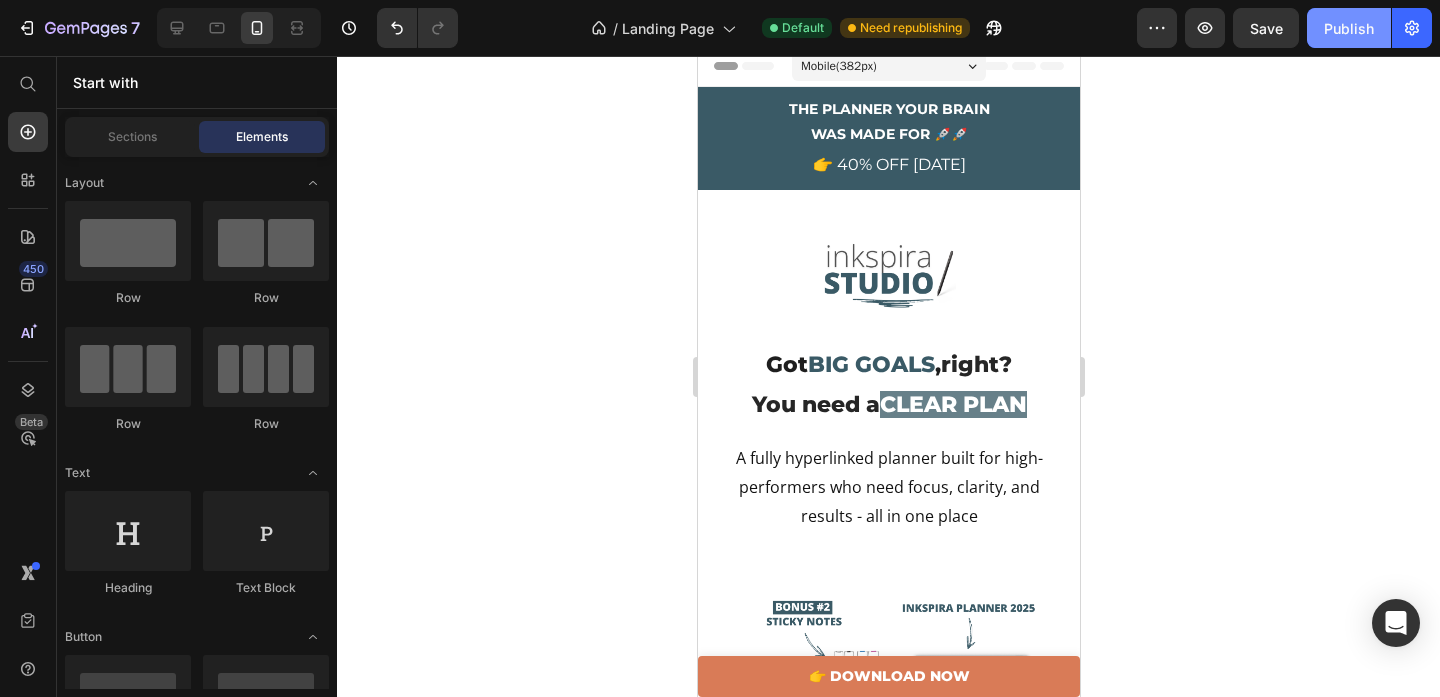 click on "Publish" at bounding box center [1349, 28] 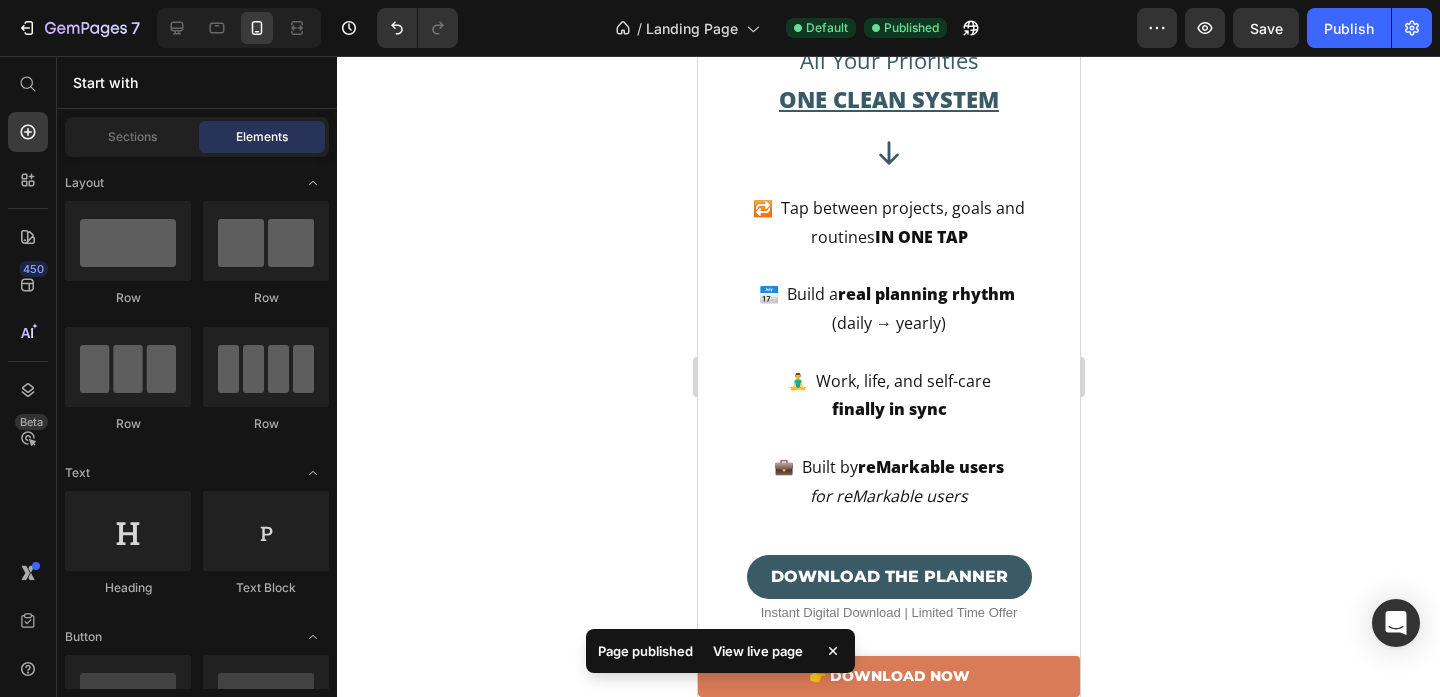 scroll, scrollTop: 2567, scrollLeft: 0, axis: vertical 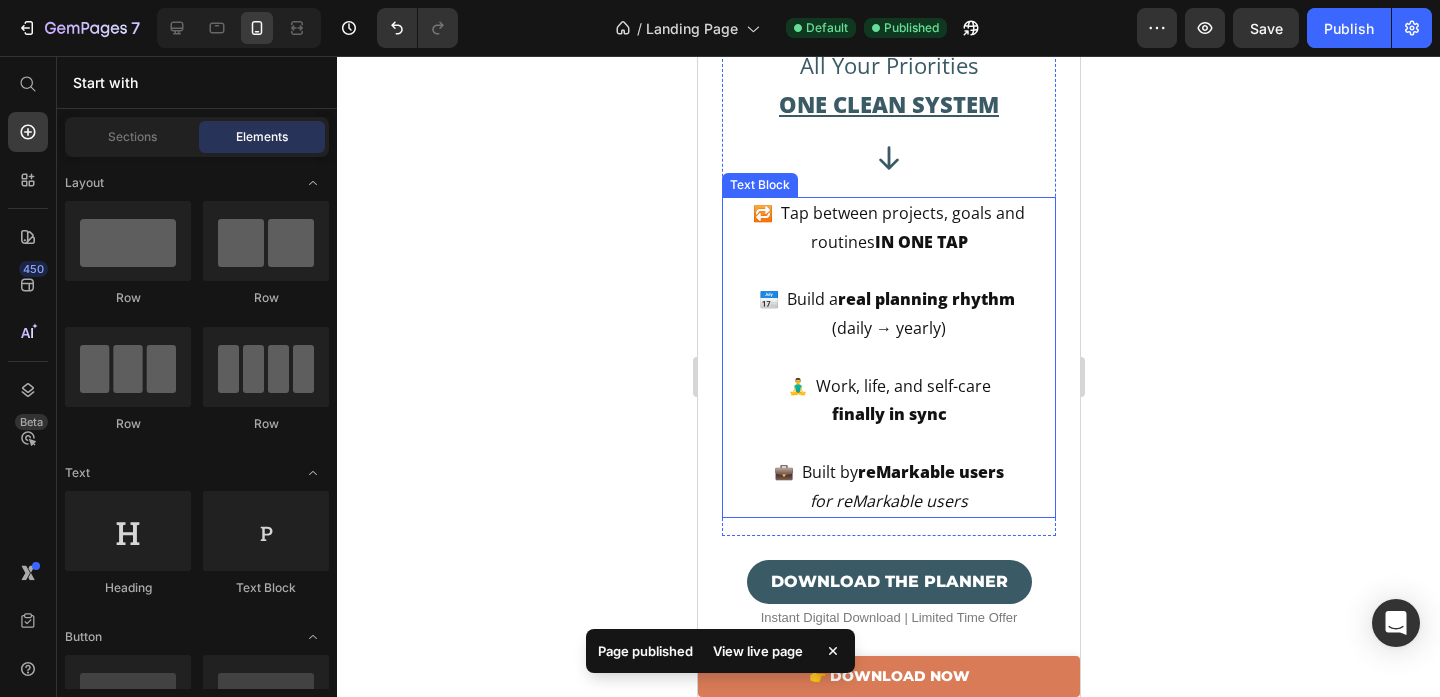 click on "reMarkable users" at bounding box center (930, 472) 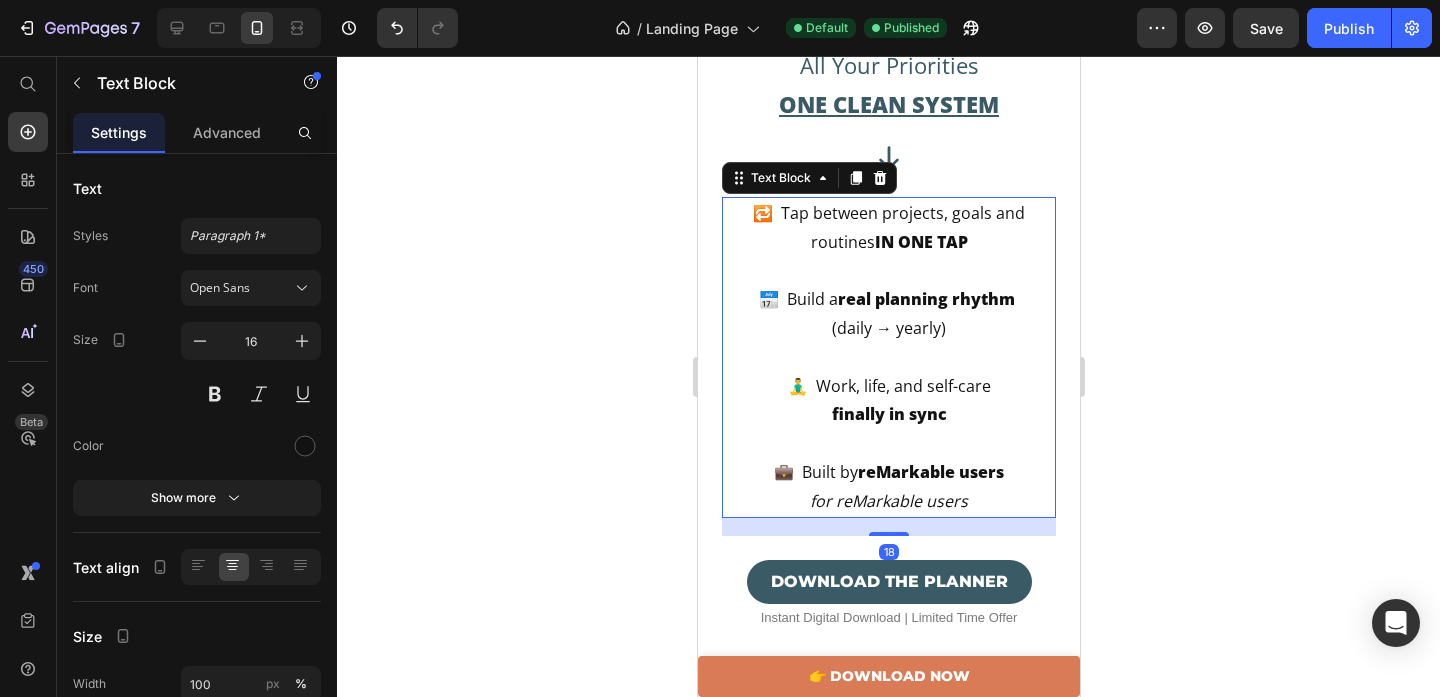 click on "reMarkable users" at bounding box center (930, 472) 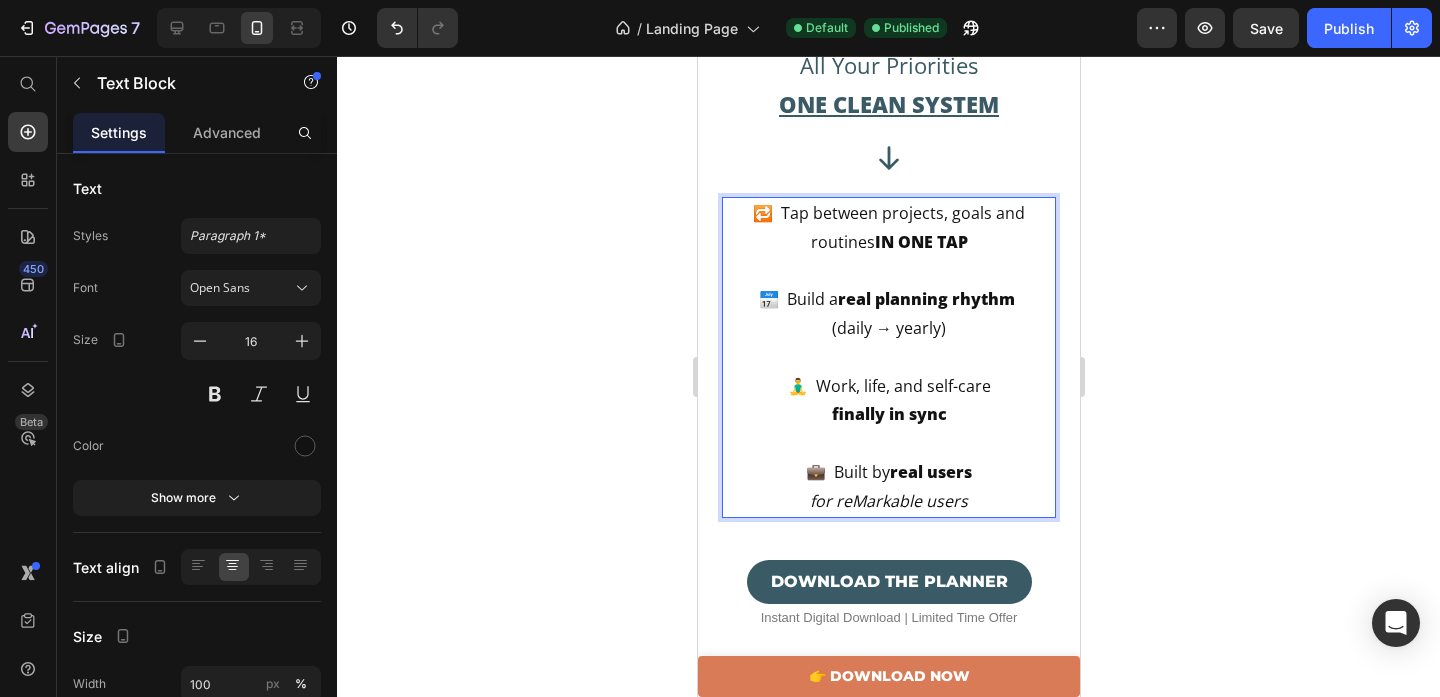 click on "for reMarkable users" at bounding box center [888, 501] 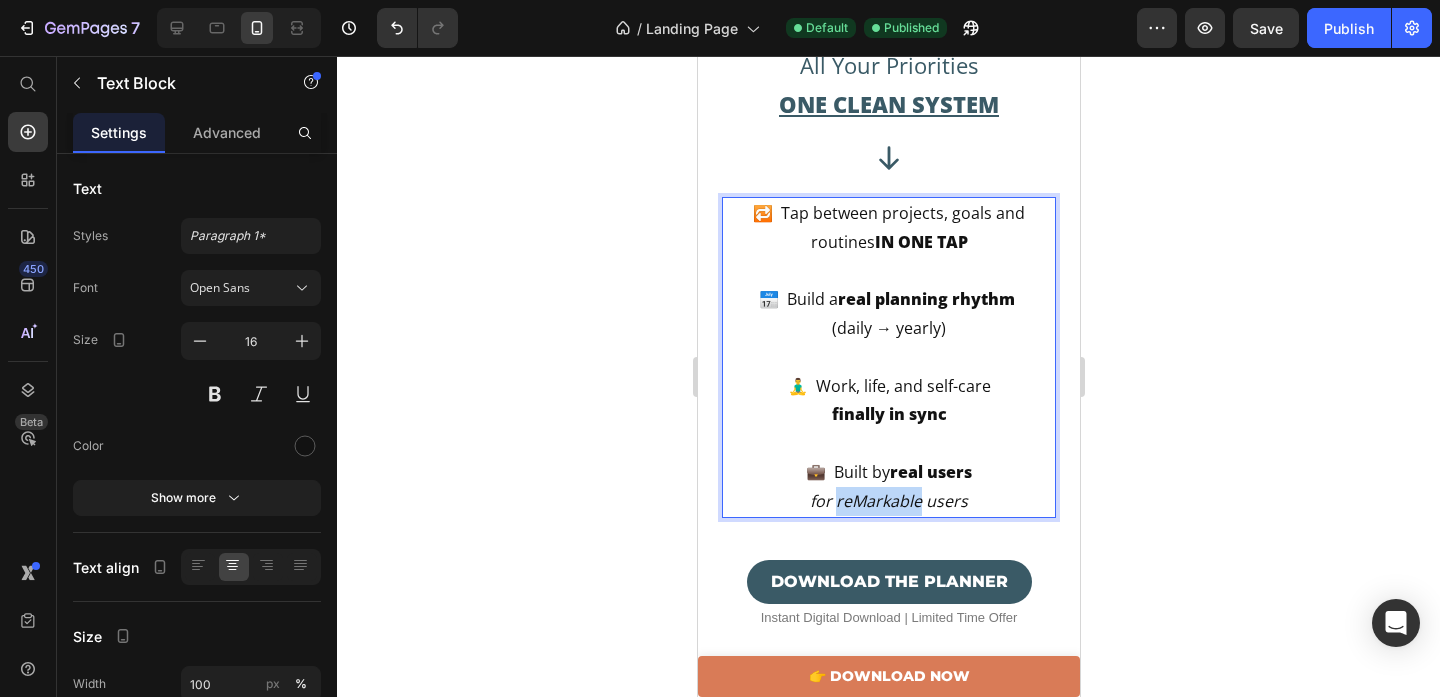 click on "for reMarkable users" at bounding box center [888, 501] 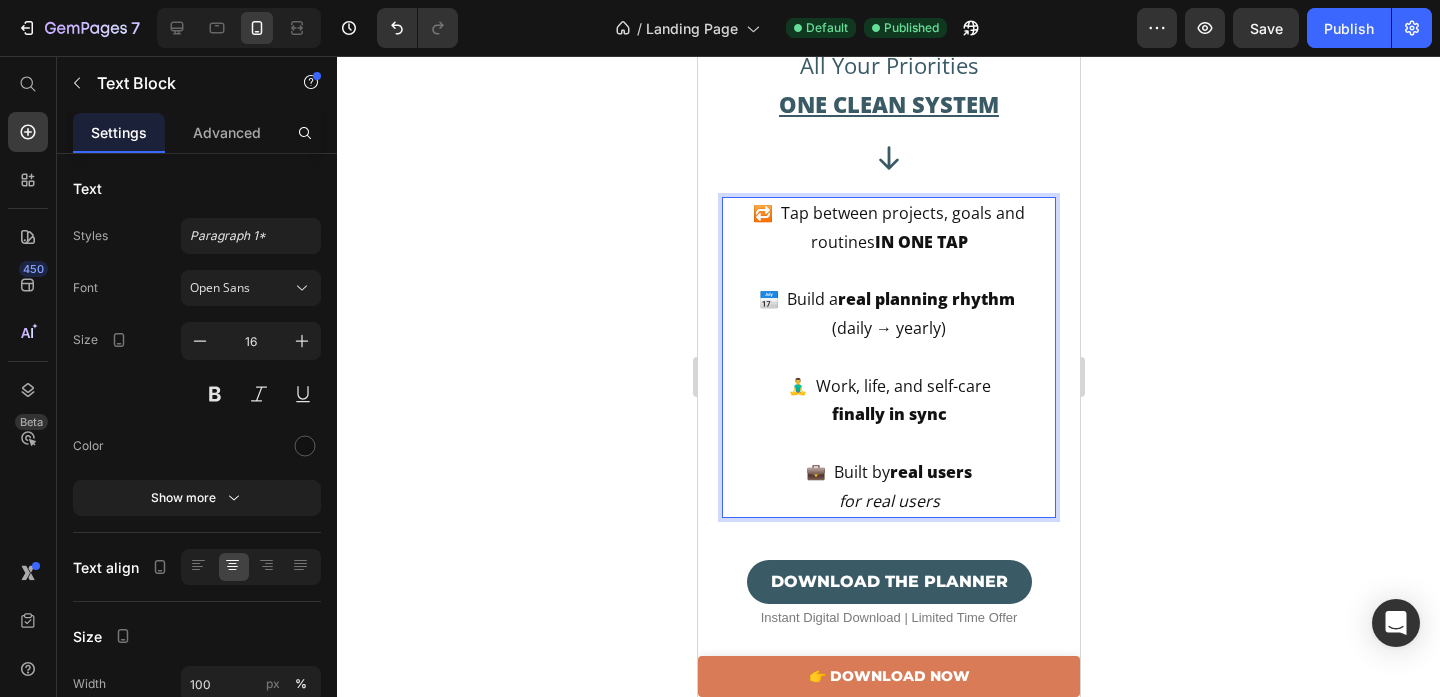 click on "for real users" at bounding box center [888, 501] 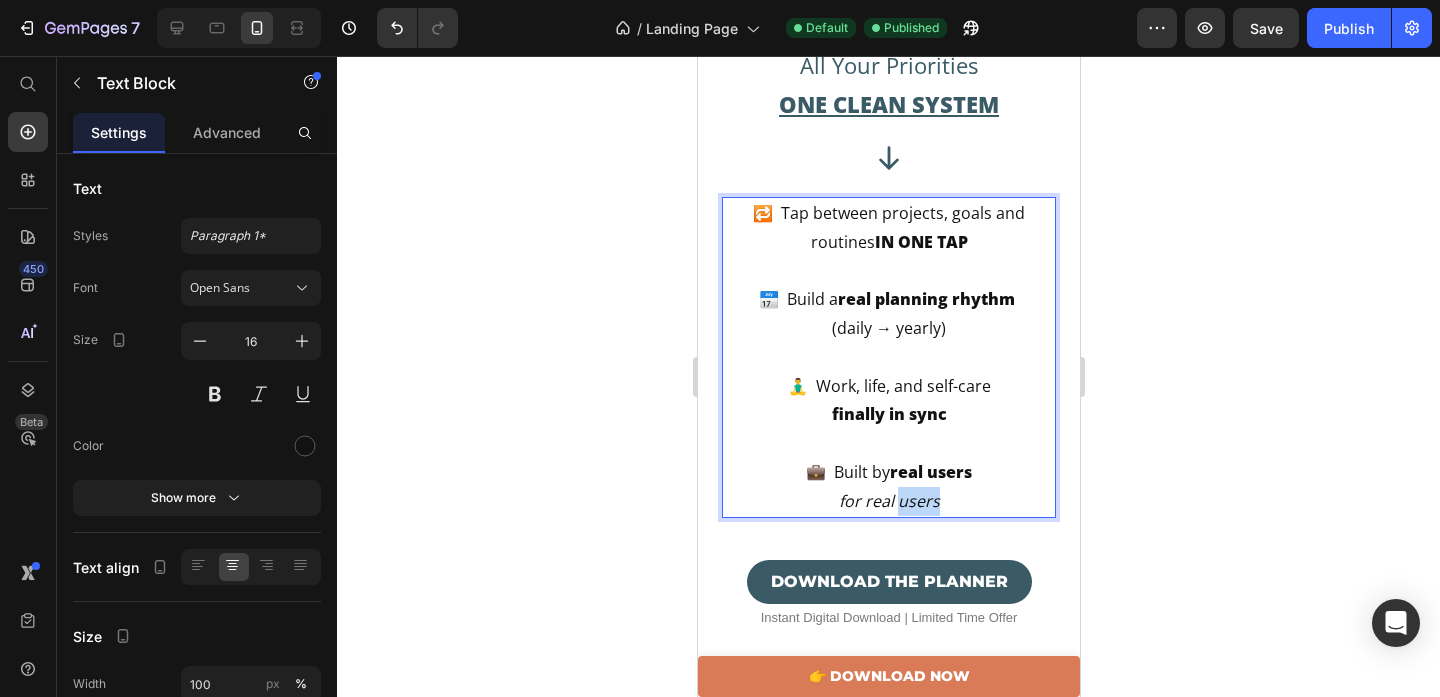 click on "for real users" at bounding box center (888, 501) 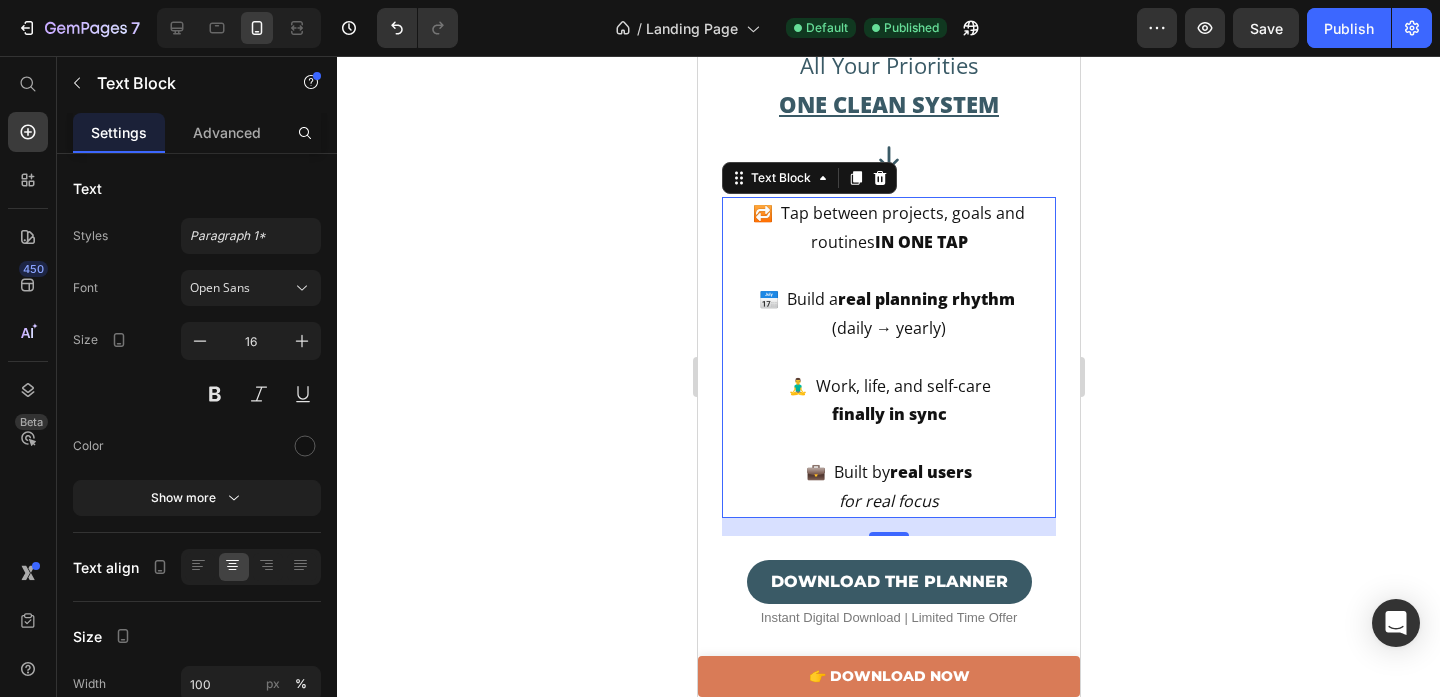 click 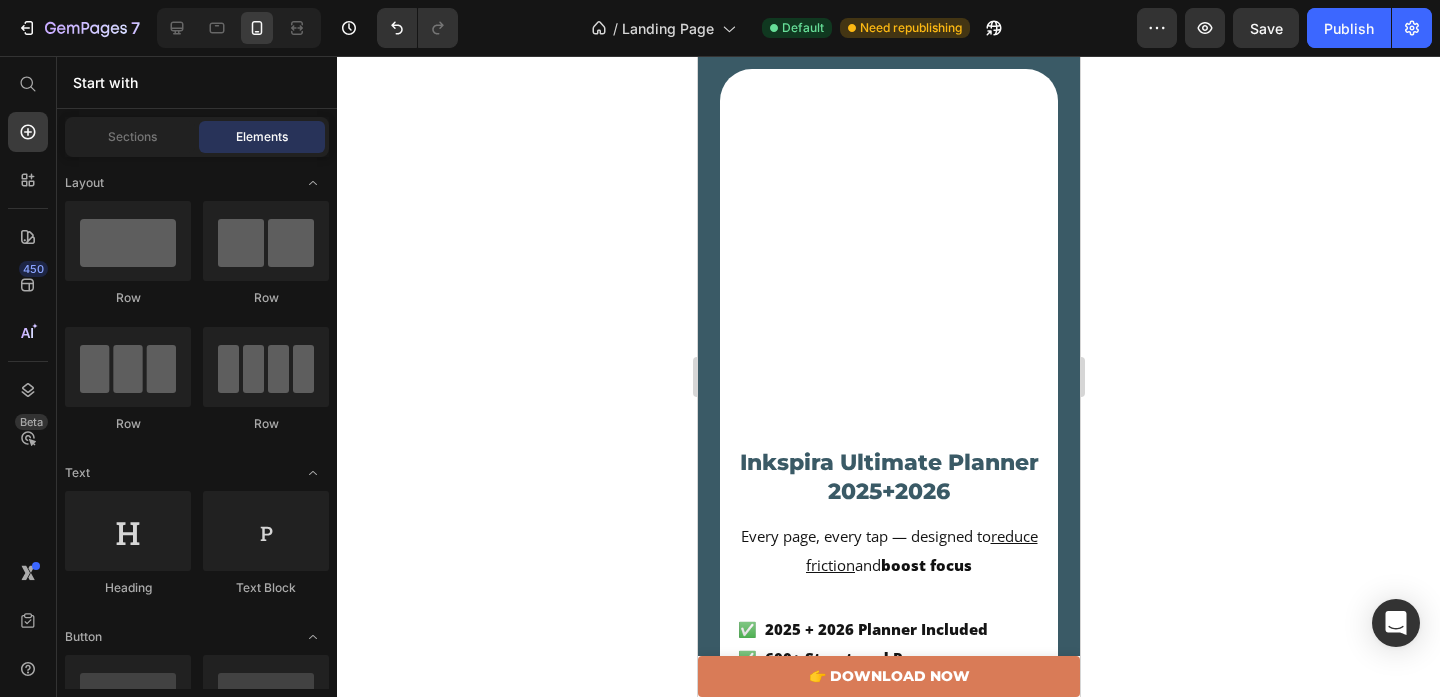 scroll, scrollTop: 3775, scrollLeft: 0, axis: vertical 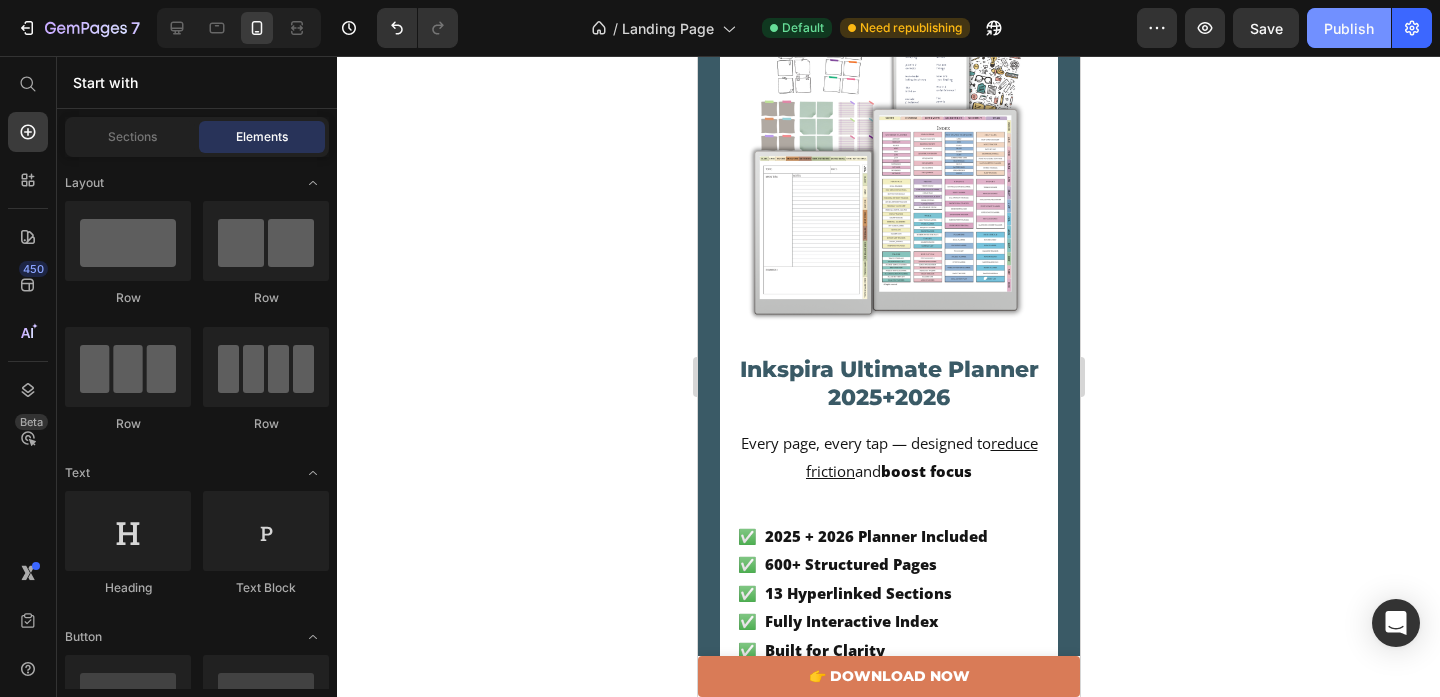click on "Publish" at bounding box center (1349, 28) 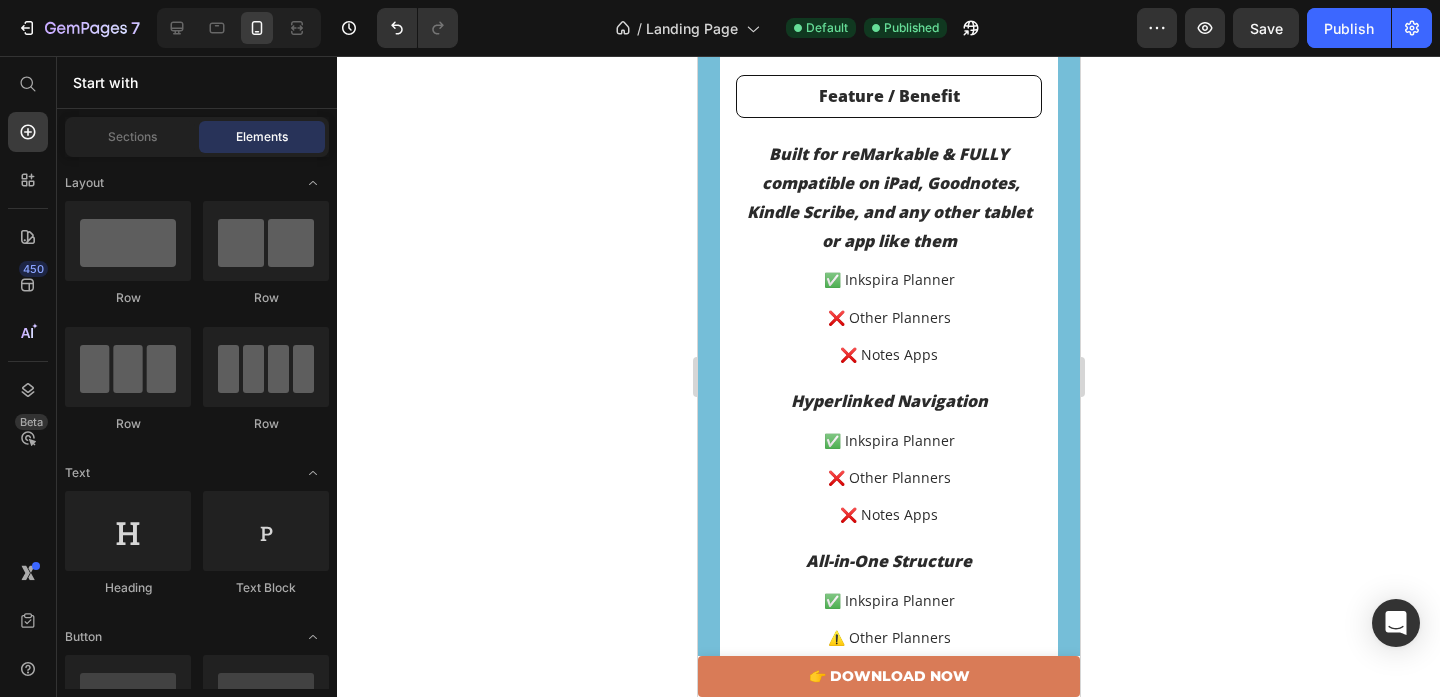 scroll, scrollTop: 8234, scrollLeft: 0, axis: vertical 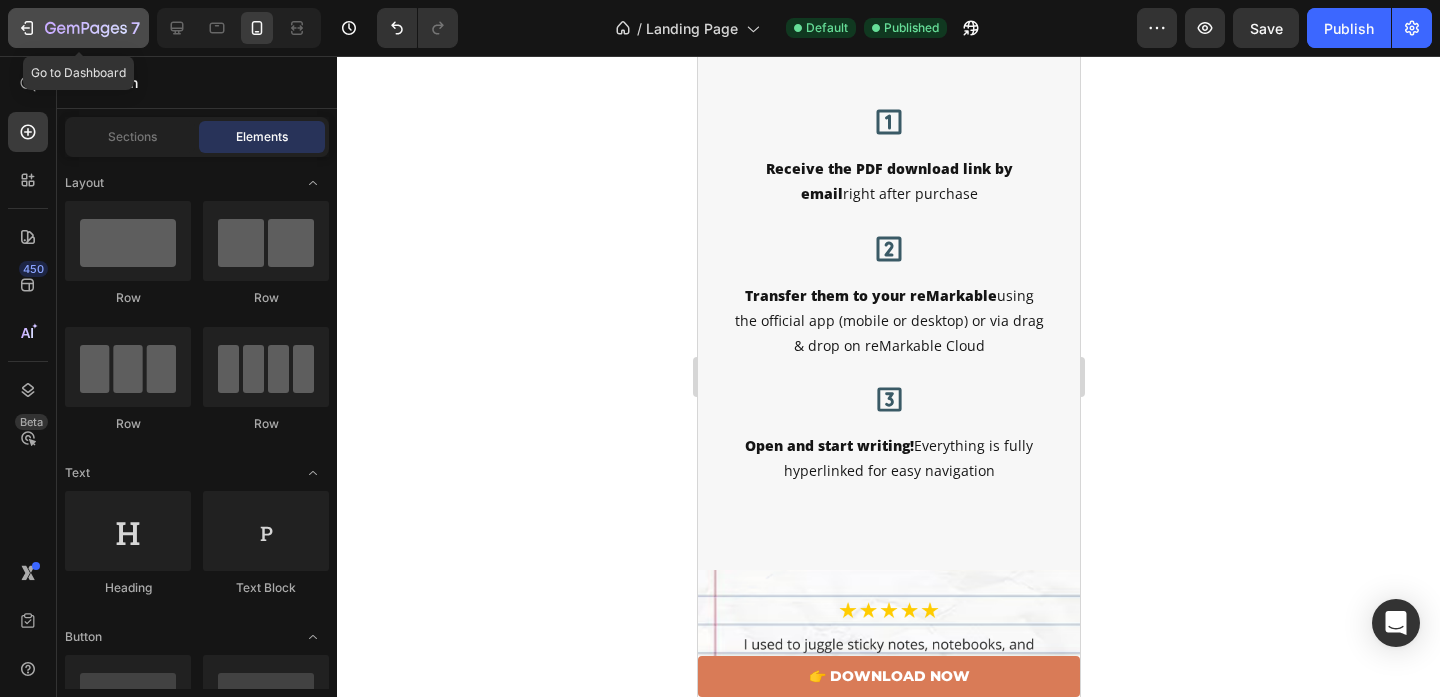 click on "7" 